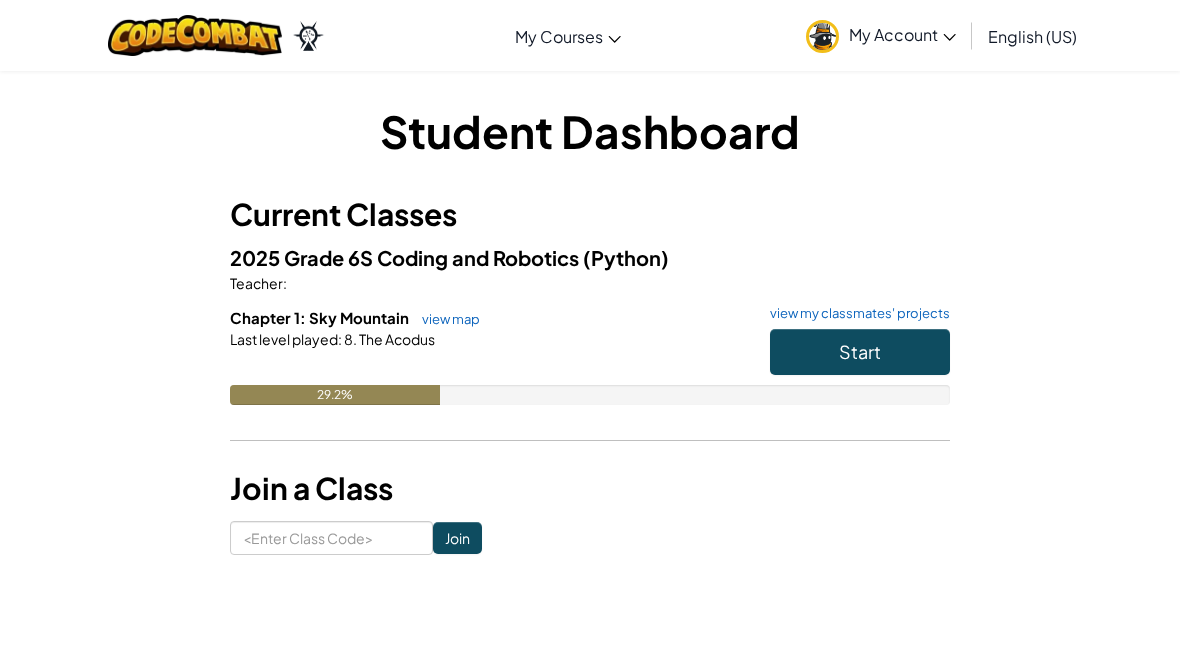 scroll, scrollTop: 0, scrollLeft: 0, axis: both 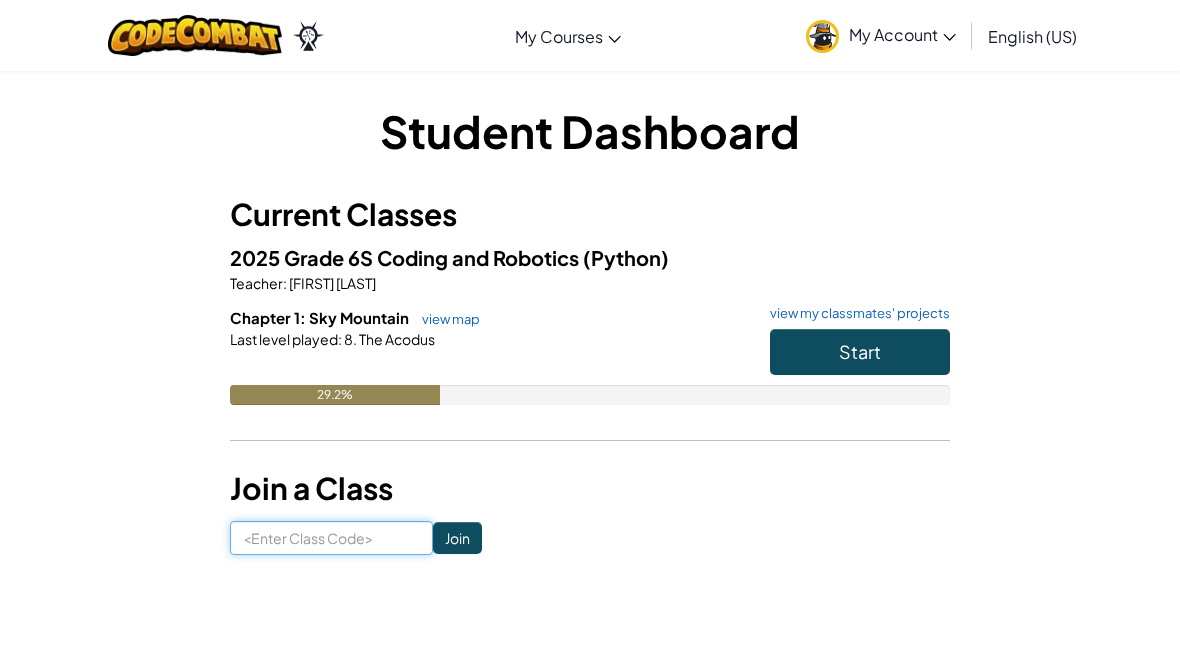 click at bounding box center [331, 538] 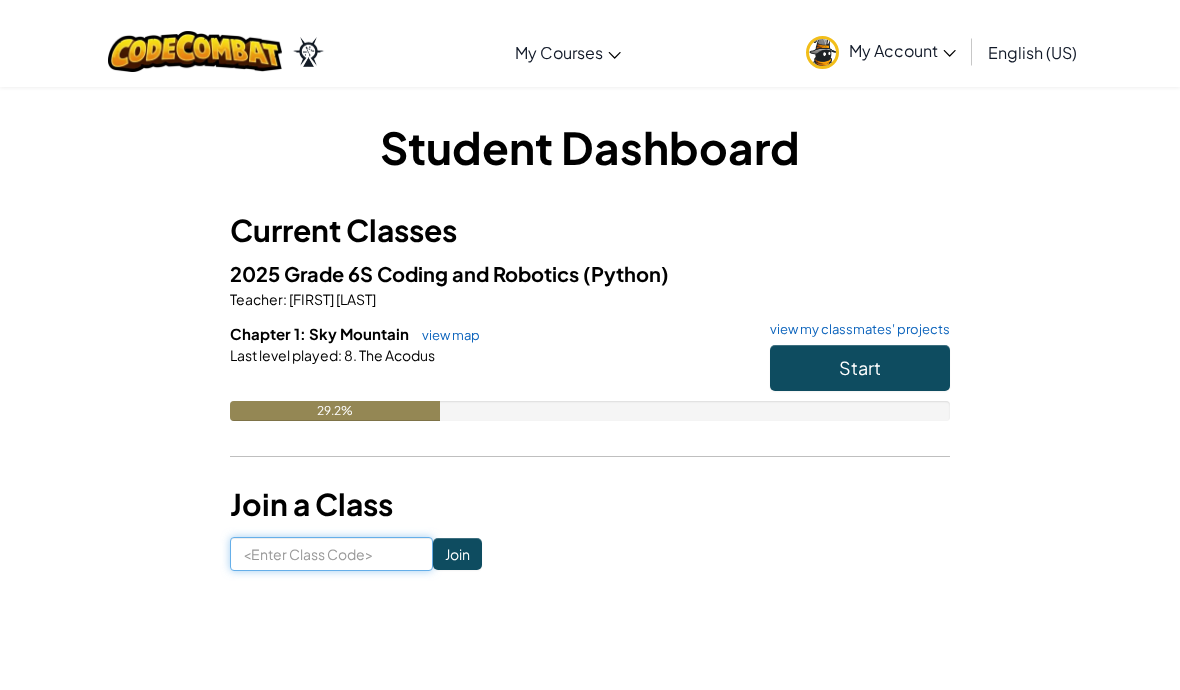 scroll, scrollTop: 6, scrollLeft: 0, axis: vertical 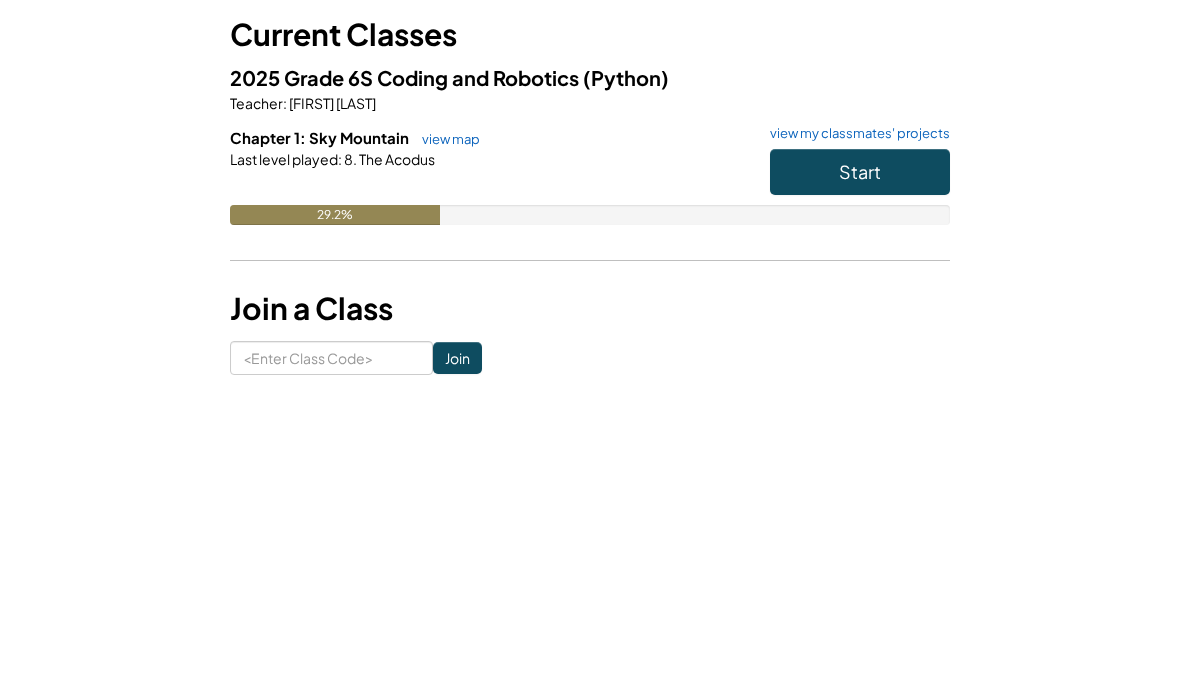 click on "Student Dashboard Current Classes 2025 Grade 6S Coding and Robotics (Python) Teacher : [FIRST] [LAST] Chapter 1: Sky Mountain view map view my classmates' projects Start Last level played : 8. The Acodus 29.2% Join a Class Join" at bounding box center (590, 321) 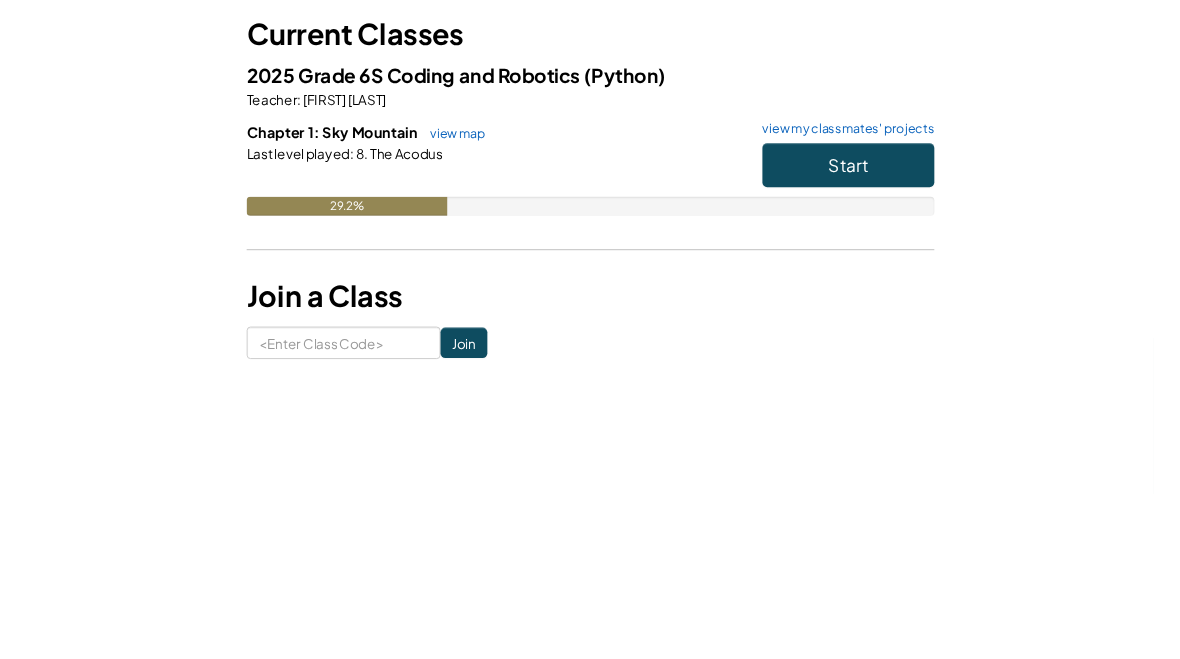 scroll, scrollTop: 180, scrollLeft: 0, axis: vertical 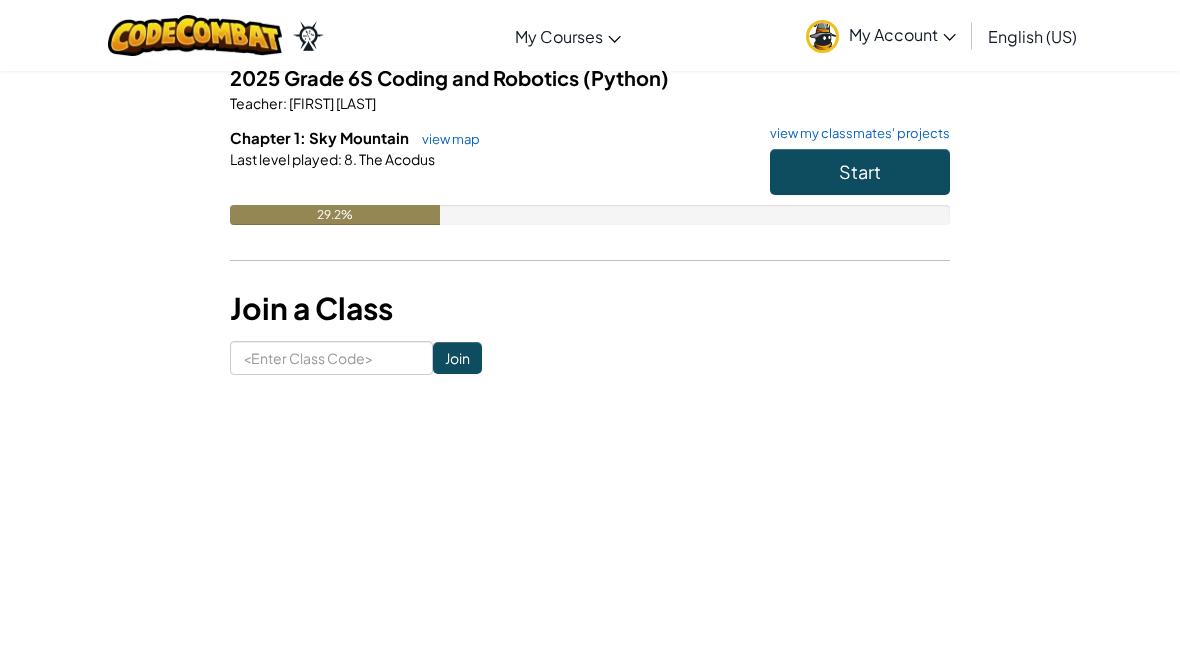 click on "Start" at bounding box center [860, 172] 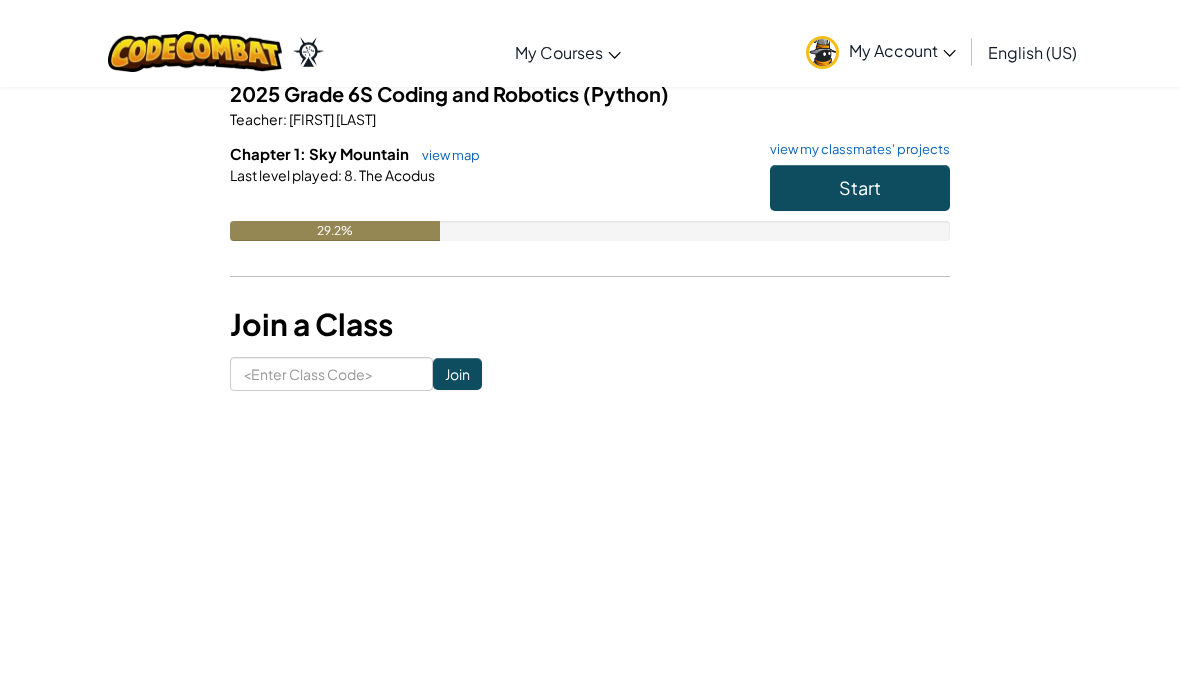 scroll, scrollTop: 0, scrollLeft: 0, axis: both 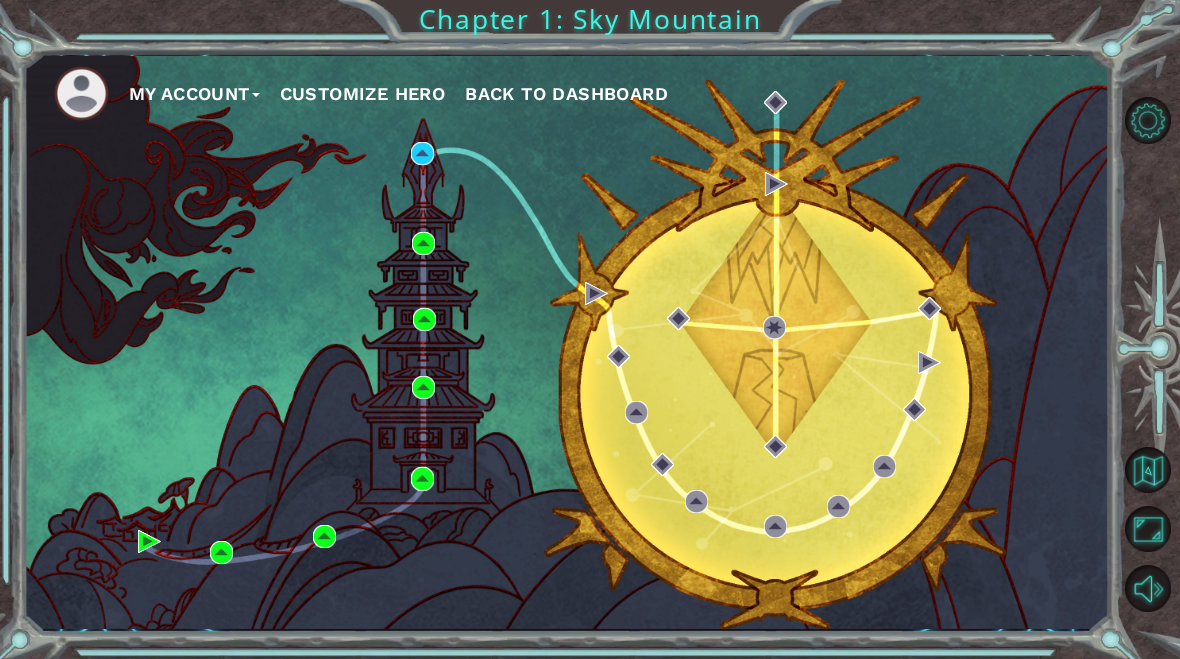 click on "My Account
Customize Hero
Back to Dashboard" at bounding box center [567, 342] 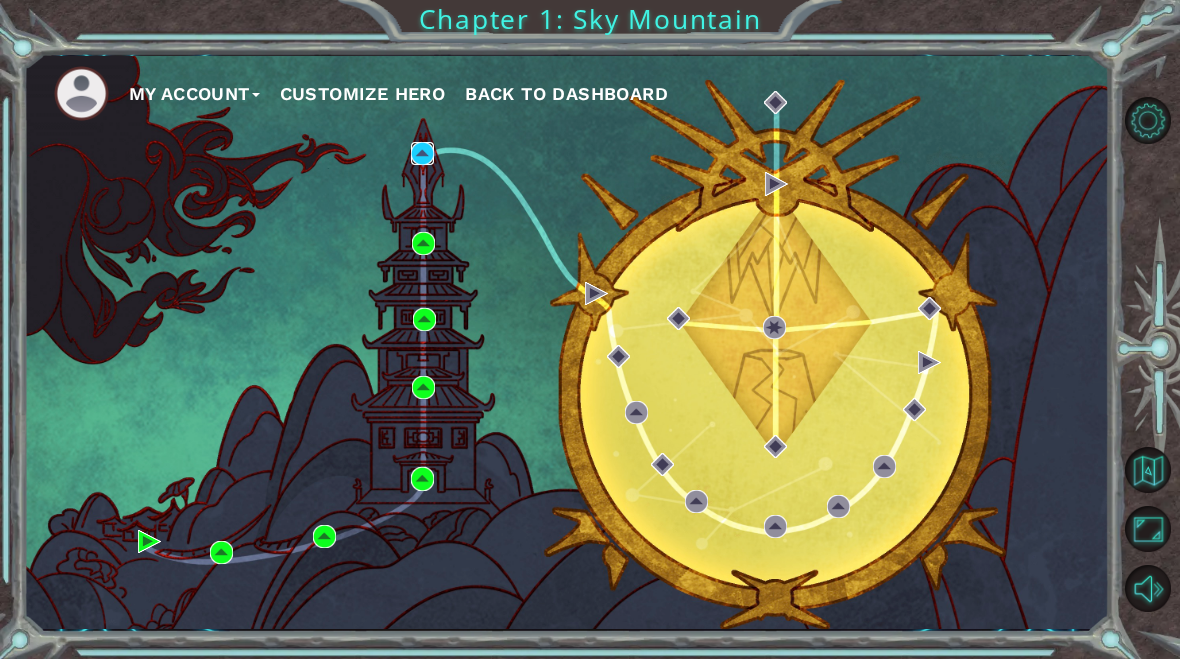 click at bounding box center (422, 153) 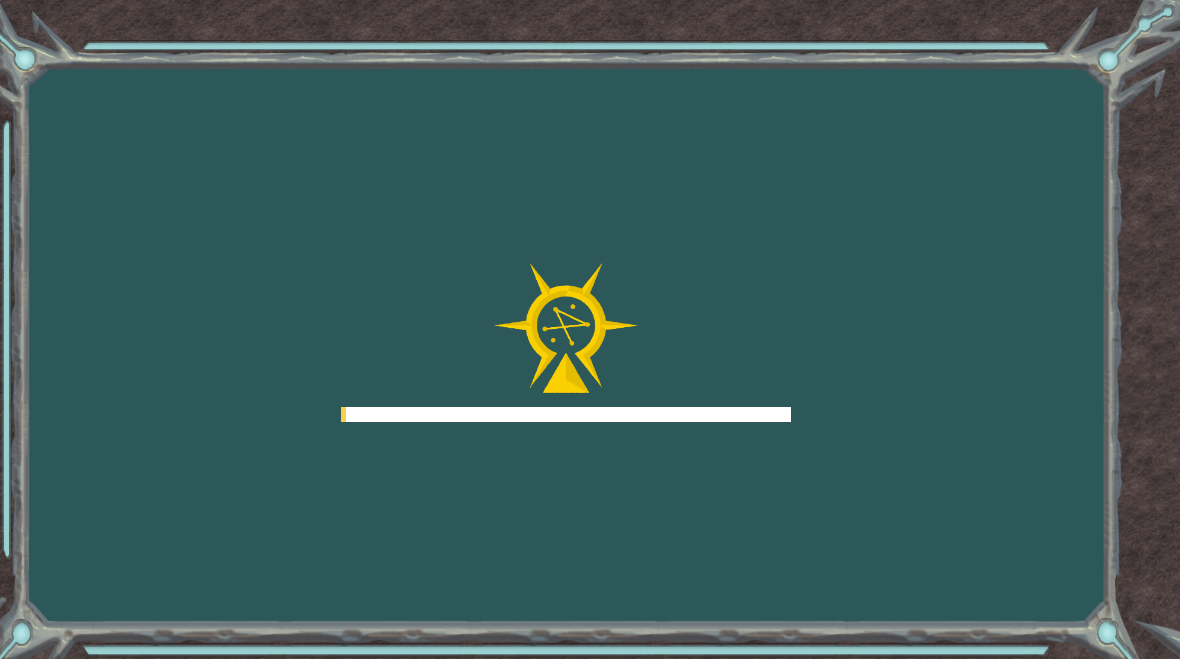 click on "Goals Error loading from server. Try refreshing the page. You'll need to join a course to play this level. Back to Classes Ask your teacher to assign you a license so you can continue to play Ozaria! Back to Classes This level is locked. Back to Classes" at bounding box center (590, 329) 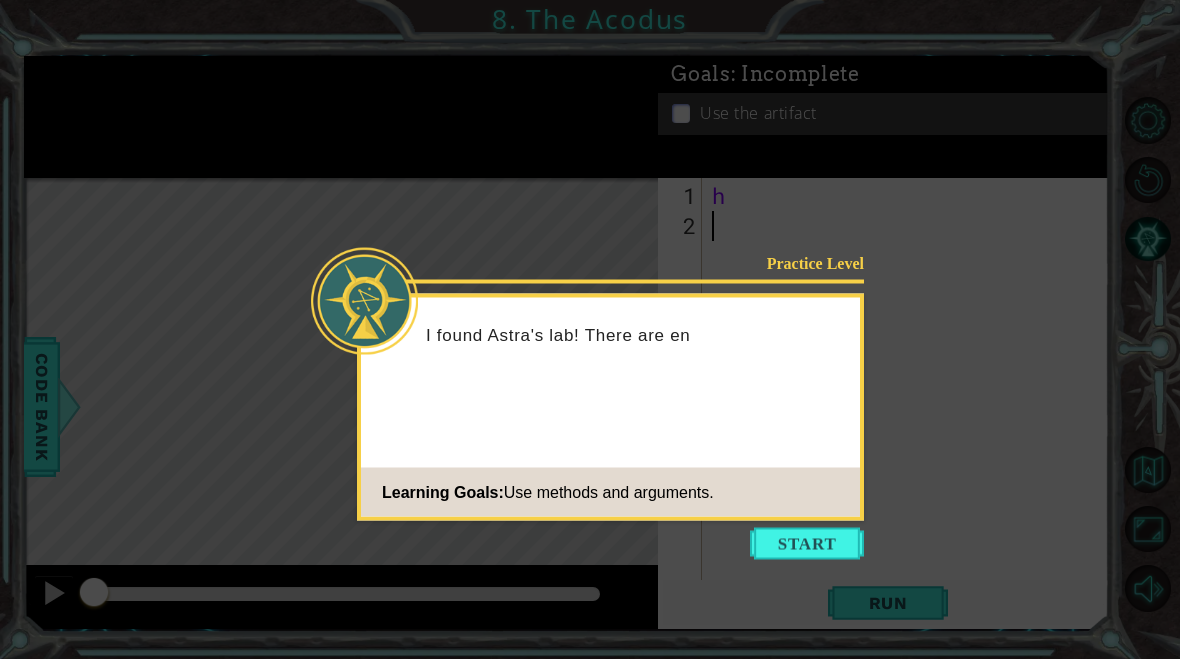 click at bounding box center (807, 544) 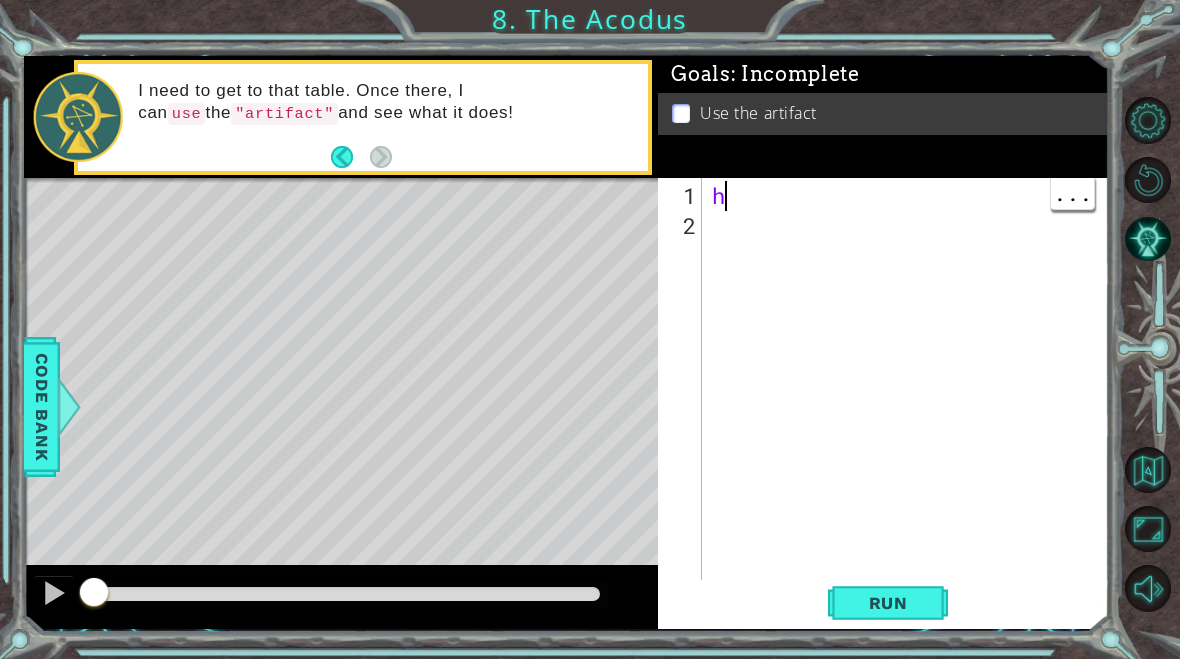 click on "h" at bounding box center (911, 421) 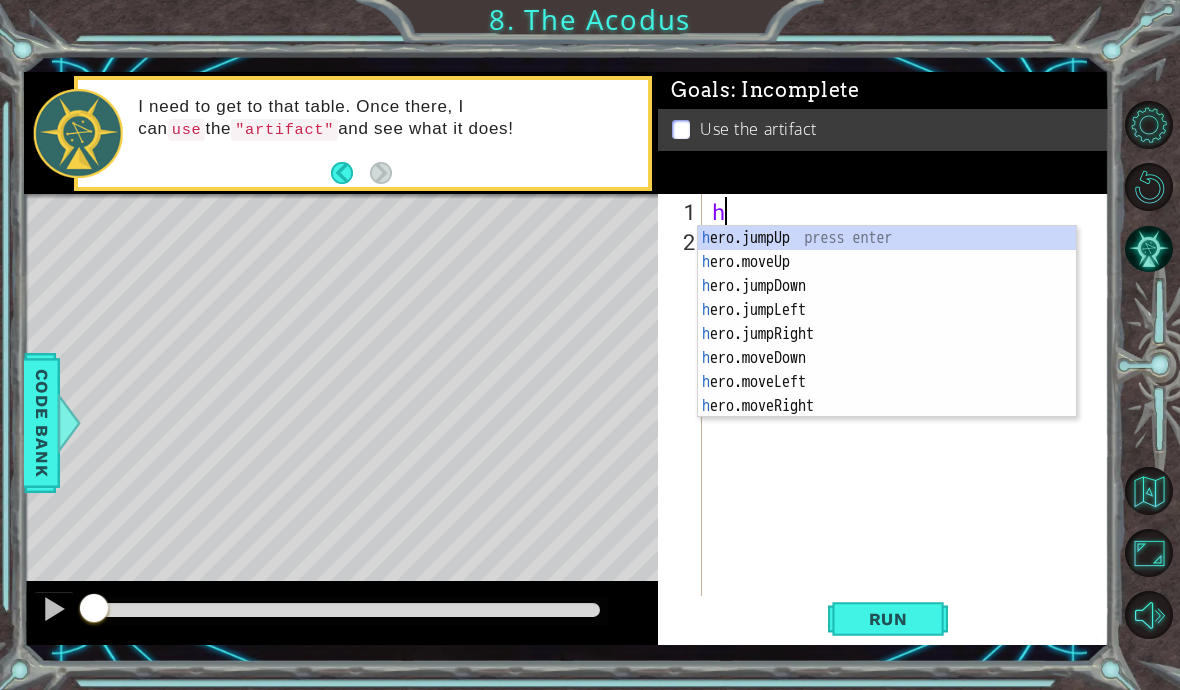 scroll, scrollTop: 35, scrollLeft: 49, axis: both 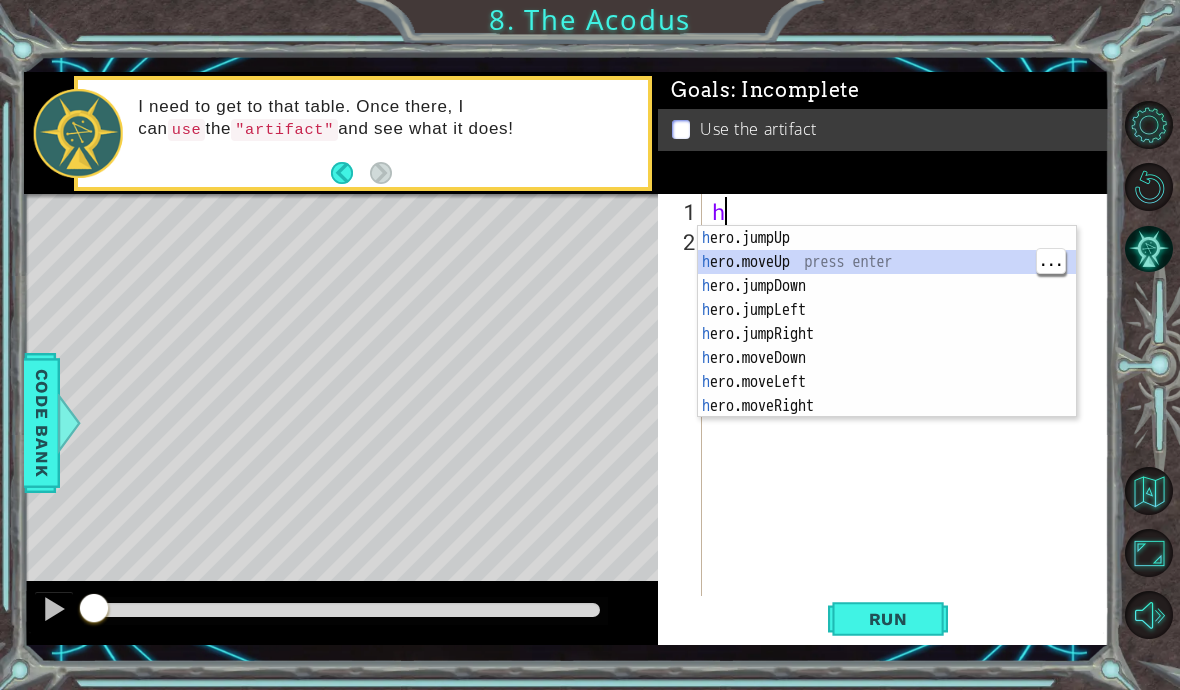 click on "h ero.jumpUp press enter h ero.moveUp press enter h ero.jumpDown press enter h ero.jumpLeft press enter h ero.jumpRight press enter h ero.moveDown press enter h ero.moveLeft press enter h ero.moveRight press enter h ero.use press enter" at bounding box center [887, 346] 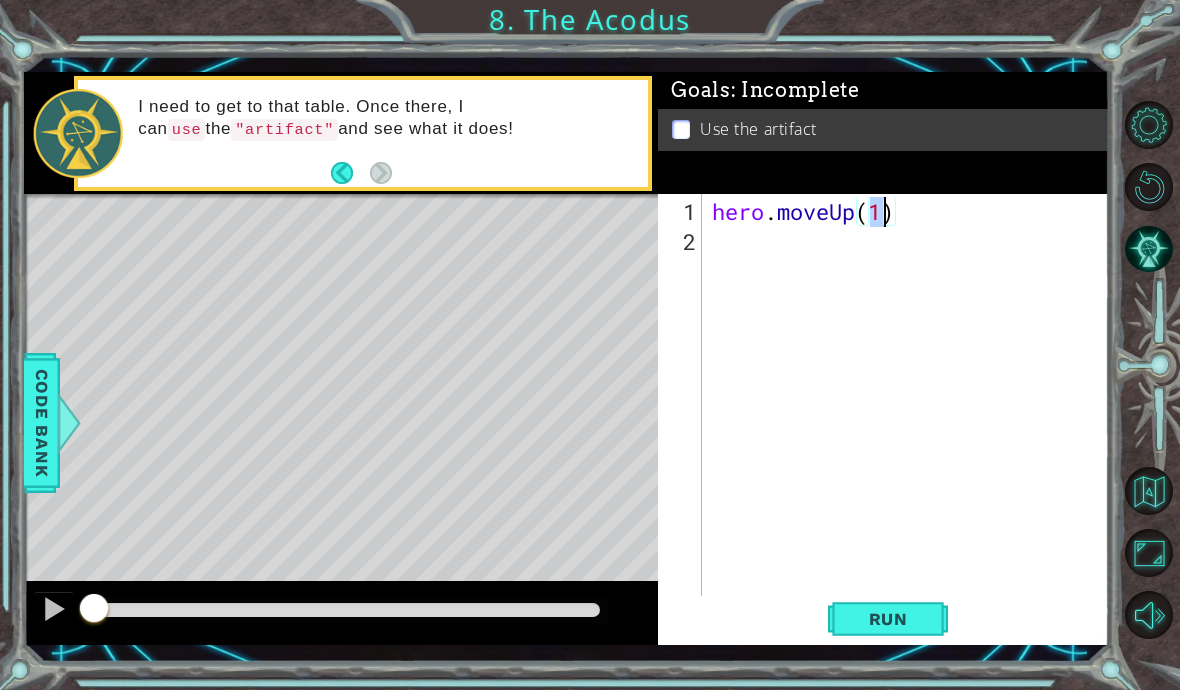 click on "1     הההההההההההההההההההההההההההההההההההההההההההההההההההההההההההההההההההההההההההההההההההההההההההההההההההההההההההההההההההההההההההההההההההההההההההההההההההההההההההההההההההההההההההההההההההההההההההההההההההההההההההההההההההההההההההההההההההההההההההההההההההההההההההההההה XXXXXXXXXXXXXXXXXXXXXXXXXXXXXXXXXXXXXXXXXXXXXXXXXXXXXXXXXXXXXXXXXXXXXXXXXXXXXXXXXXXXXXXXXXXXXXXXXXXXXXXXXXXXXXXXXXXXXXXXXXXXXXXXXXXXXXXXXXXXXXXXXXXXXXXXXXXXXXXXXXXXXXXXXXXXXXXXXXXXXXXXXXXXXXXXXXXXXXXXXXXXXXXXXXXXXXXXXXXXXXXXXXXXXXXXXXXXXXXXXXXXXXXXXXXXXXXX Solution × Goals : Incomplete       Use the artifact
abcde fg 1 2 hero . moveUp ( 1 )     ... Code Saved Run Statement   /  Call   /  Need help? Ask the AI methods   hero     moveDown(steps) moveUp(steps) moveLeft(steps) moveRight(steps)" at bounding box center [590, 345] 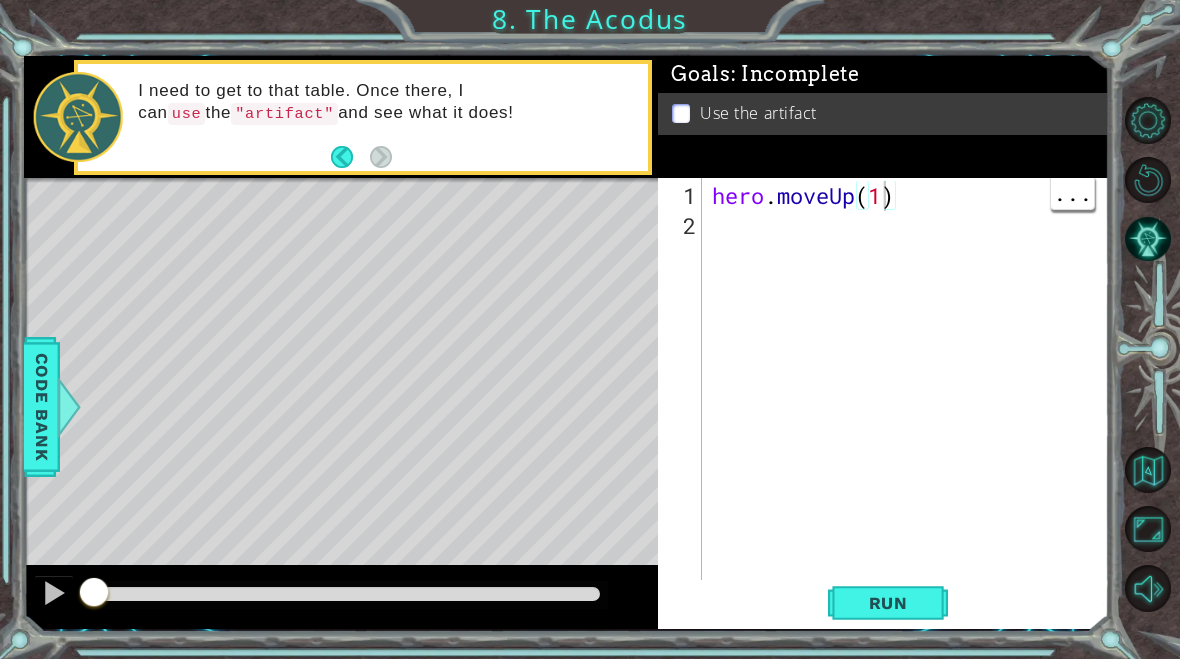 click on "hero . moveUp ( 1 )" at bounding box center [911, 421] 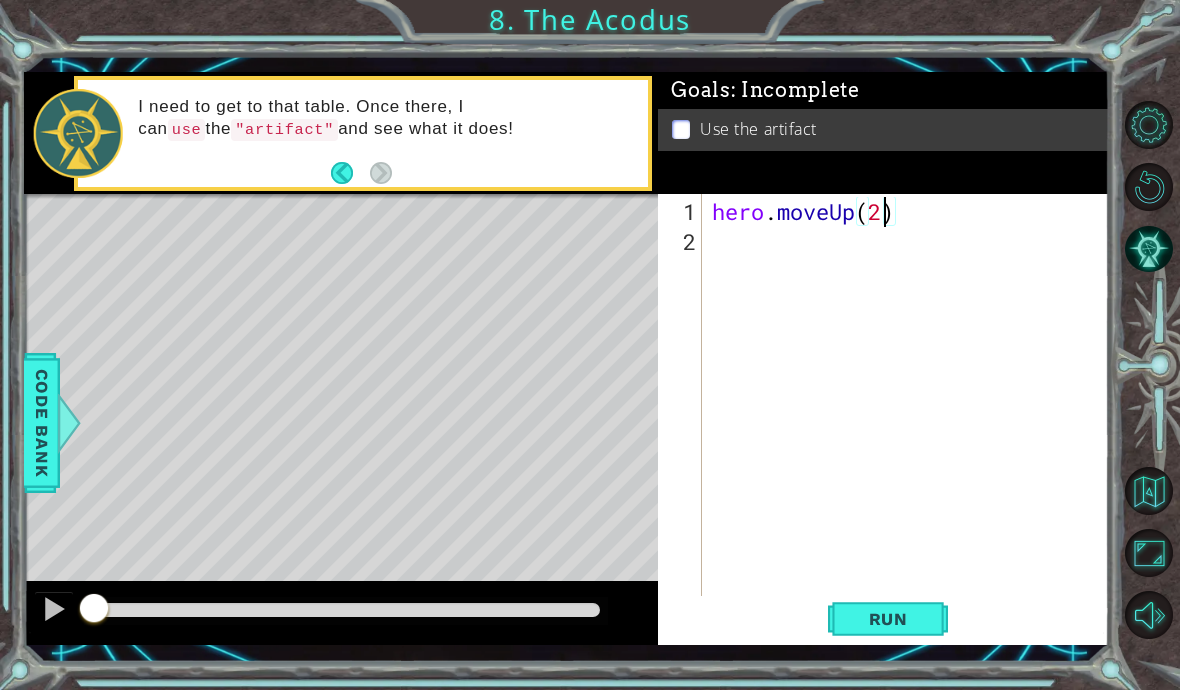 click on "1     הההההההההההההההההההההההההההההההההההההההההההההההההההההההההההההההההההההההההההההההההההההההההההההההההההההההההההההההההההההההההההההההההההההההההההההההההההההההההההההההההההההההההההההההההההההההההההההההההההההההההההההההההההההההההההההההההההההההההההההההההההההההההההההההה XXXXXXXXXXXXXXXXXXXXXXXXXXXXXXXXXXXXXXXXXXXXXXXXXXXXXXXXXXXXXXXXXXXXXXXXXXXXXXXXXXXXXXXXXXXXXXXXXXXXXXXXXXXXXXXXXXXXXXXXXXXXXXXXXXXXXXXXXXXXXXXXXXXXXXXXXXXXXXXXXXXXXXXXXXXXXXXXXXXXXXXXXXXXXXXXXXXXXXXXXXXXXXXXXXXXXXXXXXXXXXXXXXXXXXXXXXXXXXXXXXXXXXXXXXXXXXXX Solution × Goals : Incomplete       Use the artifact
ab2cde fg 1 2 hero . moveUp ( 2 )     ... Code Saved Run Statement   /  Call   /  Need help? Ask the AI methods   hero     moveDown(steps) moveUp(steps) moveLeft(steps) use(thing)" at bounding box center [590, 345] 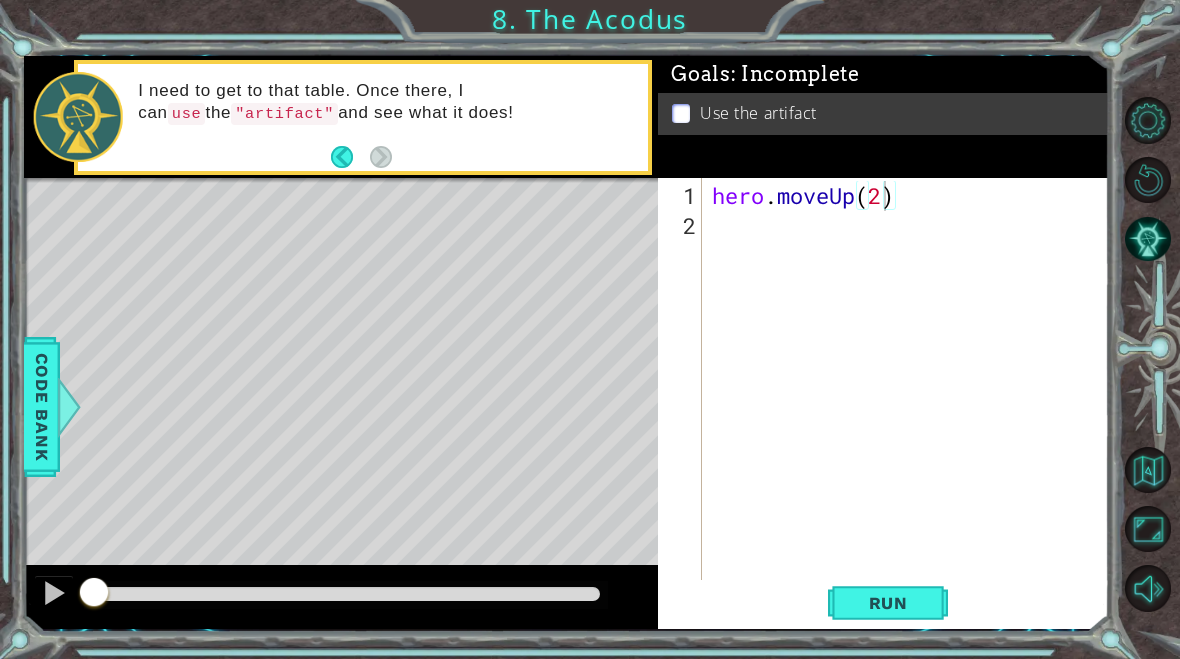 click on "Run" at bounding box center (888, 602) 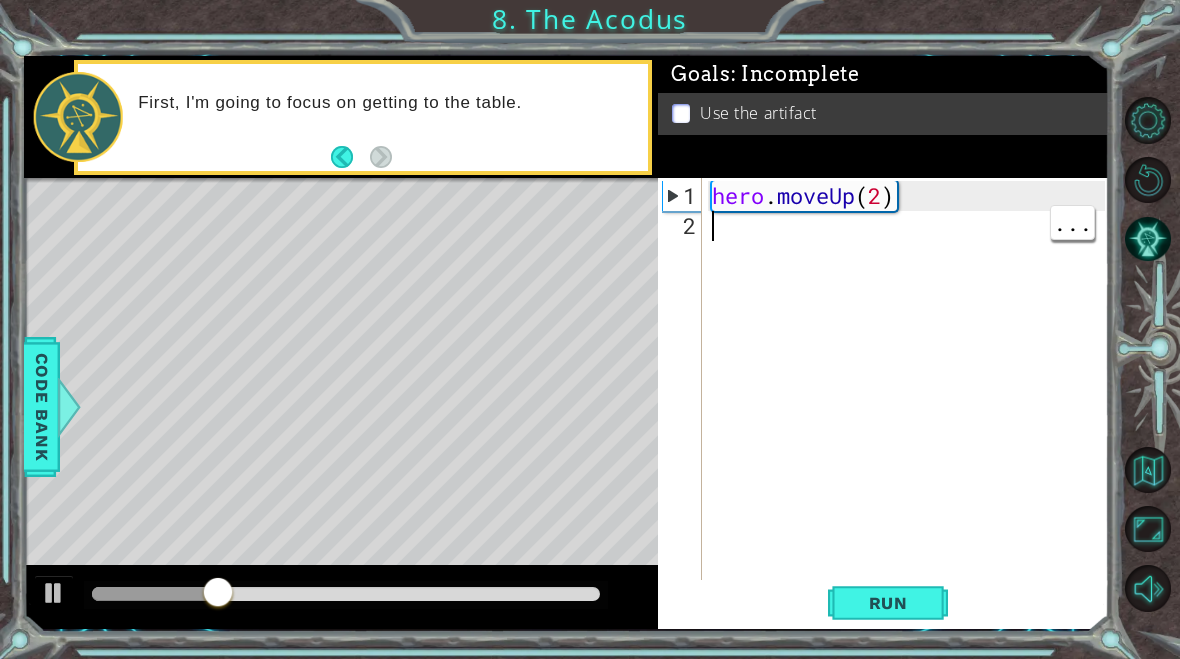 click on "hero . moveUp ( 2 )" at bounding box center [911, 421] 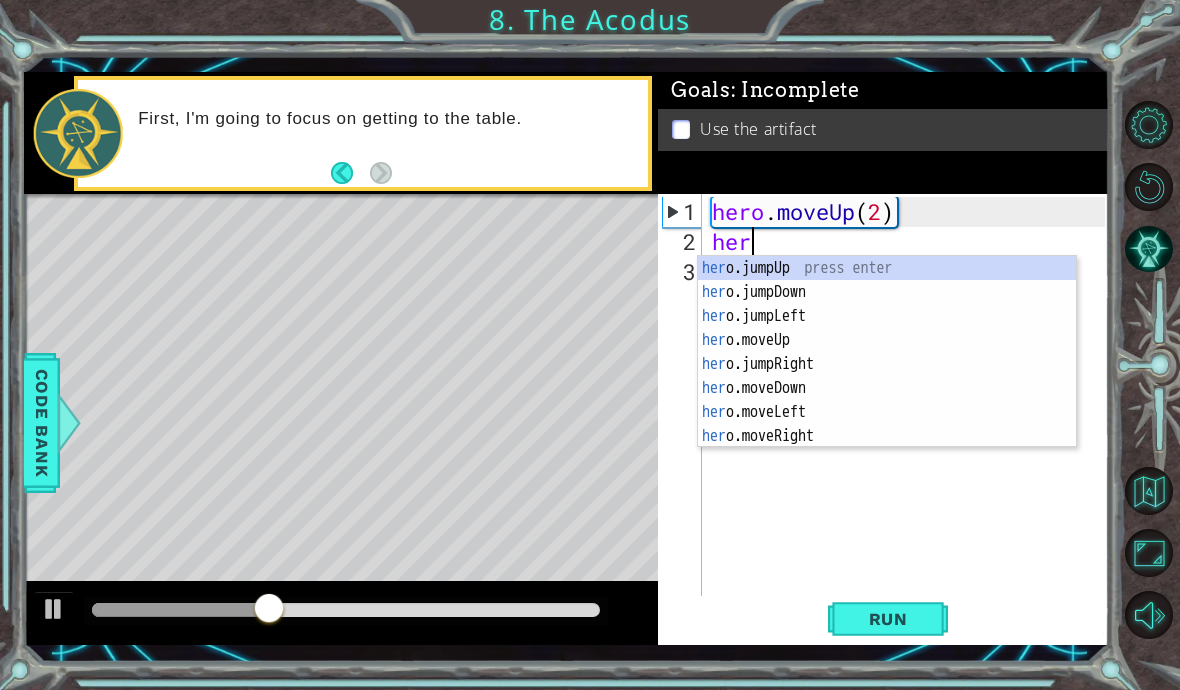 scroll, scrollTop: 35, scrollLeft: 75, axis: both 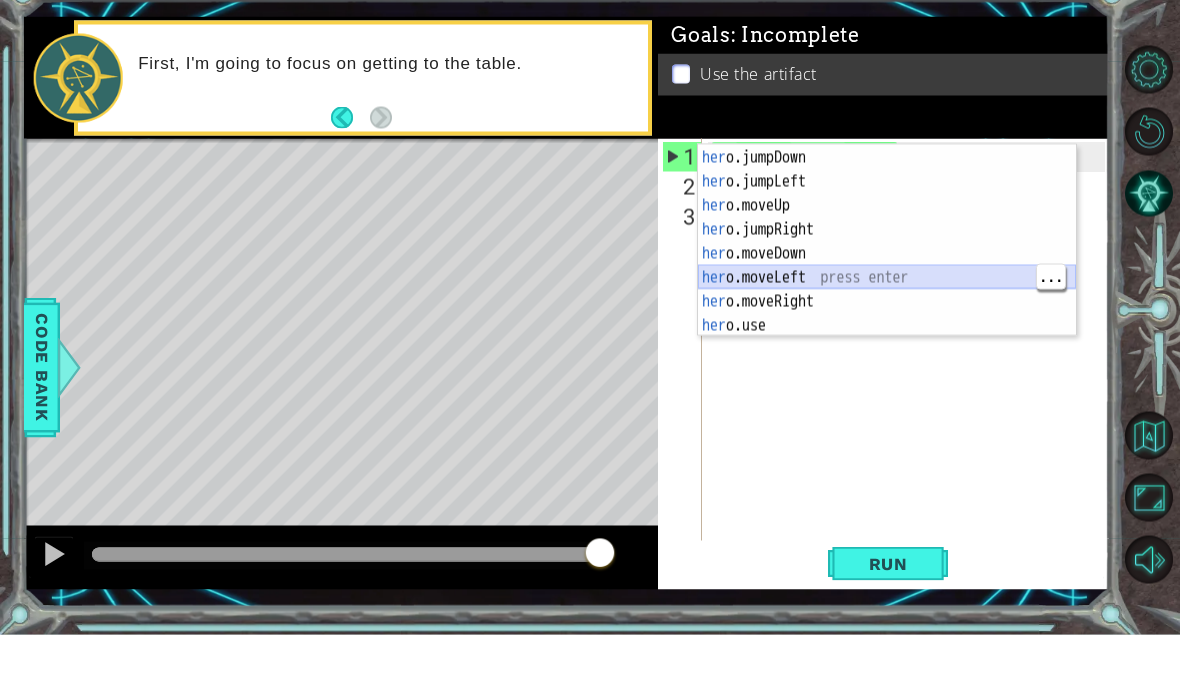 click on "her o.jumpUp press enter her o.jumpDown press enter her o.jumpLeft press enter her o.moveUp press enter her o.jumpRight press enter her o.moveDown press enter her o.moveLeft press enter her o.moveRight press enter her o.use press enter" at bounding box center [887, 297] 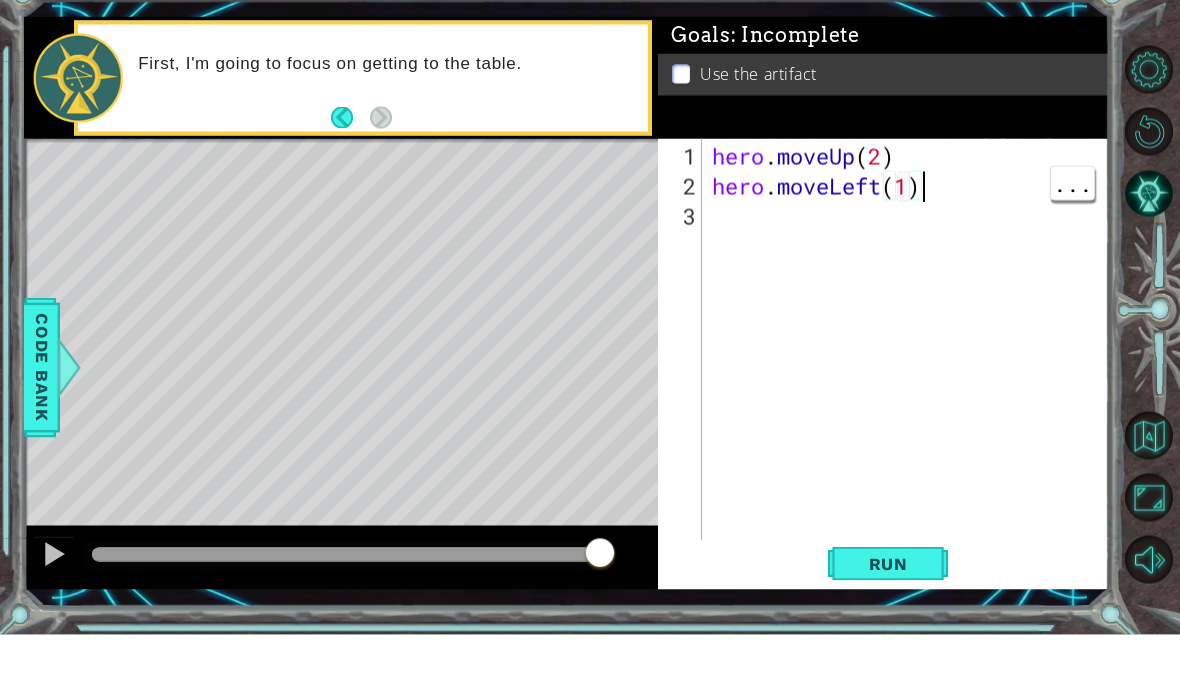 click on "hero . moveUp ( 2 ) hero . moveLeft ( 1 )" at bounding box center [911, 437] 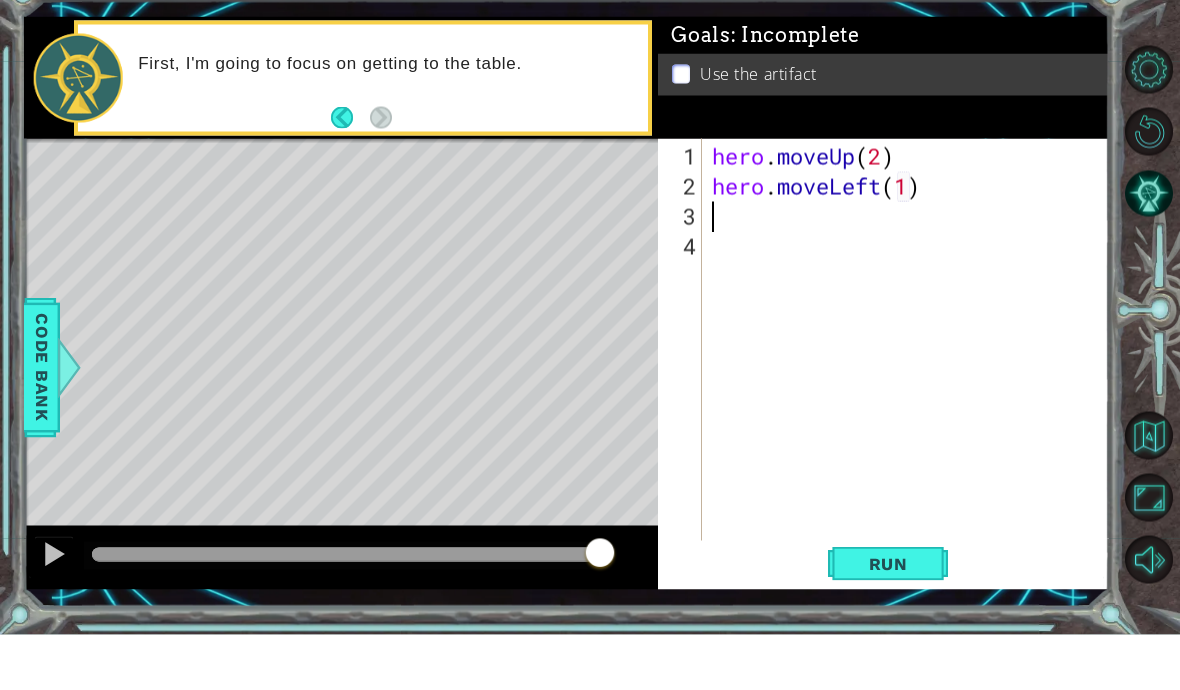 click at bounding box center (486, 488) 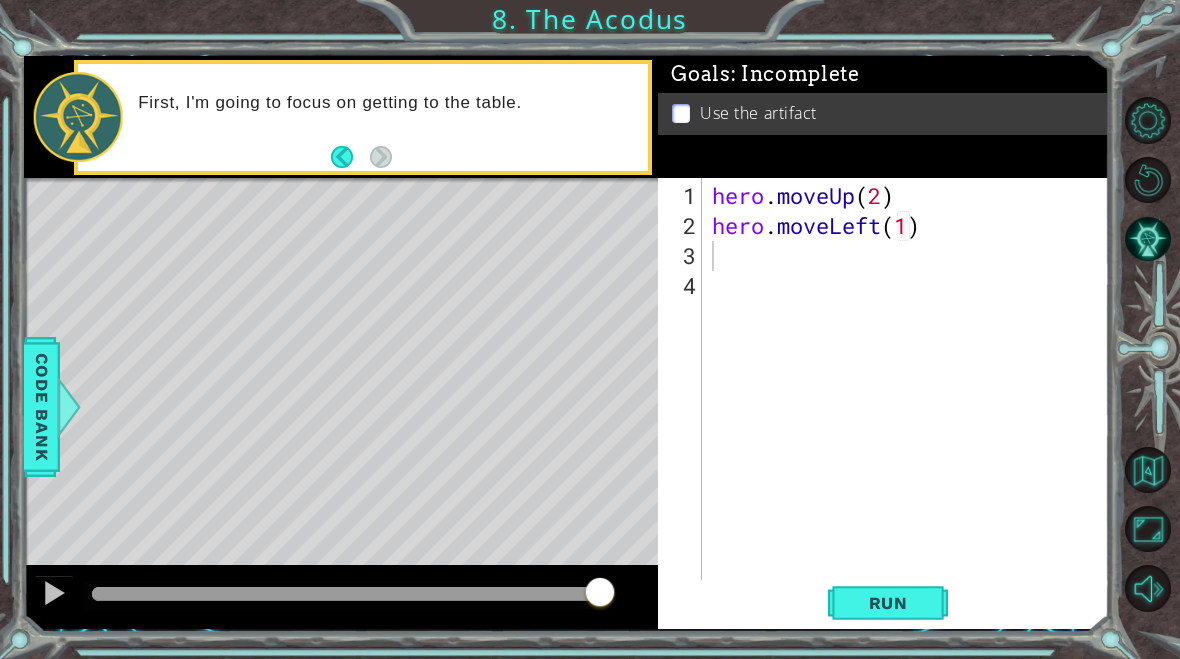 click on "Run" at bounding box center [888, 603] 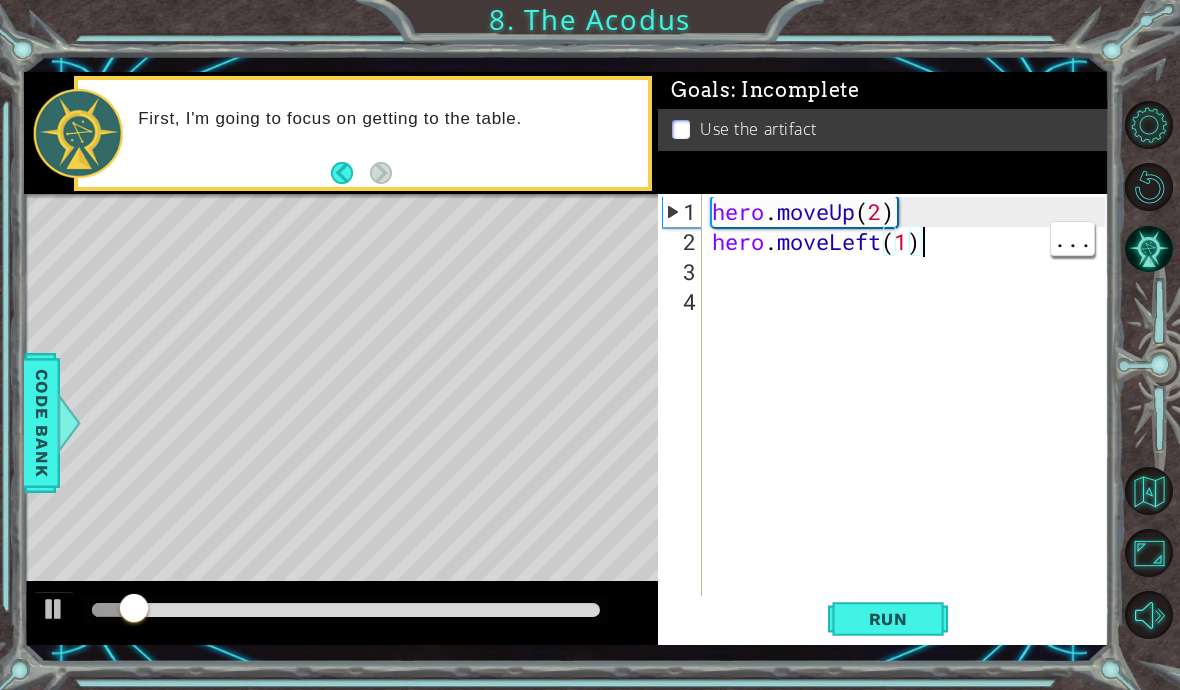 click at bounding box center [486, 488] 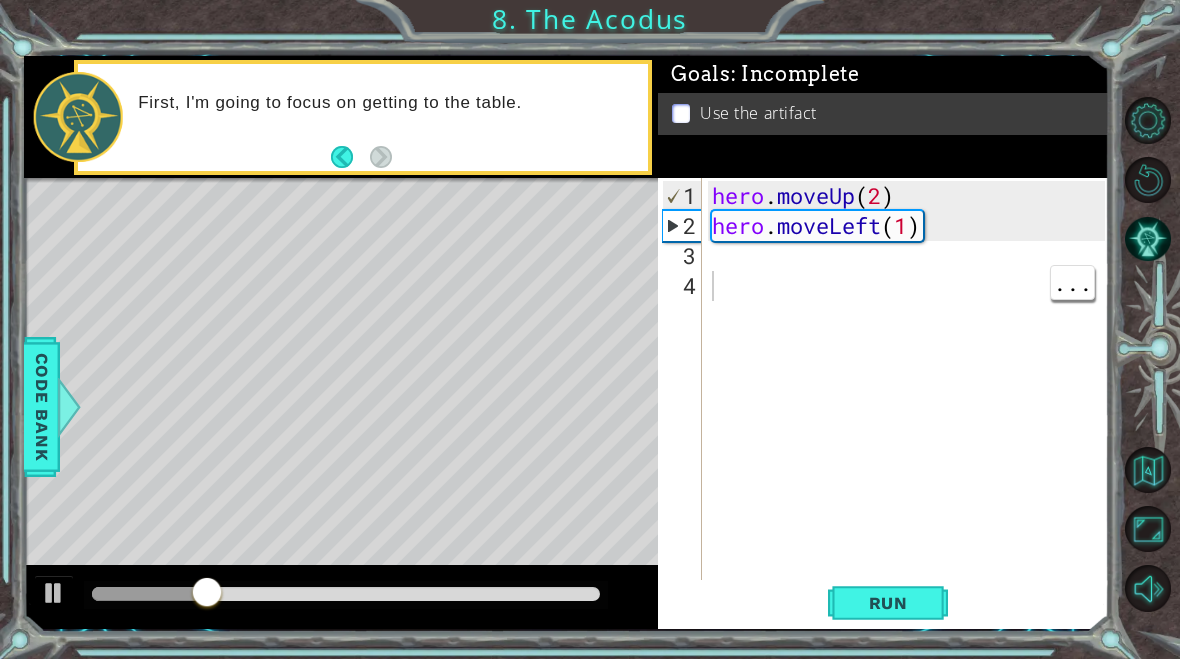 click on "hero . moveUp ( 2 ) hero . moveLeft ( 1 )" at bounding box center [911, 421] 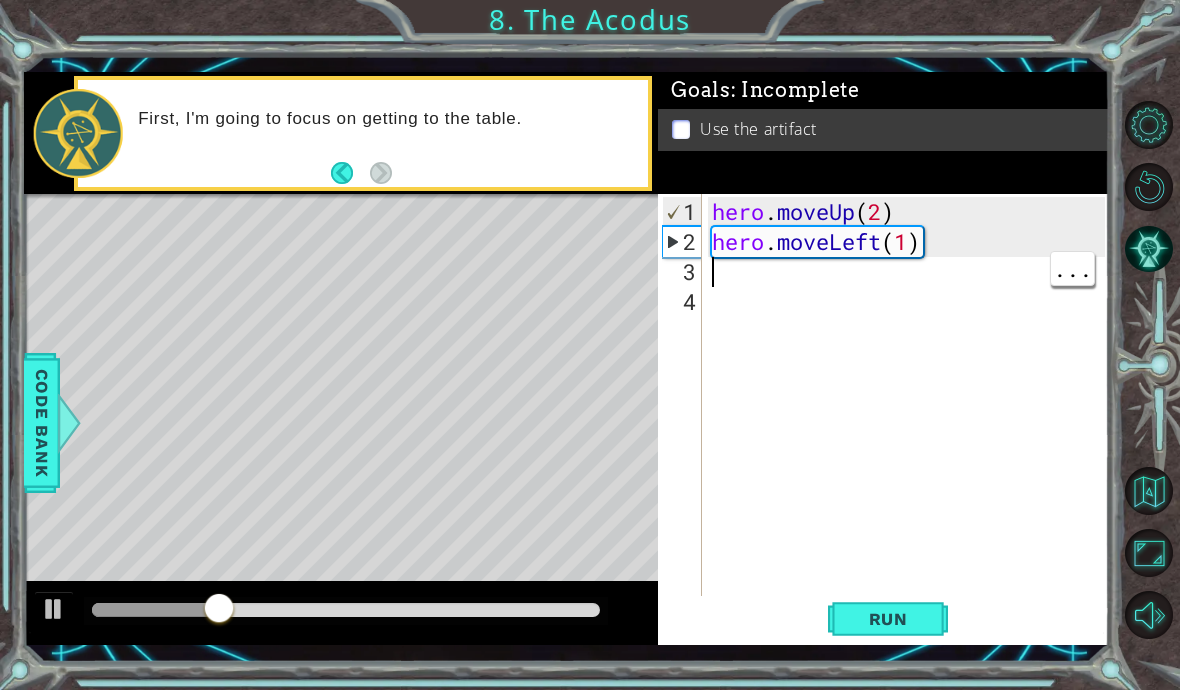 click on "hero . moveUp ( 2 ) hero . moveLeft ( 1 )" at bounding box center [911, 437] 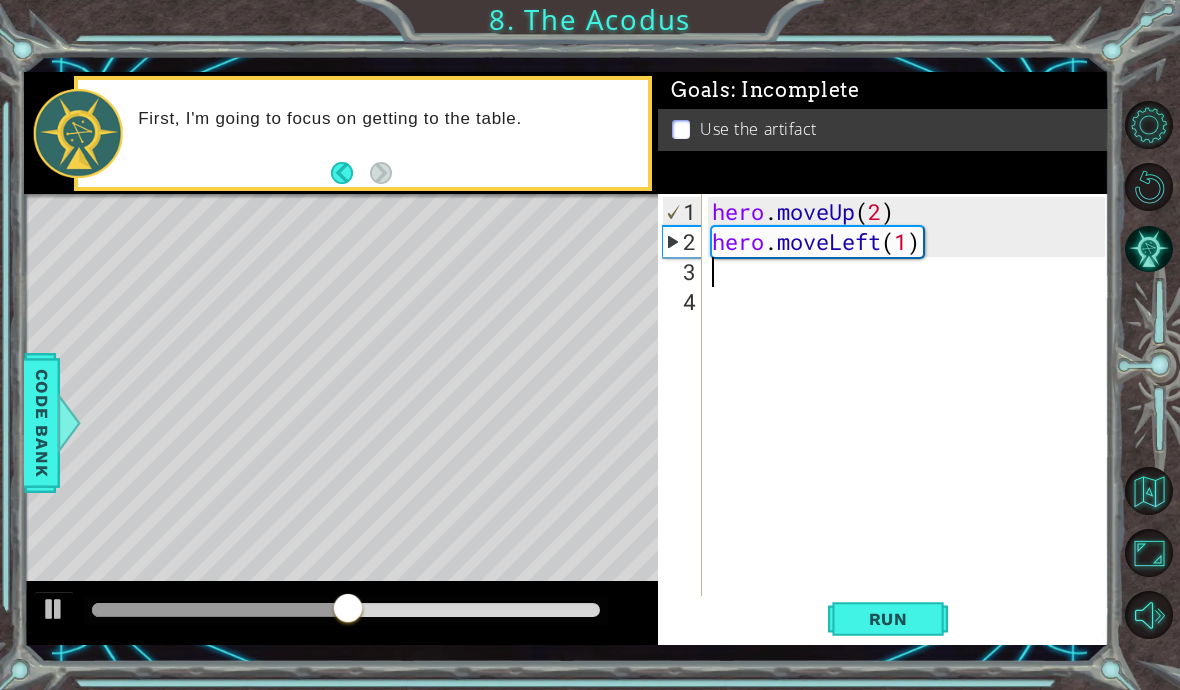 scroll, scrollTop: 35, scrollLeft: 49, axis: both 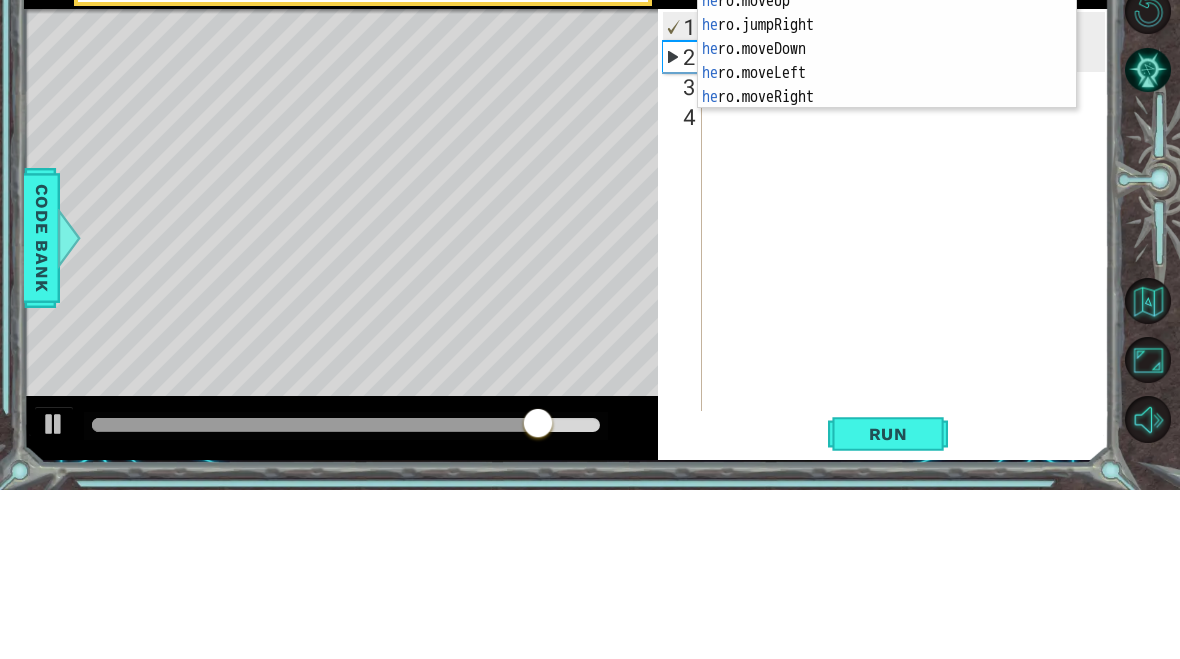 type on "abcde fg" 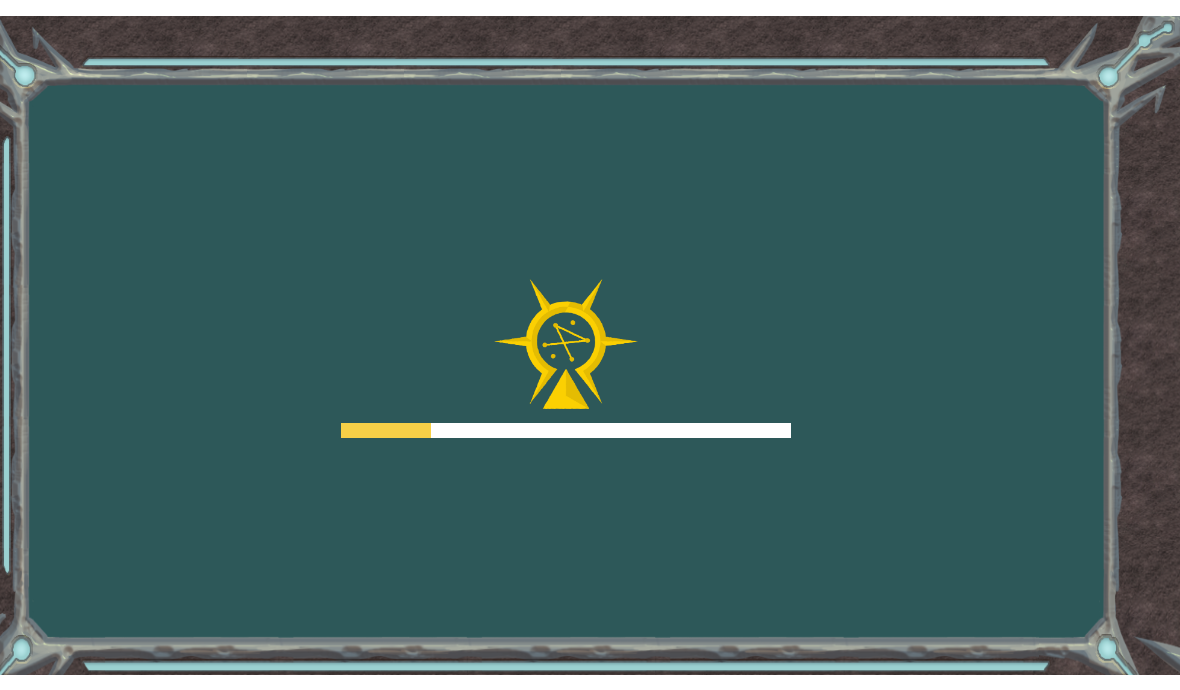 scroll, scrollTop: 0, scrollLeft: 0, axis: both 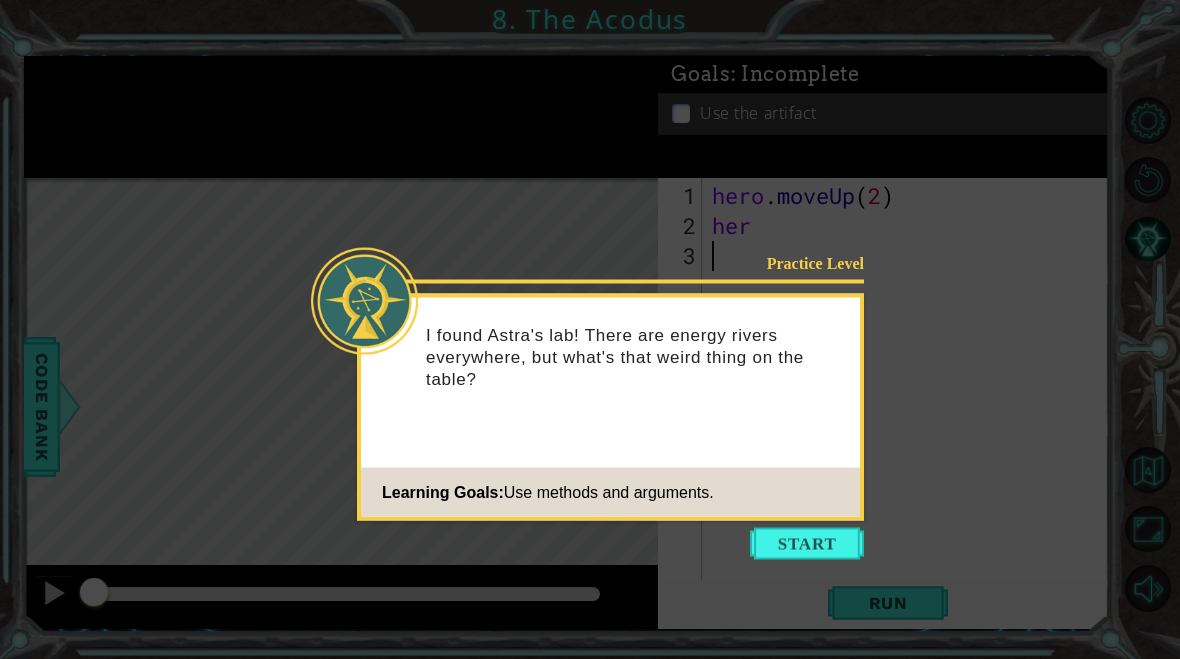 click at bounding box center (807, 544) 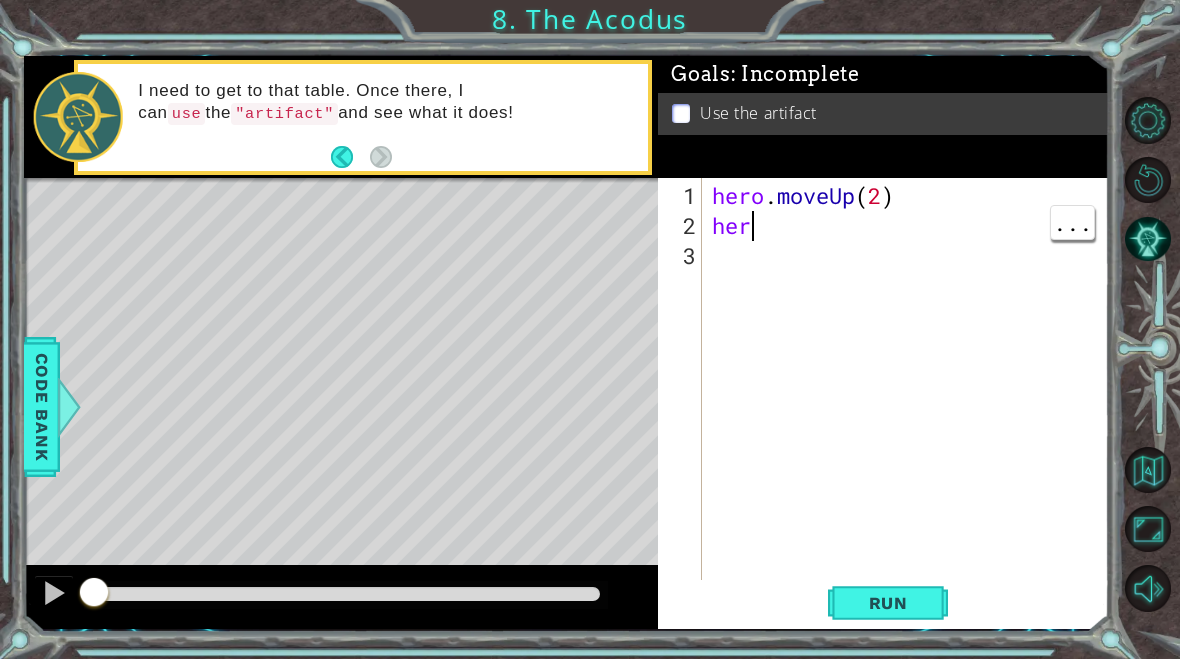 click on "[PERSON].moveUp(2) [PERSON]" at bounding box center (911, 421) 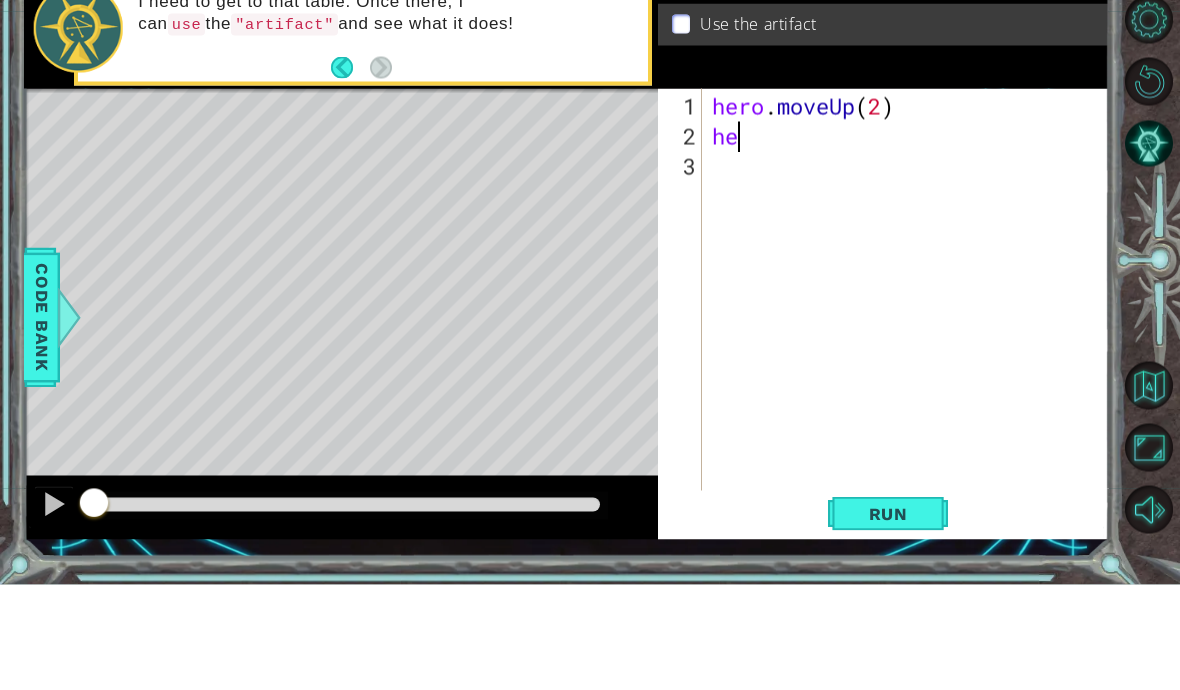 scroll, scrollTop: 35, scrollLeft: 49, axis: both 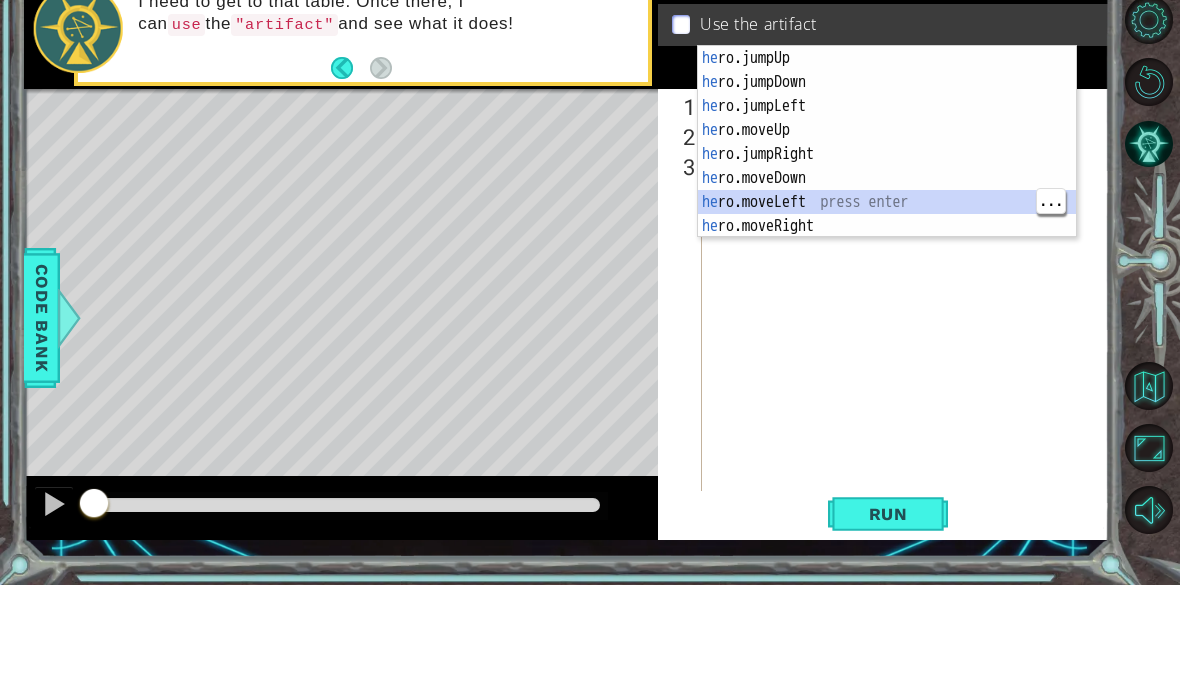 click on "h [PERSON].jumpUp press enter h [PERSON].jumpDown press enter h [PERSON].jumpLeft press enter h [PERSON].moveUp press enter h [PERSON].jumpRight press enter h [PERSON].moveDown press enter h [PERSON].moveLeft press enter h [PERSON].moveRight press enter h [PERSON] press enter" at bounding box center [887, 271] 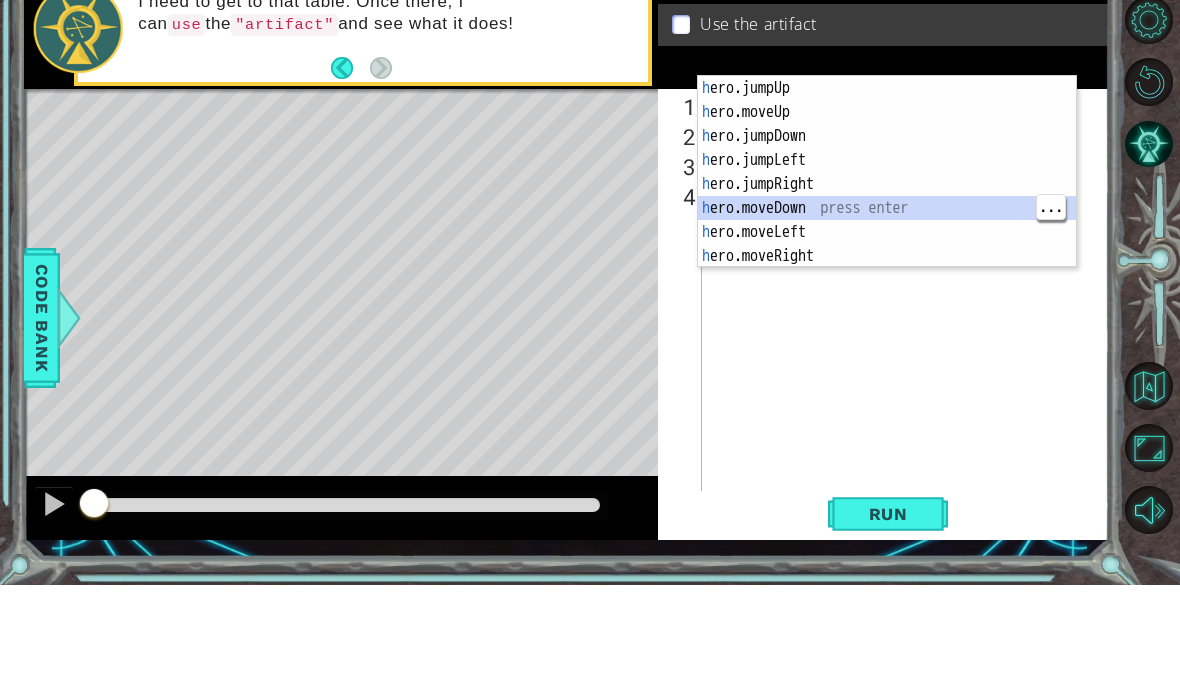 click on "h [PERSON].jumpUp press enter h [PERSON].moveUp press enter h [PERSON].jumpDown press enter h [PERSON].jumpLeft press enter h [PERSON].jumpRight press enter h [PERSON].moveDown press enter h [PERSON].moveLeft press enter h [PERSON].moveRight press enter h [PERSON] press enter" at bounding box center [887, 301] 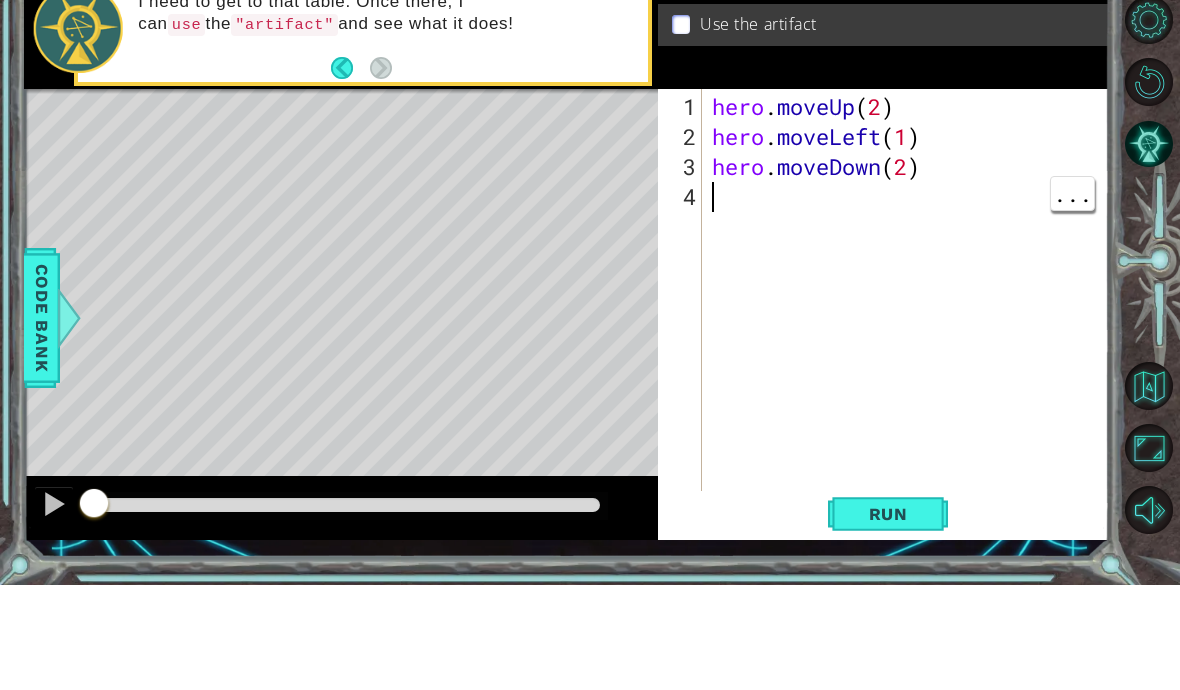 click at bounding box center (486, 488) 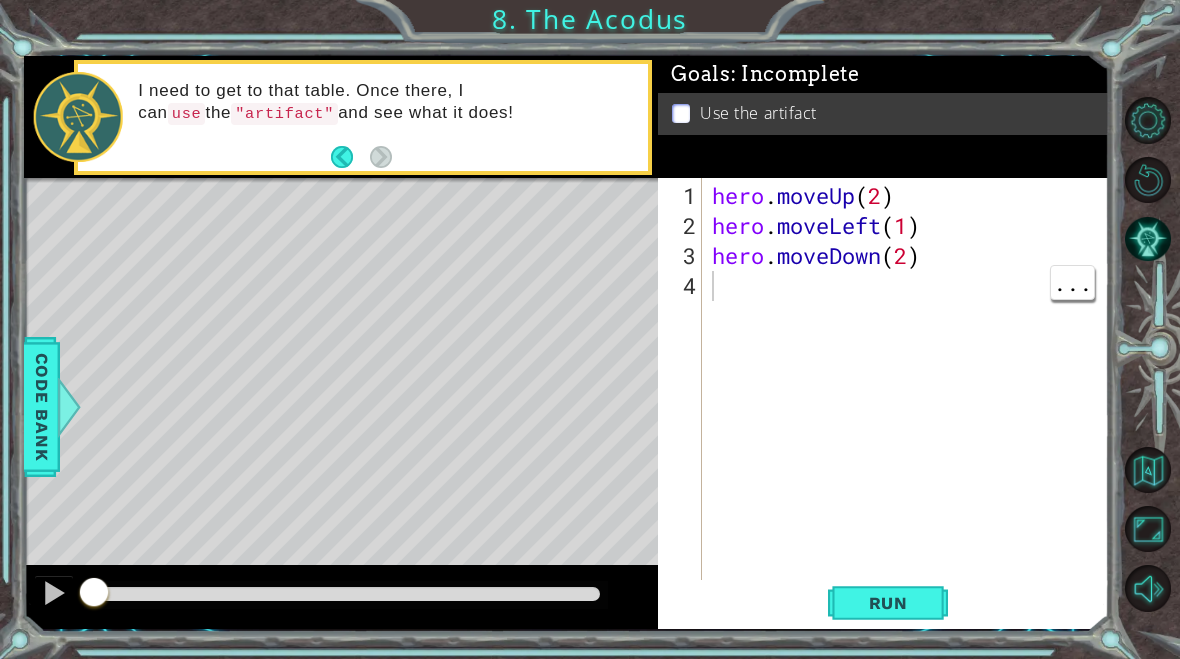 click on "Run" at bounding box center [888, 603] 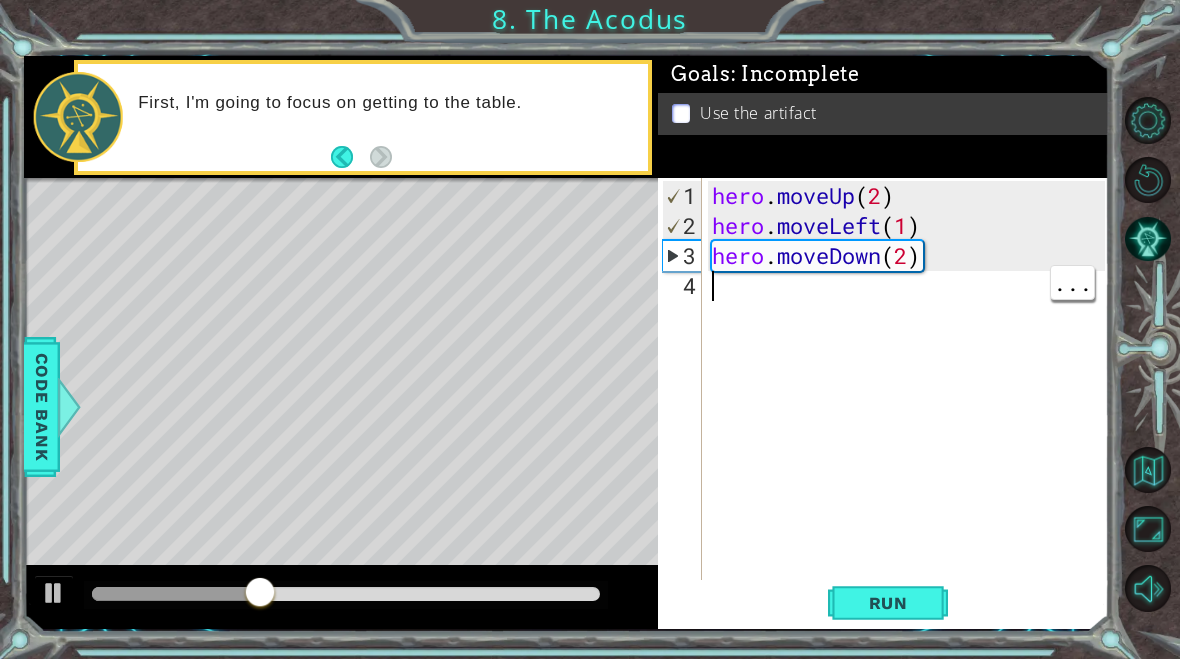 click on "hero . moveUp ( 2 ) hero . moveLeft ( 1 ) hero . moveDown ( 2 )" at bounding box center (911, 421) 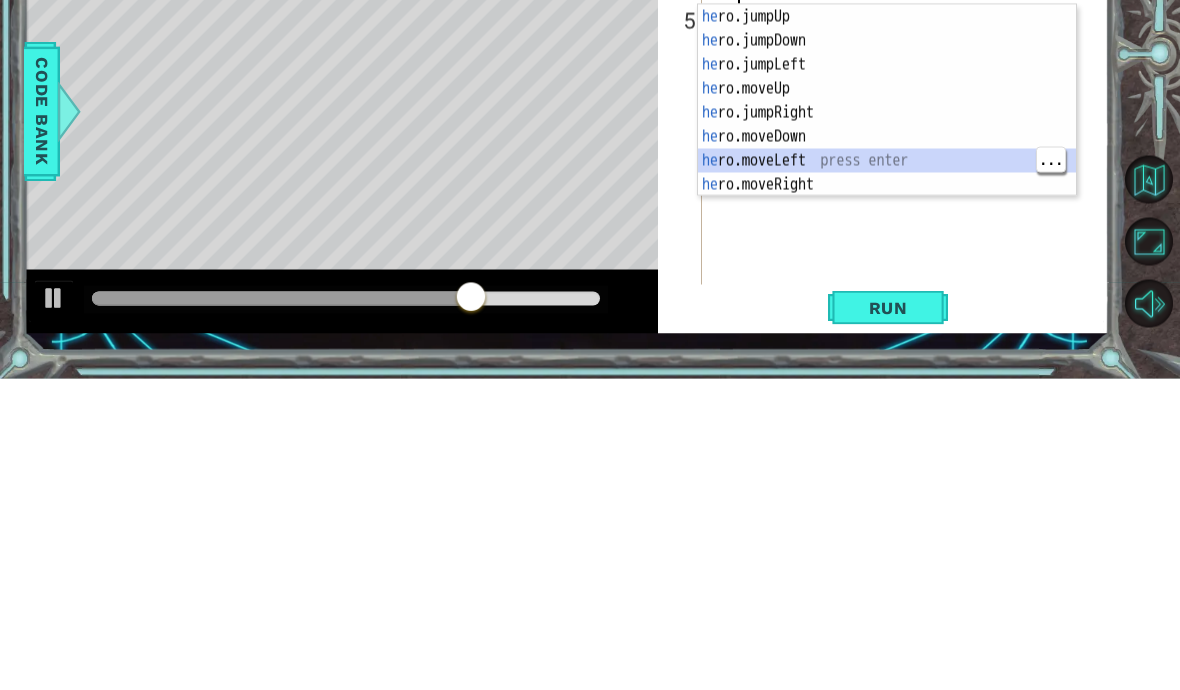 click on "h [PERSON].jumpUp press enter h [PERSON].jumpDown press enter h [PERSON].jumpLeft press enter h [PERSON].moveUp press enter h [PERSON].jumpRight press enter h [PERSON].moveDown press enter h [PERSON].moveLeft press enter h [PERSON].moveRight press enter h [PERSON] press enter" at bounding box center (887, 436) 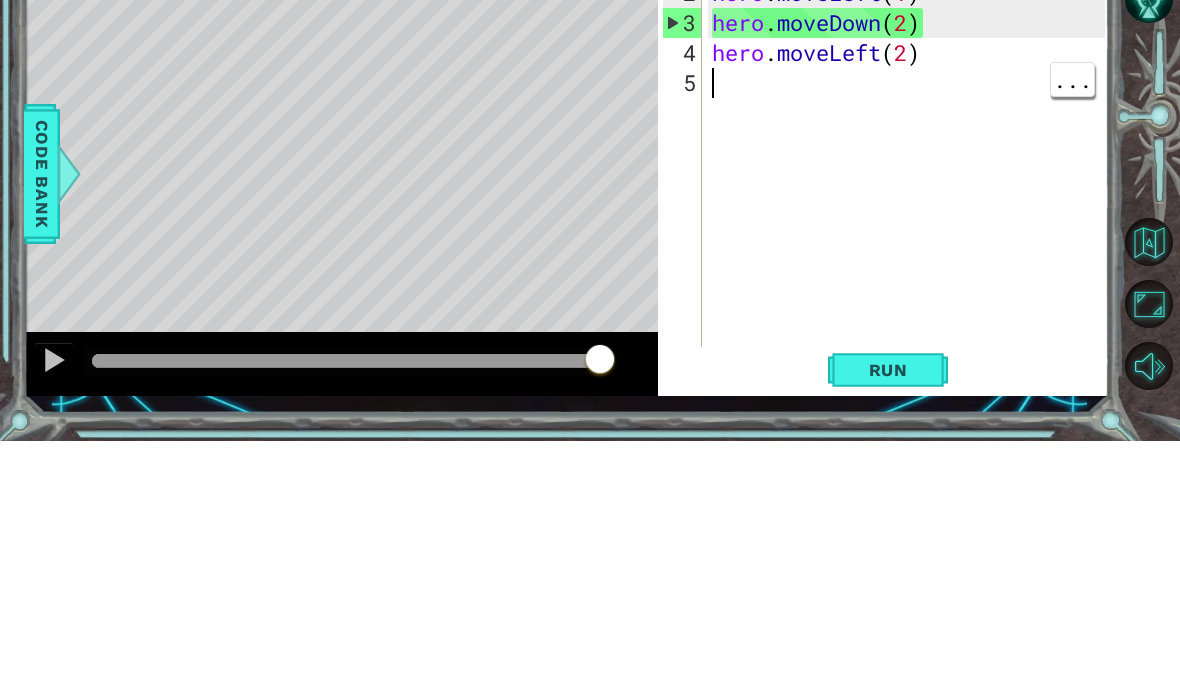 click on "hero . moveUp ( 2 ) hero . moveLeft ( 1 ) hero . moveDown ( 2 ) hero . moveLeft ( 2 )" at bounding box center (911, 437) 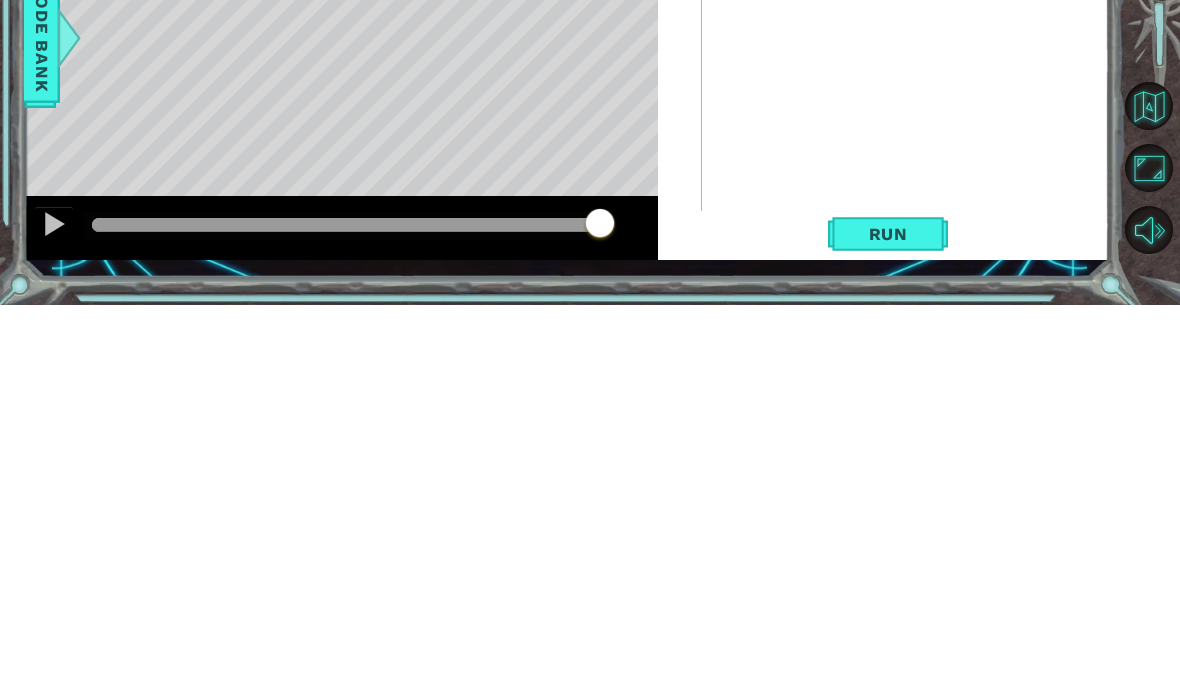 click on "Run" at bounding box center [888, 619] 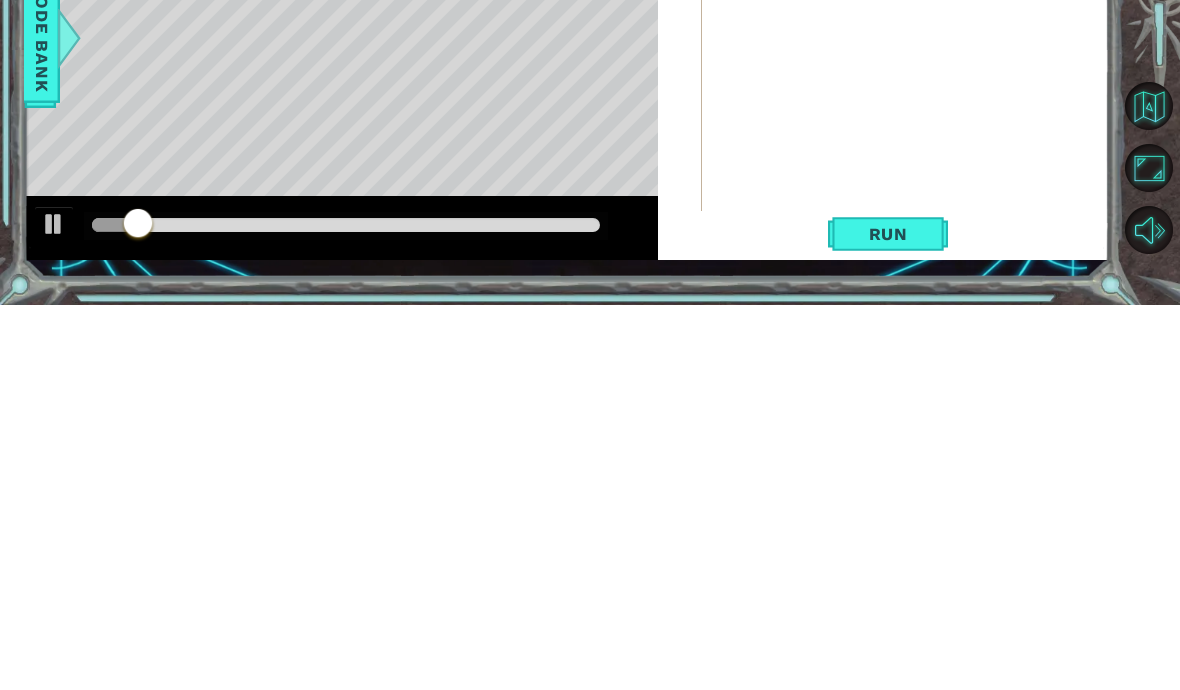 click at bounding box center (486, 488) 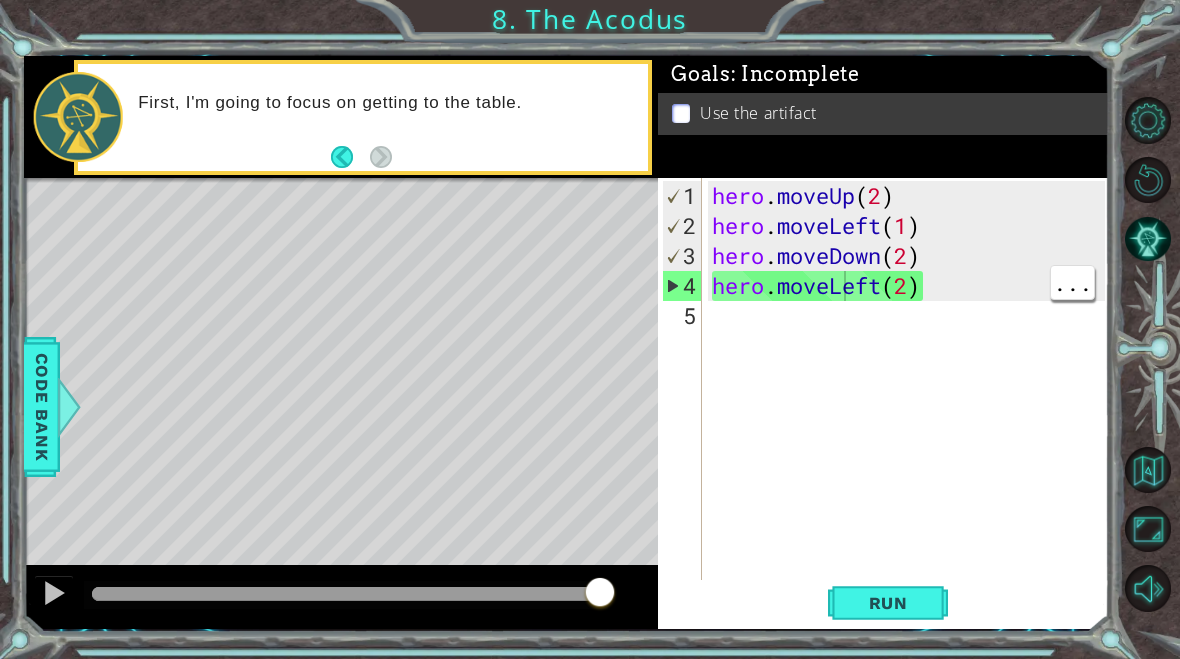 click on "hero . moveUp ( 2 ) hero . moveLeft ( 1 ) hero . moveDown ( 2 ) hero . moveLeft ( 2 )" at bounding box center [911, 421] 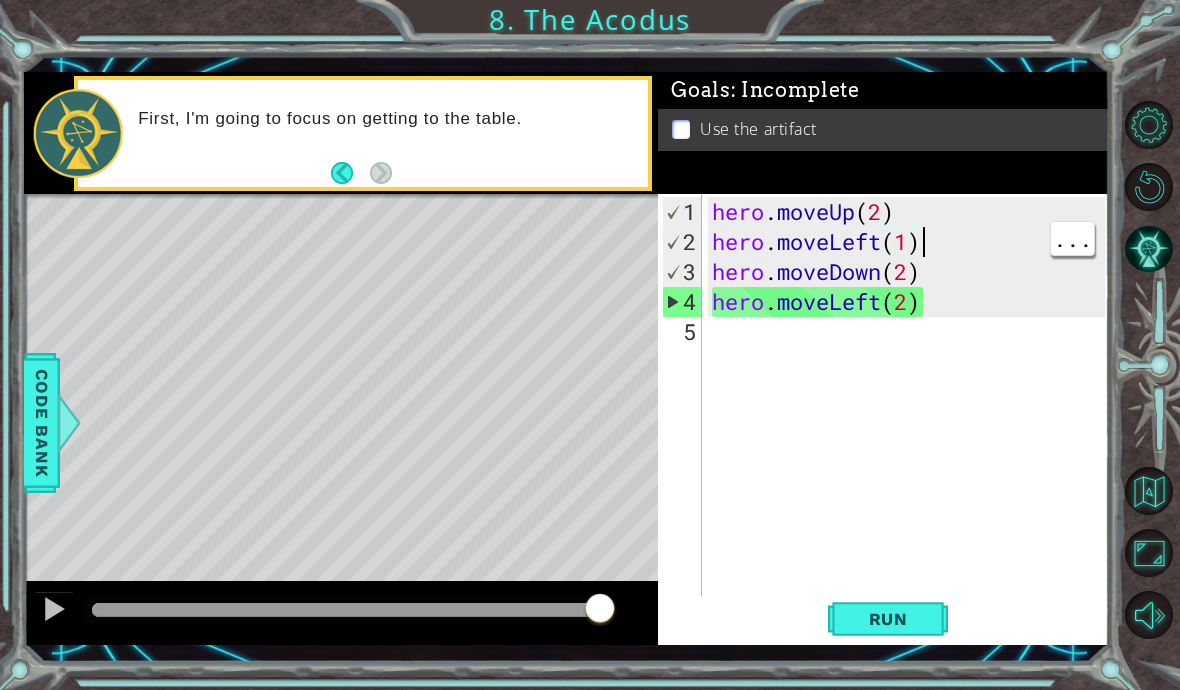 click on "hero . moveUp ( 2 ) hero . moveLeft ( 1 ) hero . moveDown ( 2 ) hero . moveLeft ( 2 )" at bounding box center (911, 437) 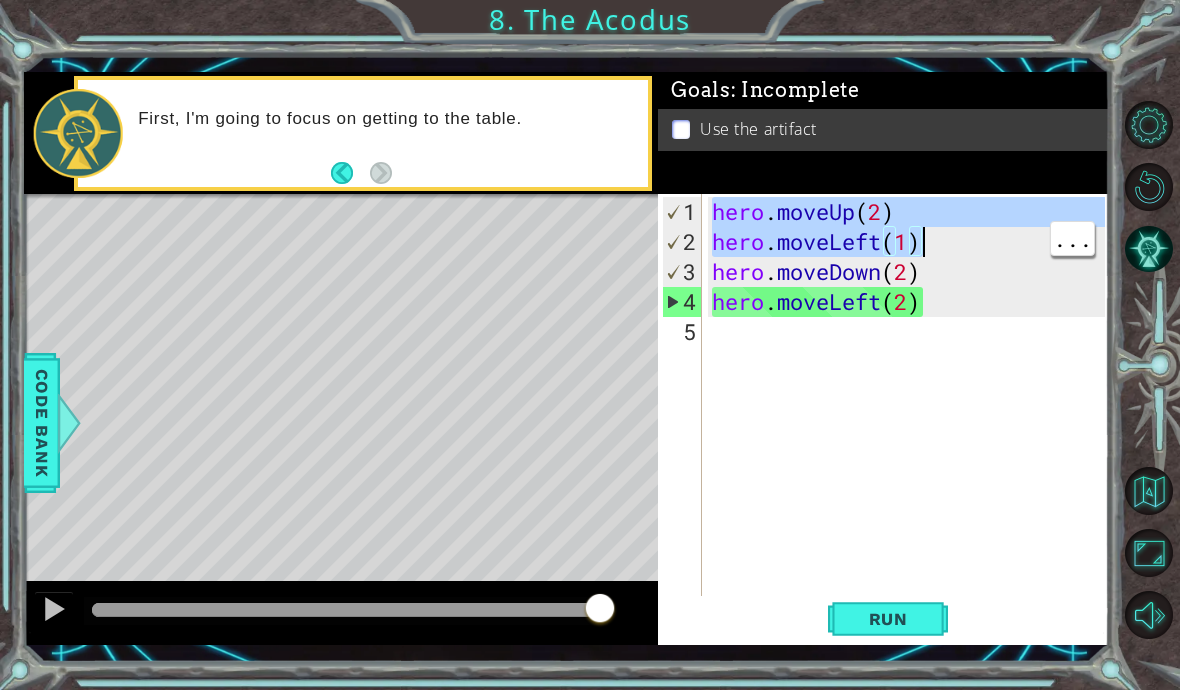 click at bounding box center (486, 488) 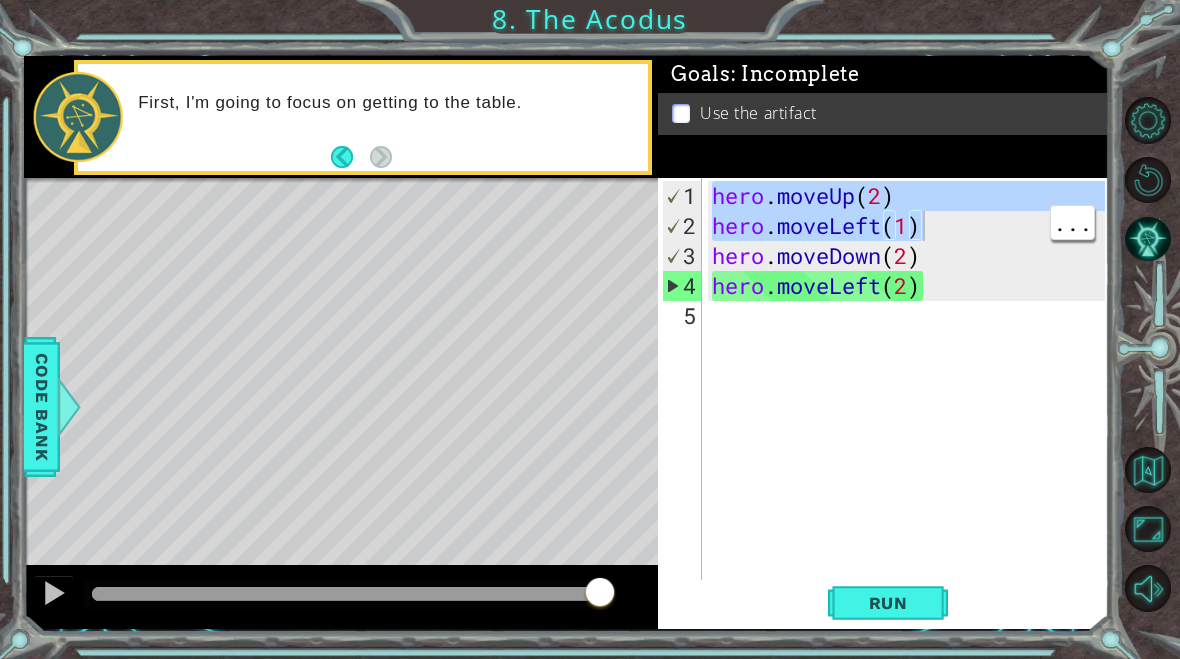 click on "hero . moveUp ( 2 ) hero . moveLeft ( 1 ) hero . moveDown ( 2 ) hero . moveLeft ( 2 )" at bounding box center [911, 421] 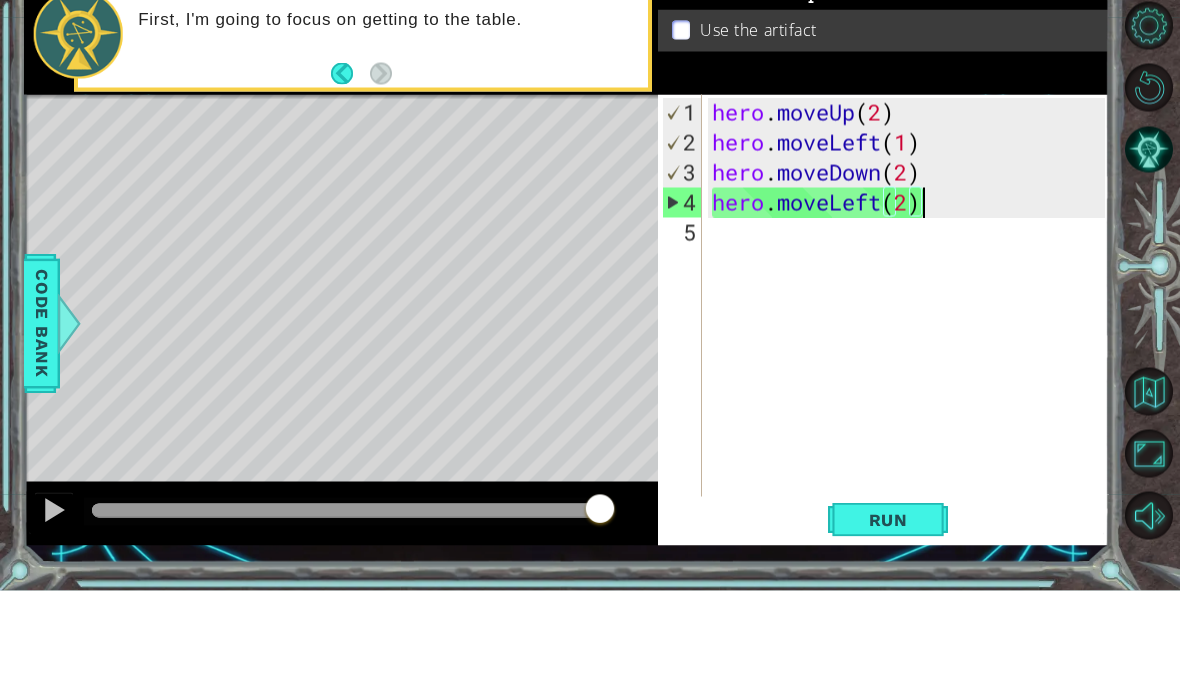 click on "hero . moveUp ( 2 ) hero . moveLeft ( 1 ) hero . moveDown ( 2 ) hero . moveLeft ( 2 )" at bounding box center (911, 437) 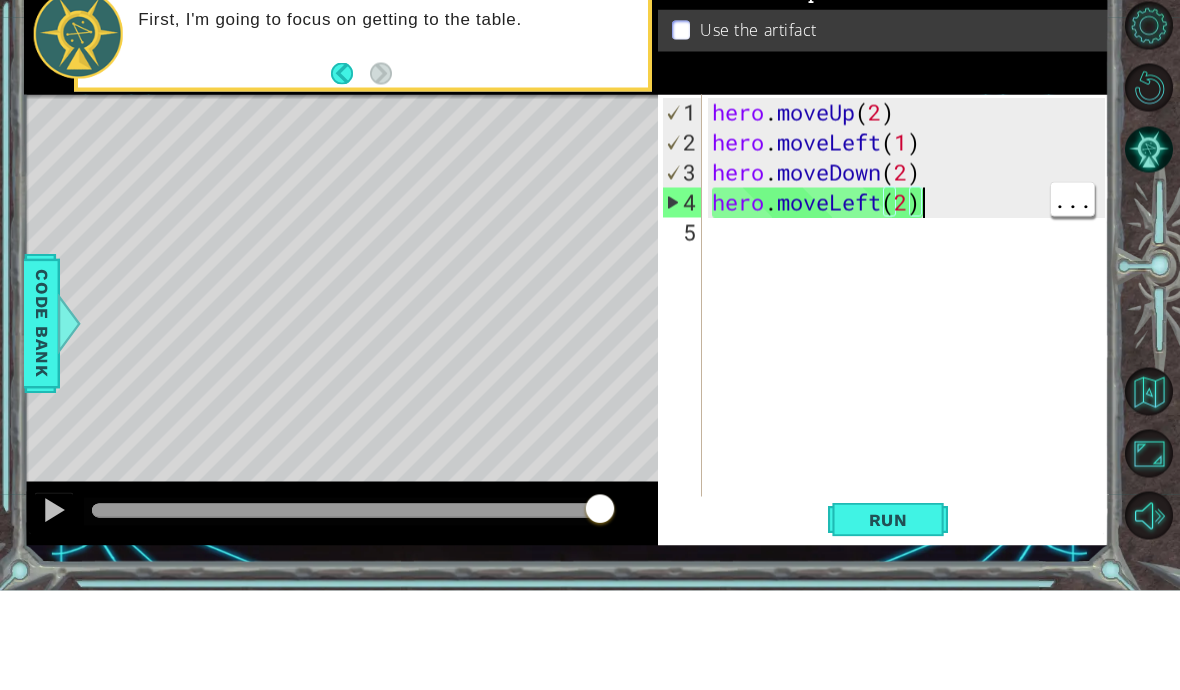 click on "hero . moveUp ( 2 ) hero . moveLeft ( 1 ) hero . moveDown ( 2 ) hero . moveLeft ( 2 )" at bounding box center (911, 437) 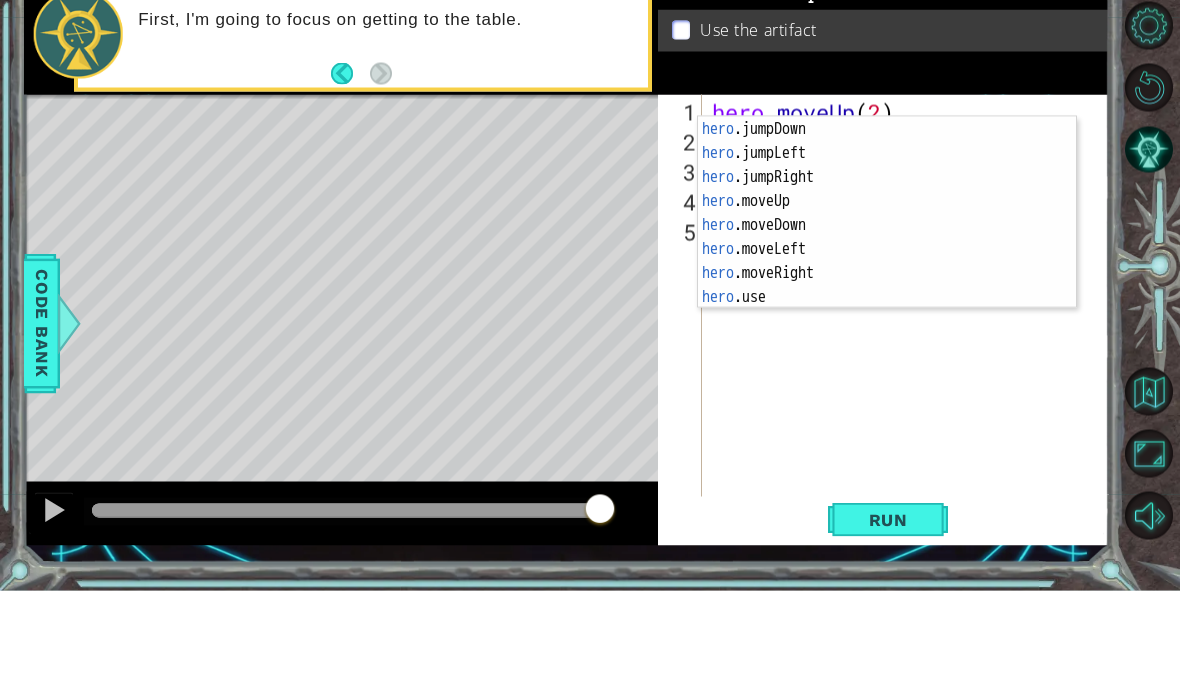 scroll, scrollTop: 24, scrollLeft: 0, axis: vertical 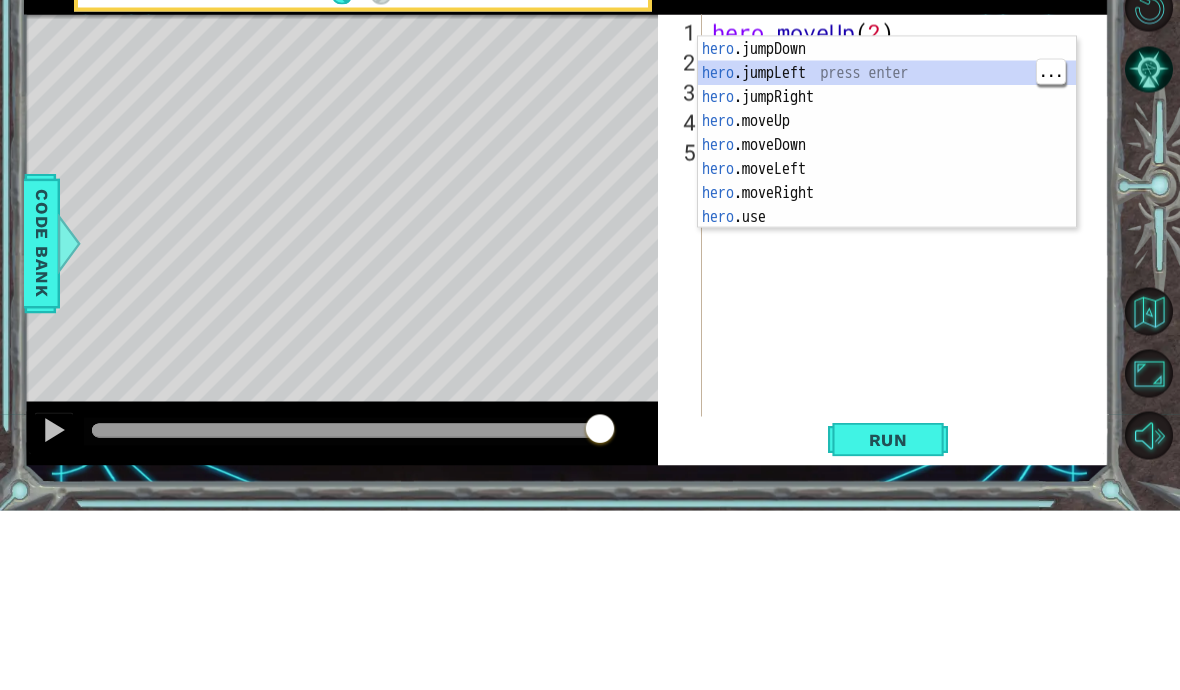 click on "[PERSON] .jumpDown press enter [PERSON] .jumpLeft press enter [PERSON] .jumpRight press enter [PERSON] .moveUp press enter [PERSON] .moveDown press enter [PERSON] .moveLeft press enter [PERSON] .moveRight press enter [PERSON] .use press enter" at bounding box center (887, 336) 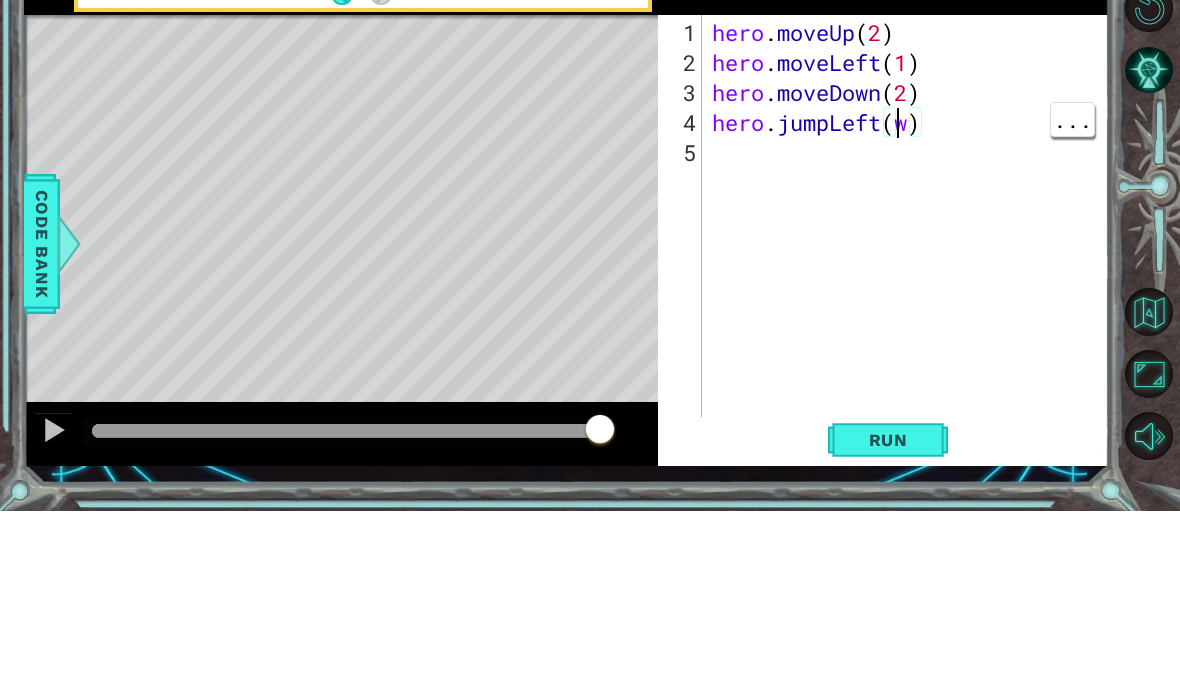 click on "[PERSON].moveUp(2) [PERSON].moveLeft(1) [PERSON].moveDown(2) [PERSON].jumpLeft(w)" at bounding box center [911, 437] 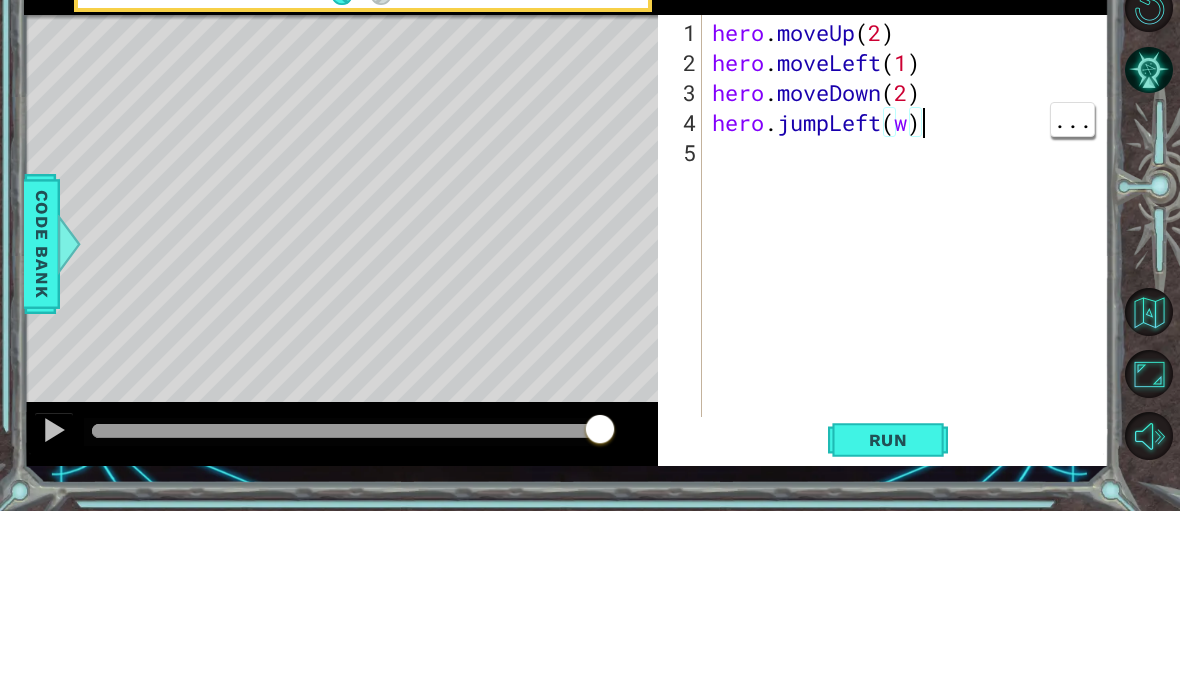 click on "[PERSON].moveUp(2) [PERSON].moveLeft(1) [PERSON].moveDown(2) [PERSON].jumpLeft(w)" at bounding box center [911, 437] 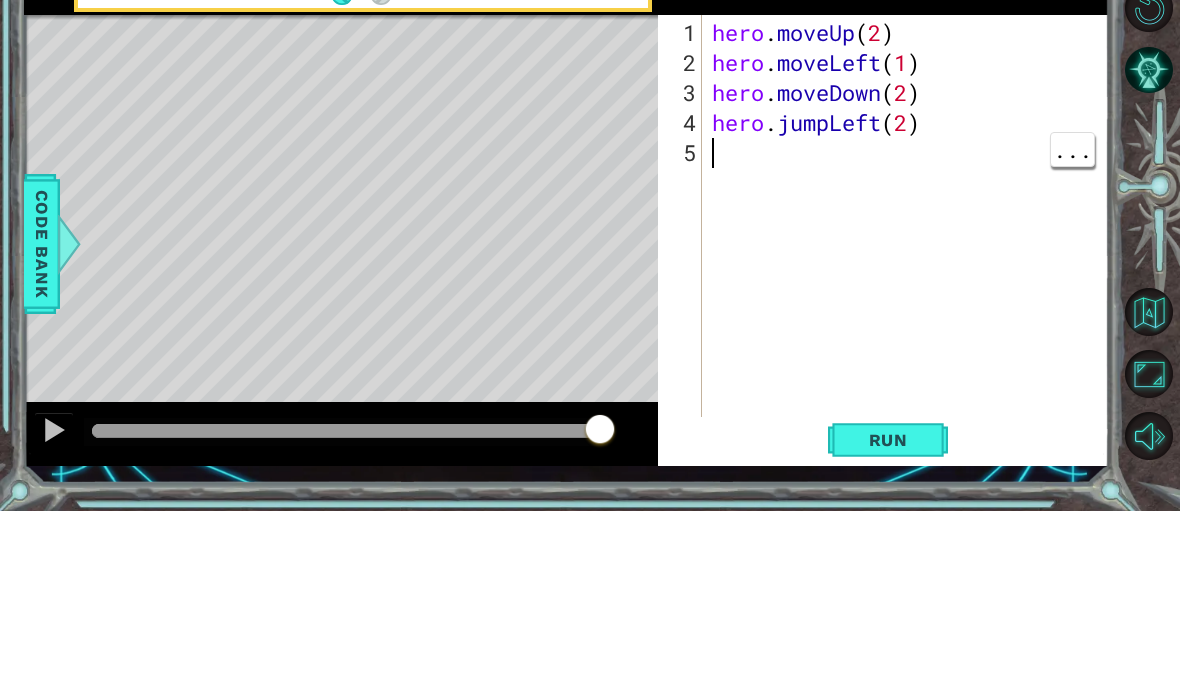 click at bounding box center [486, 488] 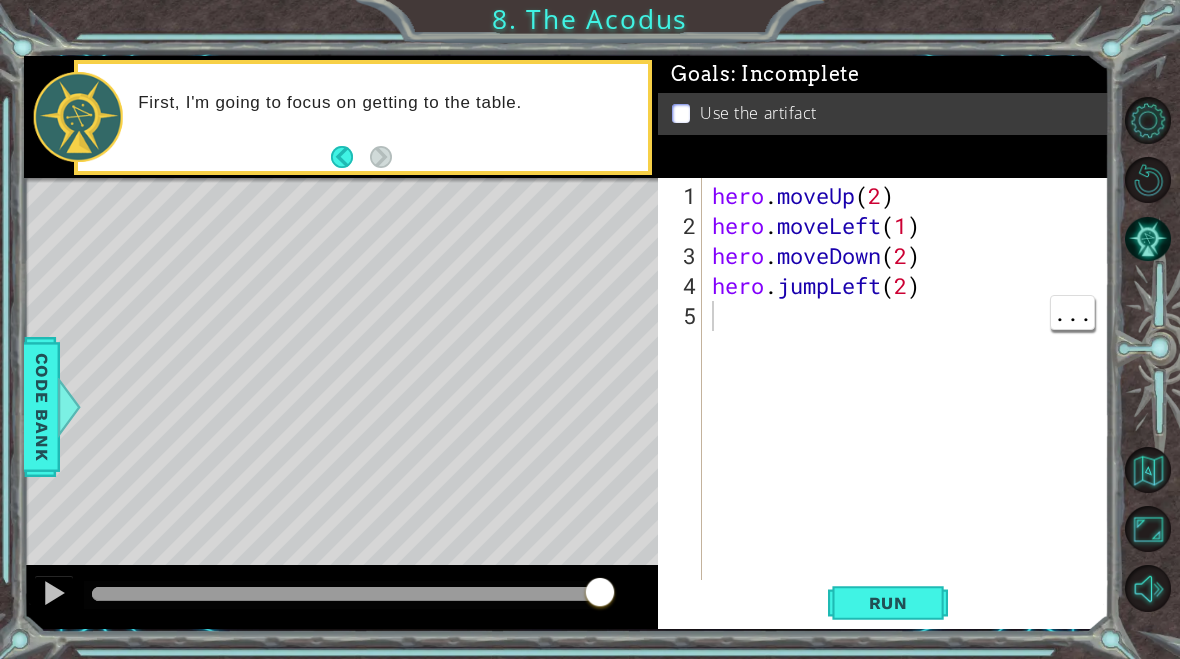 click on "Run" at bounding box center [888, 603] 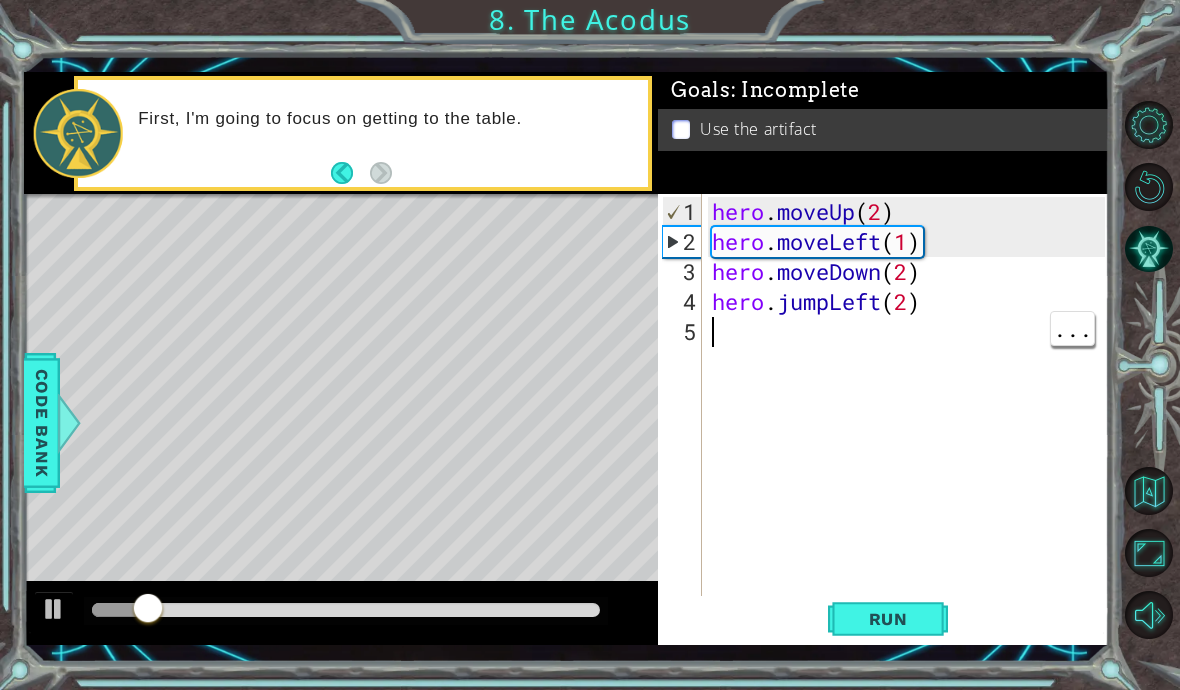 click at bounding box center (486, 488) 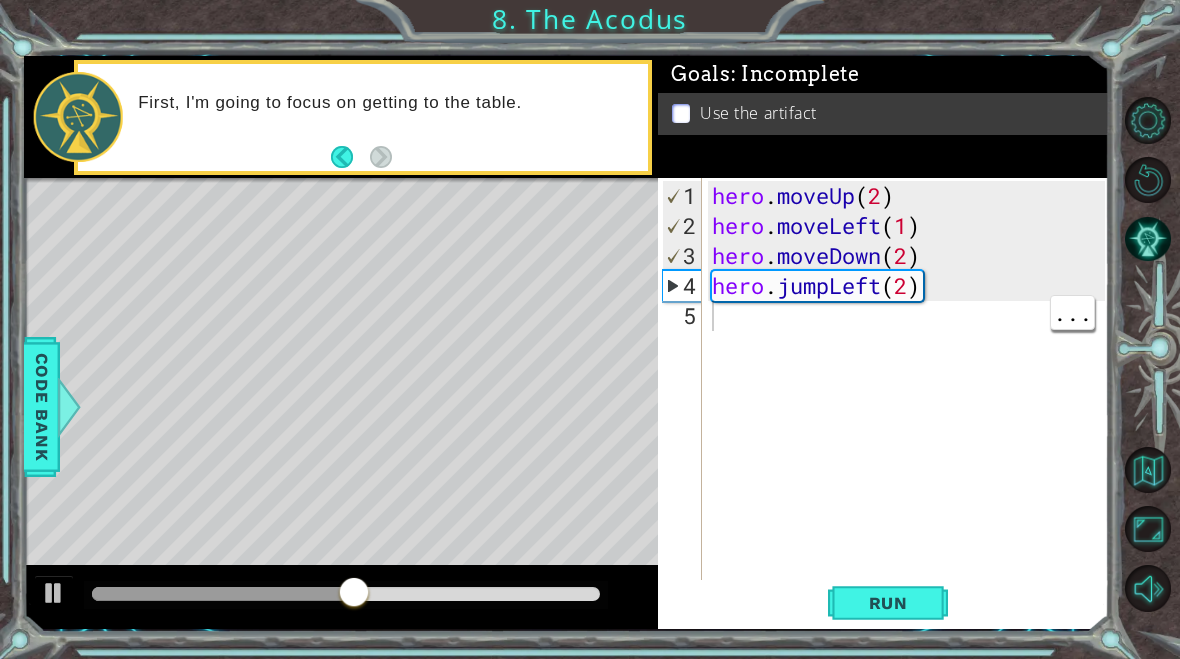 click on "hero . moveUp ( 2 ) hero . moveLeft ( 1 ) hero . moveDown ( 2 ) hero . jumpLeft ( 2 )" at bounding box center [911, 421] 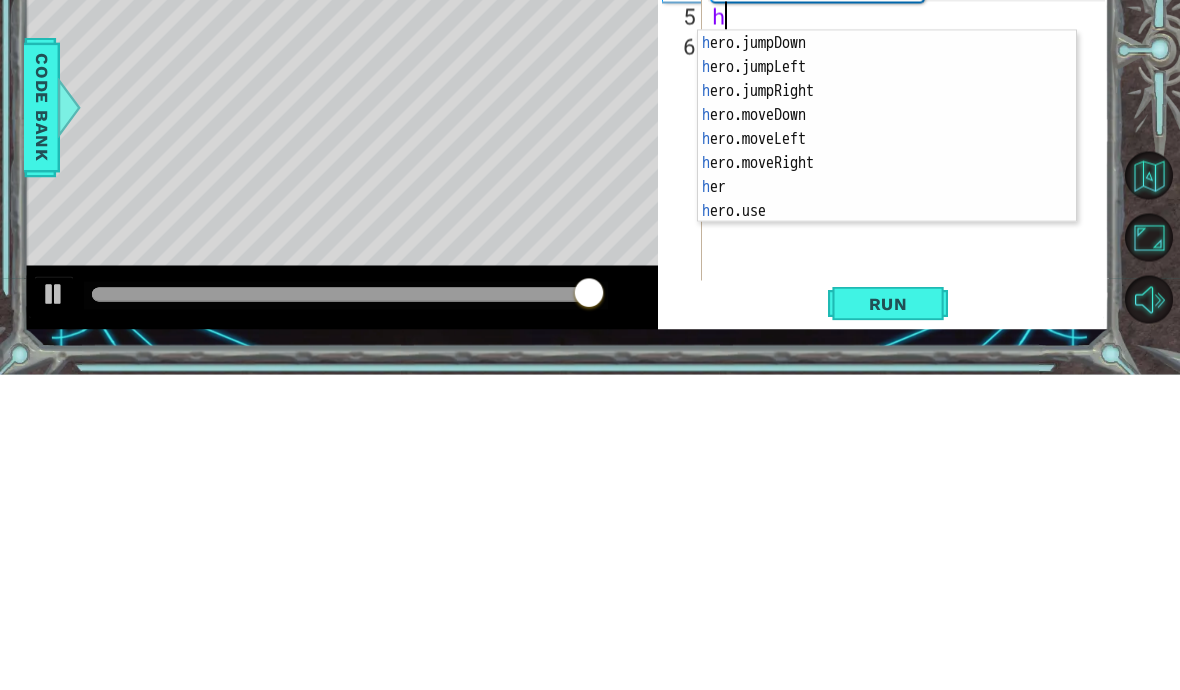 scroll, scrollTop: 0, scrollLeft: 0, axis: both 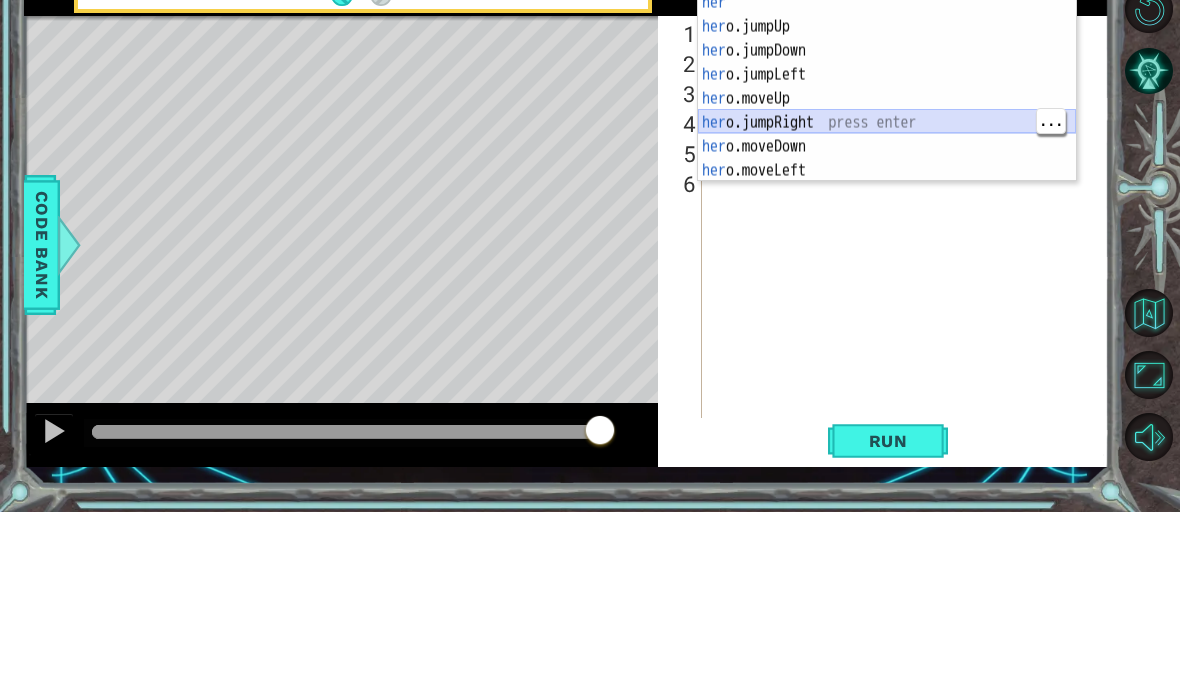 click on "[PERSON] press enter [PERSON].jumpUp press enter [PERSON].jumpDown press enter [PERSON].jumpLeft press enter [PERSON].moveUp press enter [PERSON].jumpRight press enter [PERSON].moveDown press enter [PERSON].moveLeft press enter [PERSON].moveRight press enter" at bounding box center (887, 288) 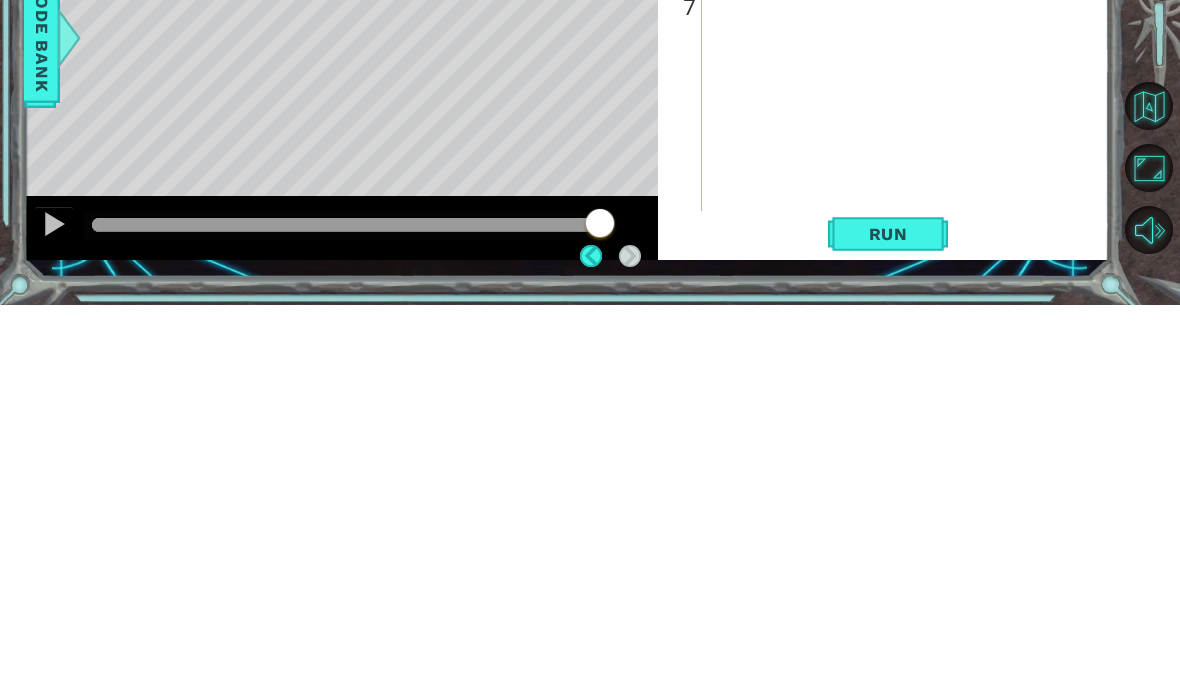 click on "Run" at bounding box center (888, 619) 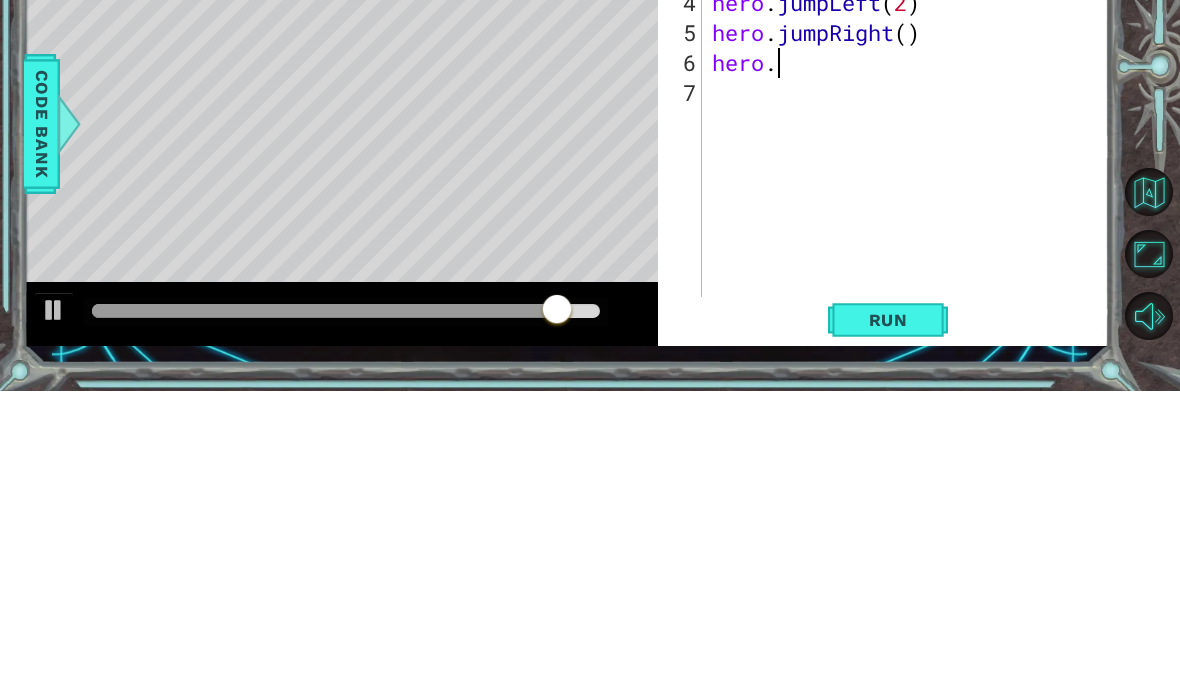 scroll, scrollTop: 35, scrollLeft: 89, axis: both 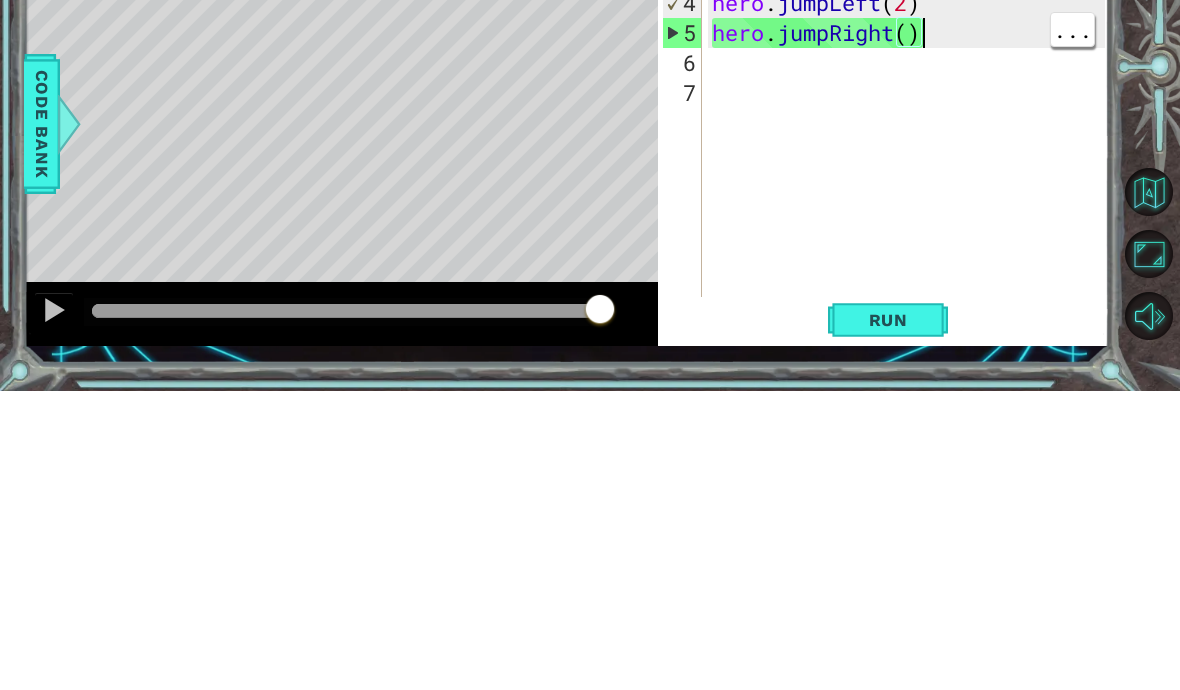 click on "[PERSON] . moveUp ( 2 ) [PERSON] . moveLeft ( 1 ) [PERSON] . moveDown ( 2 ) [PERSON] . jumpLeft ( 2 ) [PERSON] . jumpRight ( )" at bounding box center [911, 437] 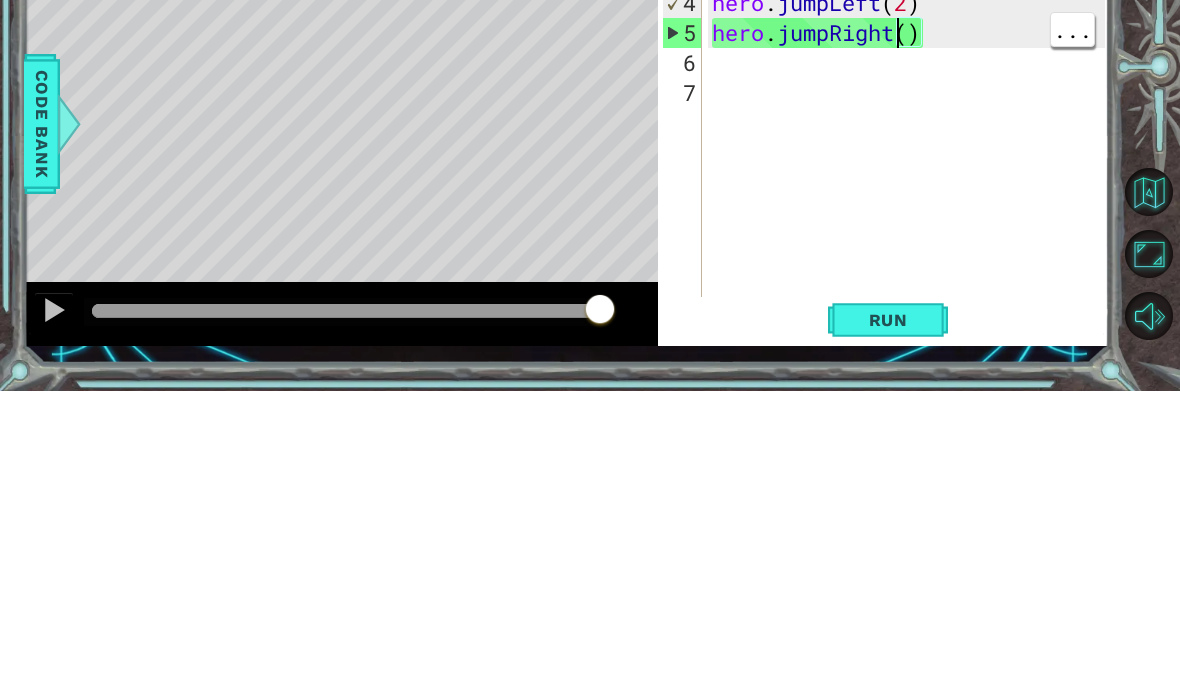 click on "[PERSON] . moveUp ( 2 ) [PERSON] . moveLeft ( 1 ) [PERSON] . moveDown ( 2 ) [PERSON] . jumpLeft ( 2 ) [PERSON] . jumpRight ( )" at bounding box center [911, 437] 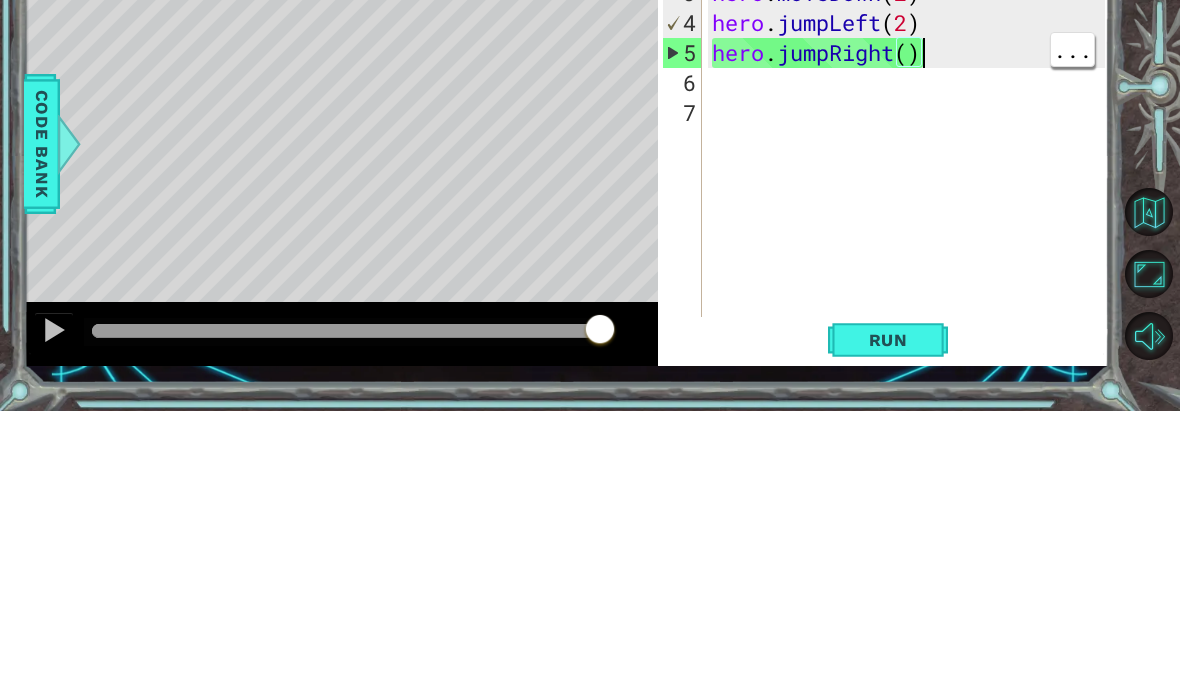 click on "[PERSON] . moveUp ( 2 ) [PERSON] . moveLeft ( 1 ) [PERSON] . moveDown ( 2 ) [PERSON] . jumpLeft ( 2 ) [PERSON] . jumpRight ( )" at bounding box center (911, 437) 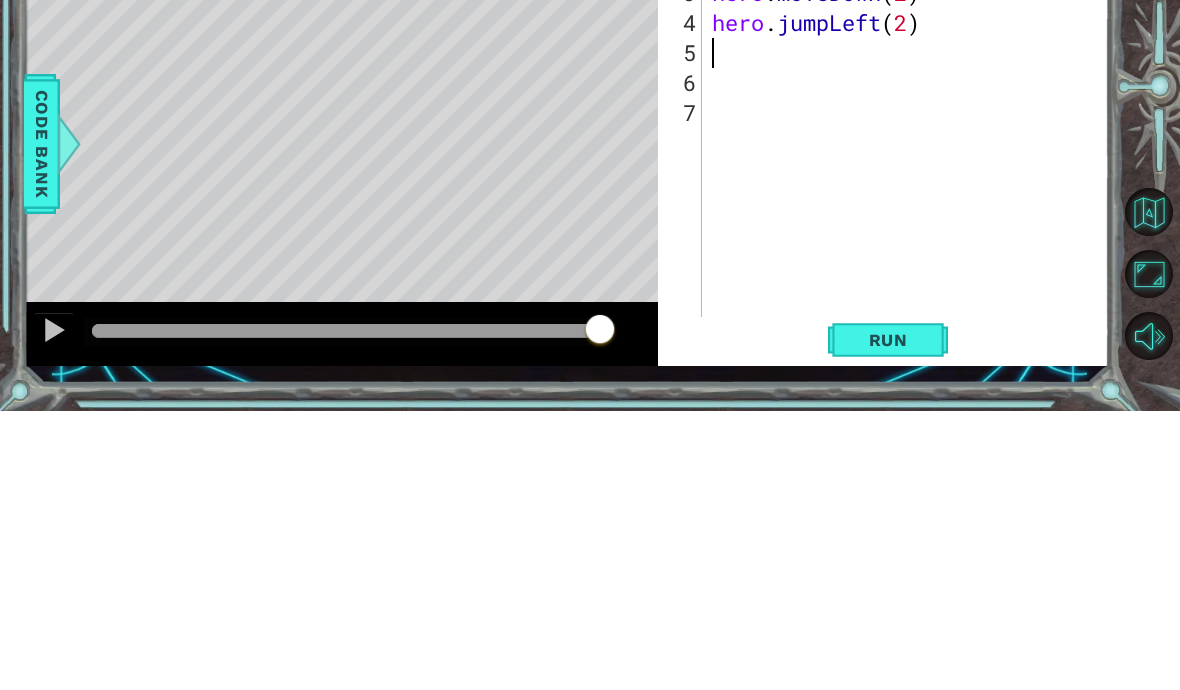 type on "abhcde fg" 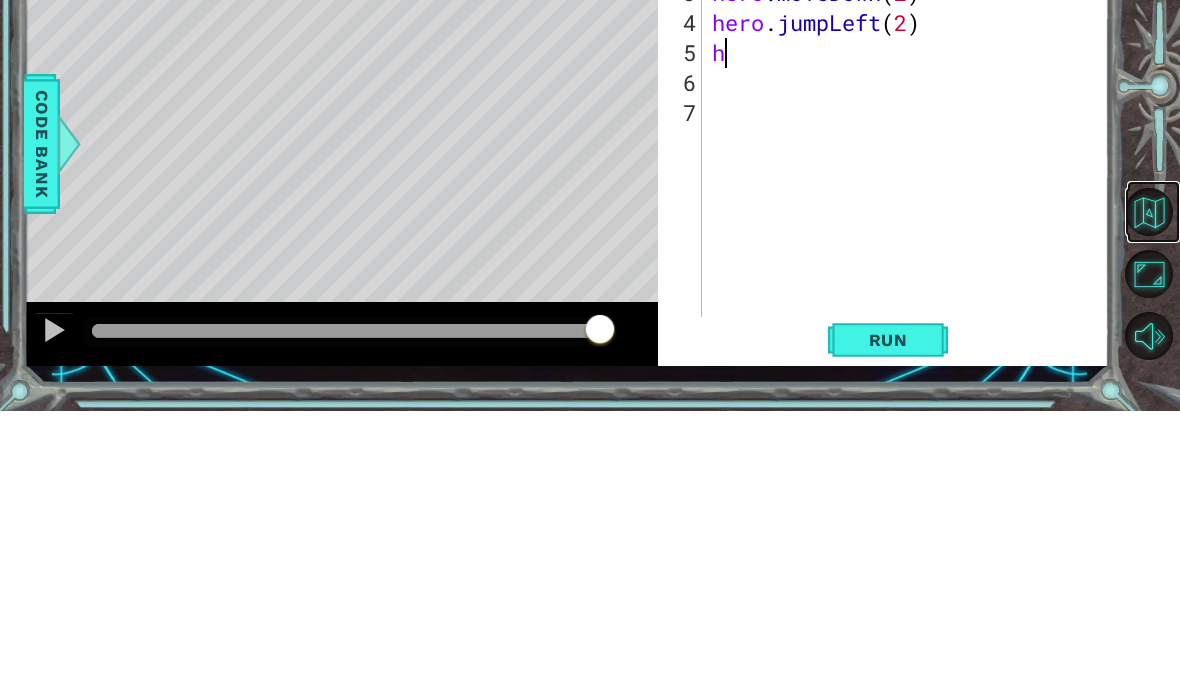 click at bounding box center [1149, 491] 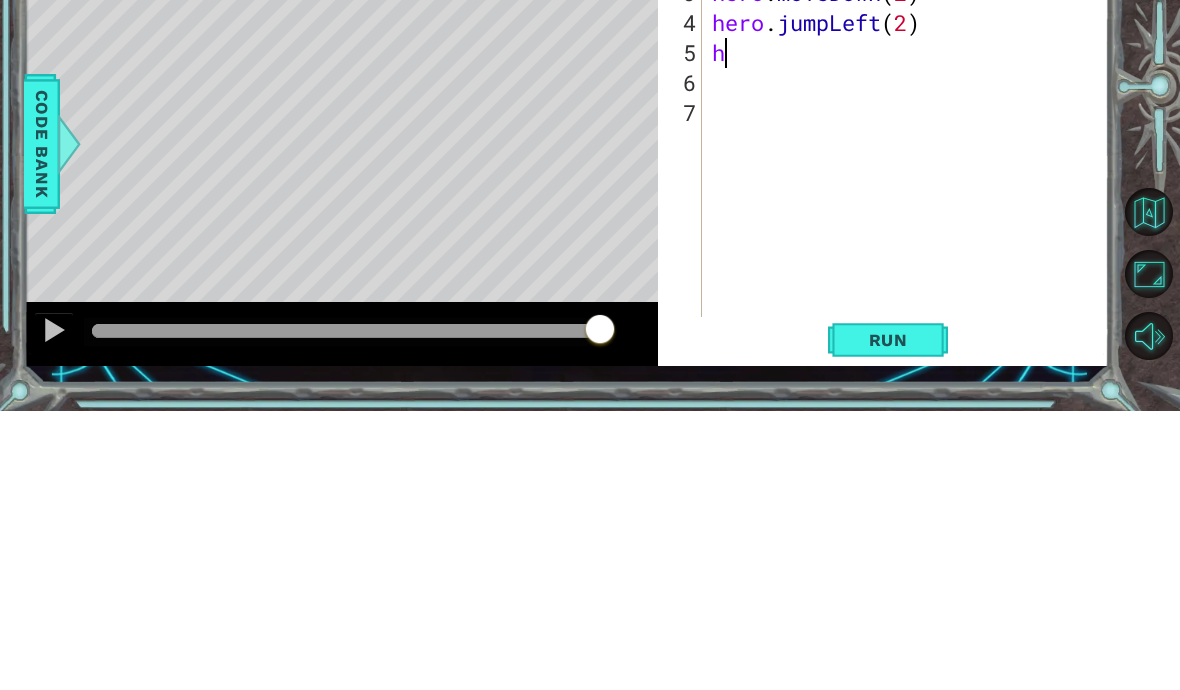 scroll, scrollTop: 0, scrollLeft: 0, axis: both 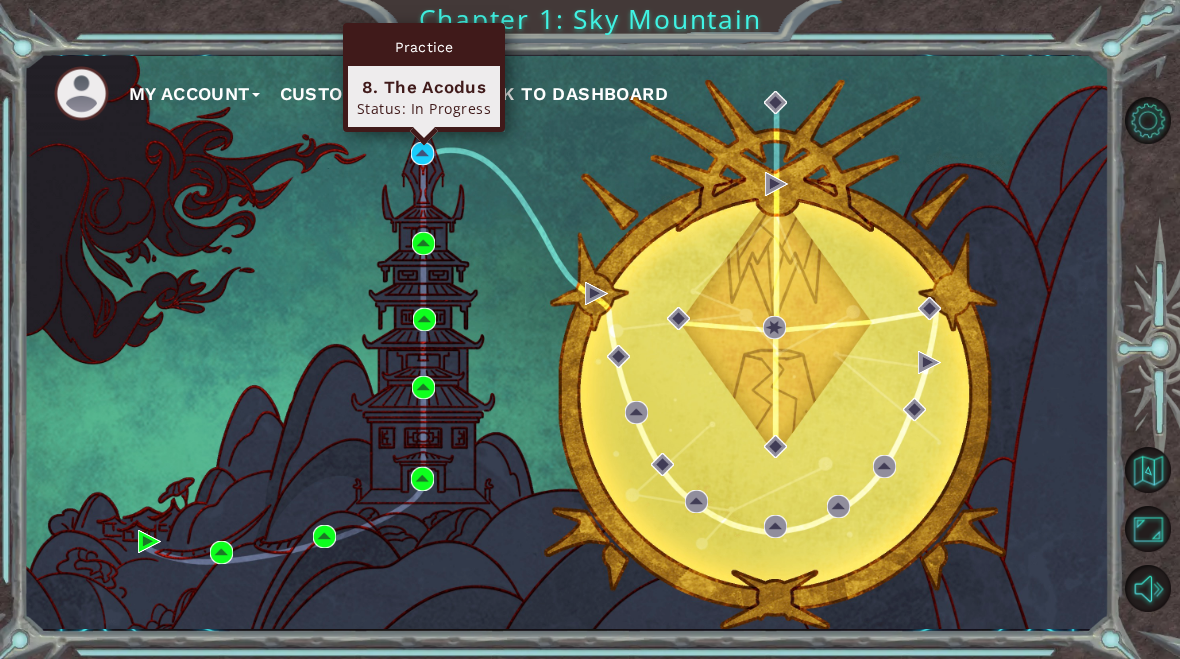 click on "8. The Acodus" at bounding box center [424, 87] 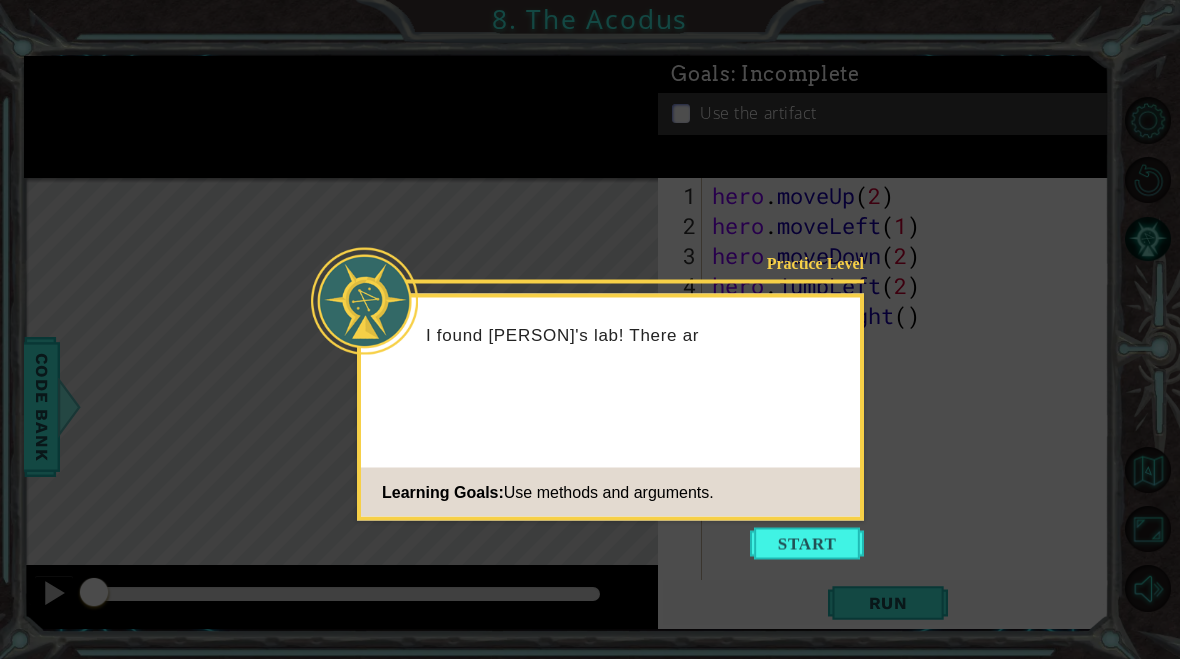 click at bounding box center [807, 544] 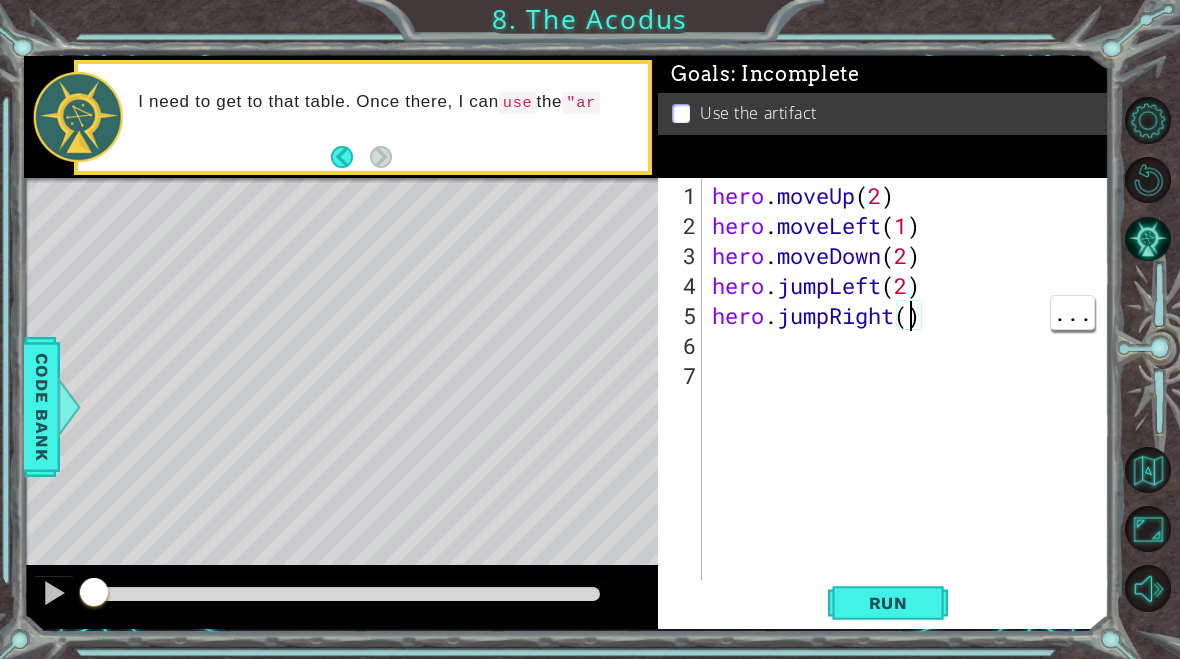 click on "[PERSON] . moveUp ( 2 ) [PERSON] . moveLeft ( 1 ) [PERSON] . moveDown ( 2 ) [PERSON] . jumpLeft ( 2 ) [PERSON] . jumpRight ( )" at bounding box center (911, 421) 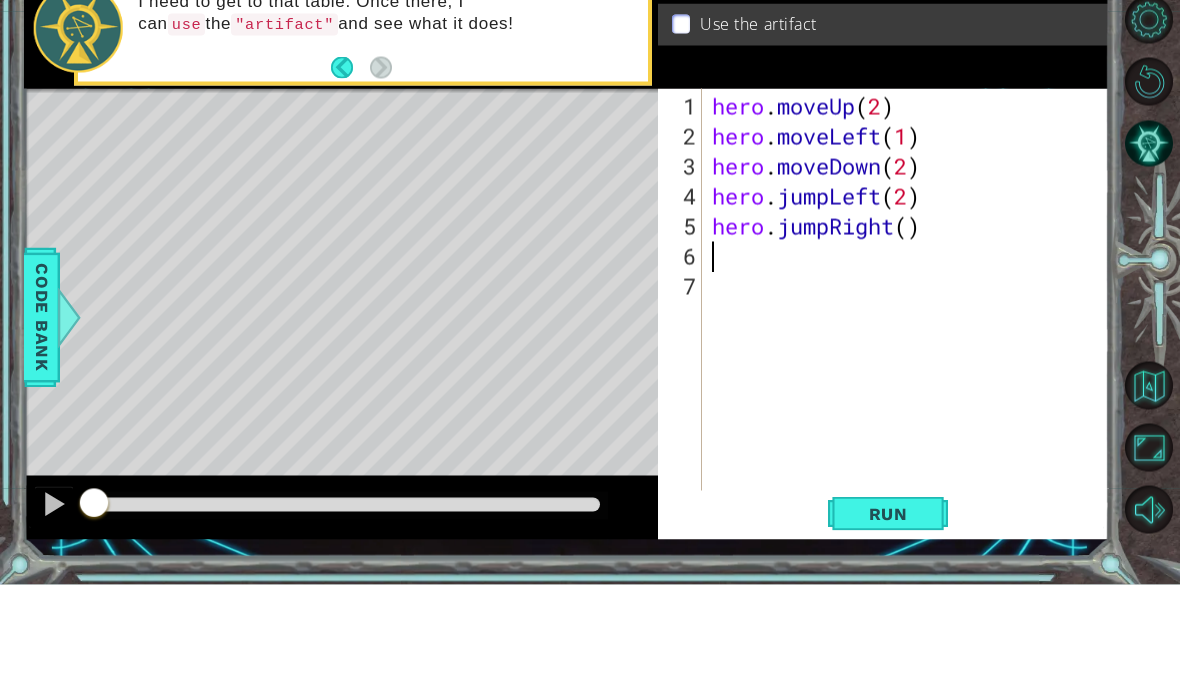 click on "[PERSON] . moveUp ( 2 ) [PERSON] . moveLeft ( 1 ) [PERSON] . moveDown ( 2 ) [PERSON] . jumpLeft ( 2 ) [PERSON] . jumpRight ( )" at bounding box center [911, 437] 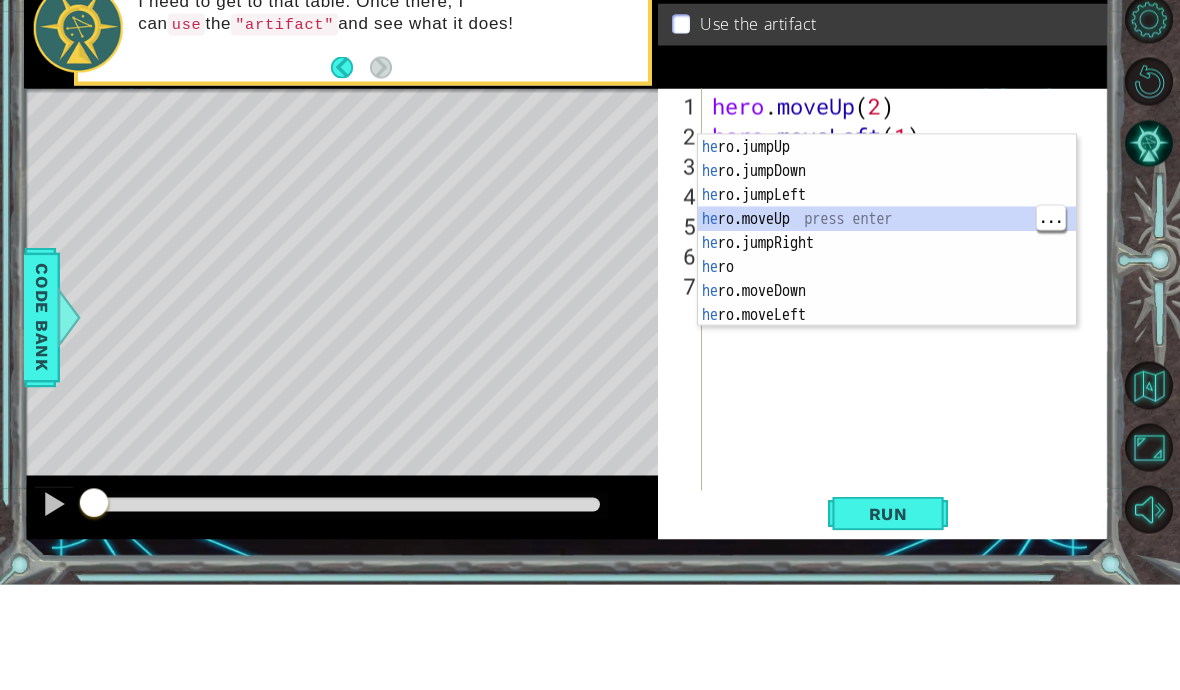 click on "h [PERSON].jumpUp press enter h [PERSON].jumpDown press enter h [PERSON].jumpLeft press enter h [PERSON].moveUp press enter h [PERSON].jumpRight press enter h [PERSON] press enter h [PERSON].moveDown press enter h [PERSON].moveLeft press enter h [PERSON].moveRight press enter" at bounding box center (887, 360) 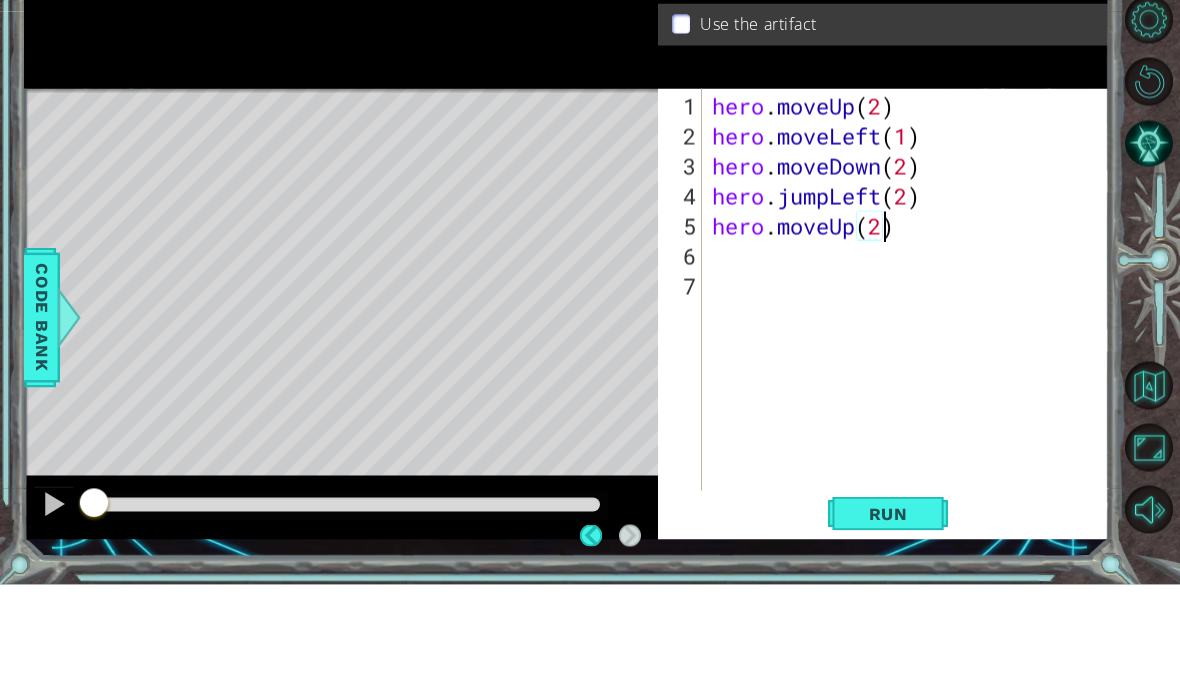 scroll, scrollTop: 35, scrollLeft: 49, axis: both 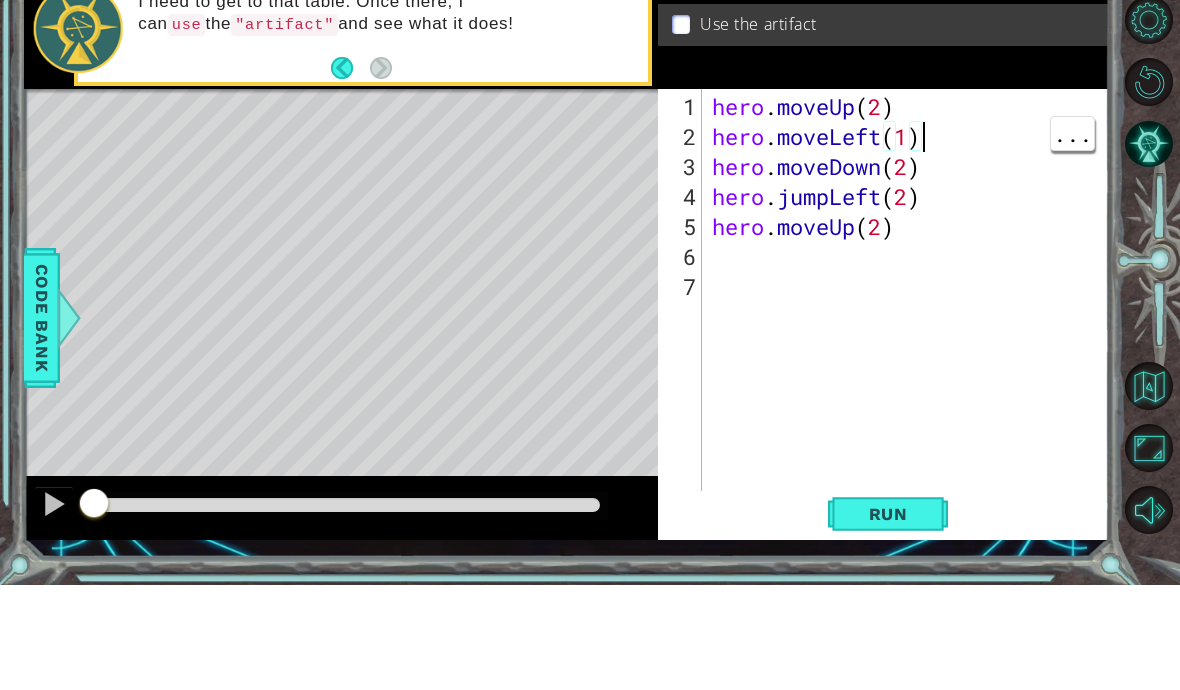 click on "hero . moveUp ( 2 ) hero . moveLeft ( 1 ) hero . moveDown ( 2 ) hero . jumpLeft ( 2 ) hero . moveUp ( 2 )" at bounding box center (911, 437) 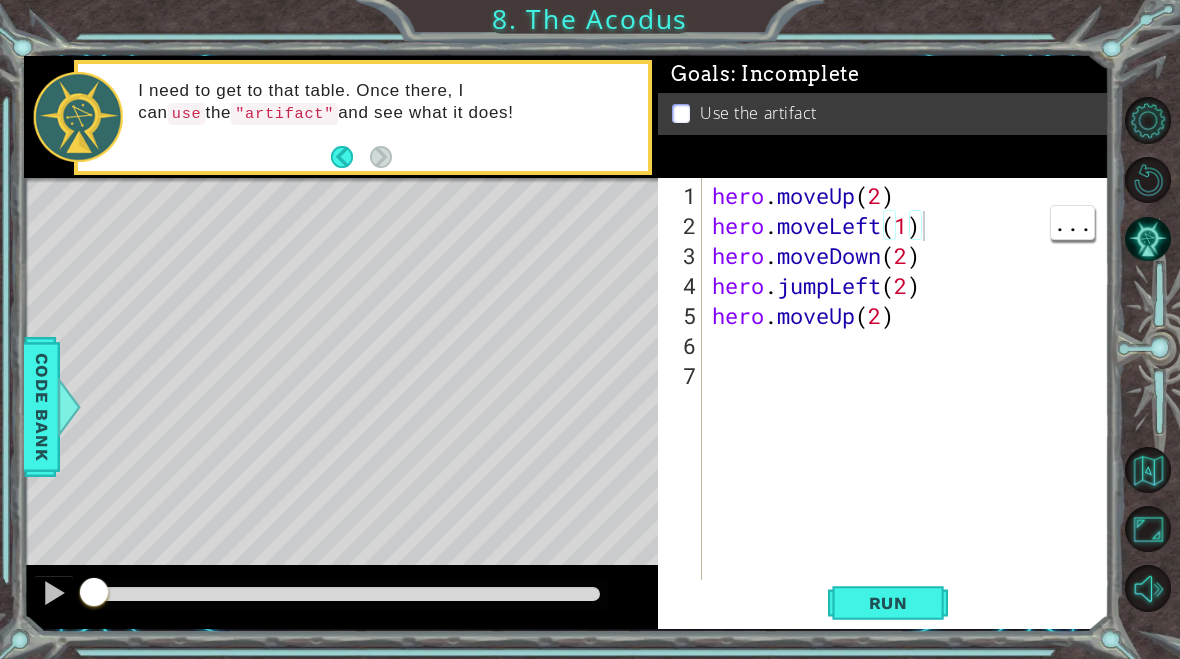 click on "Run" at bounding box center [888, 603] 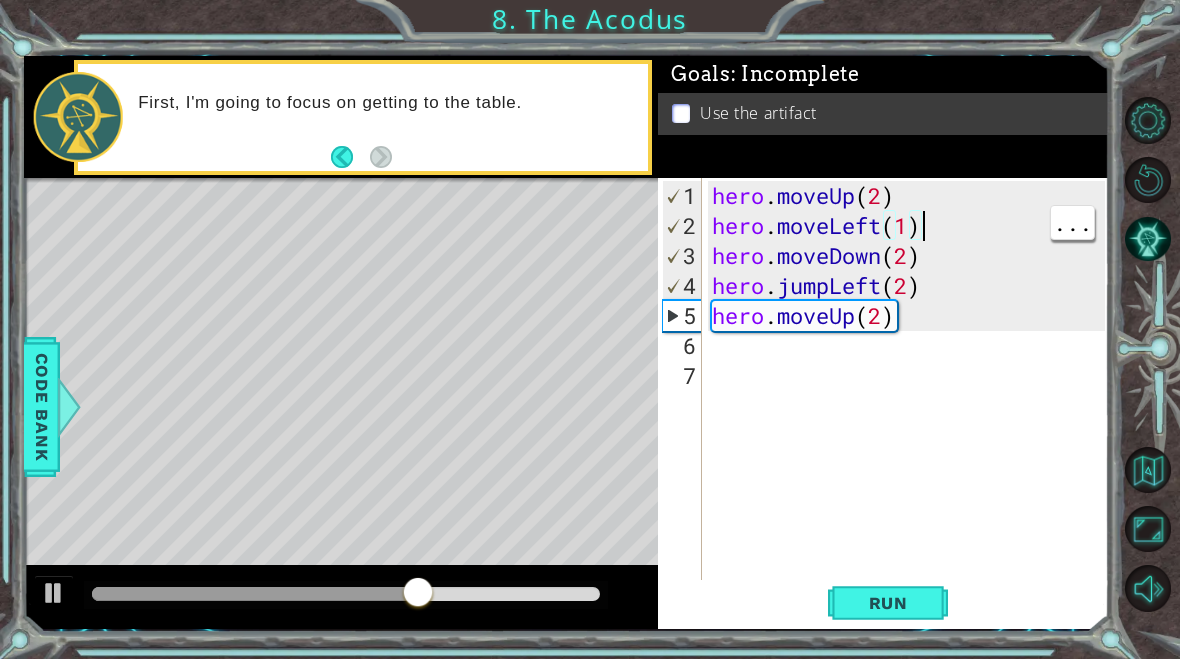 click on "hero . moveUp ( 2 ) hero . moveLeft ( 1 ) hero . moveDown ( 2 ) hero . jumpLeft ( 2 ) hero . moveUp ( 2 )" at bounding box center [911, 421] 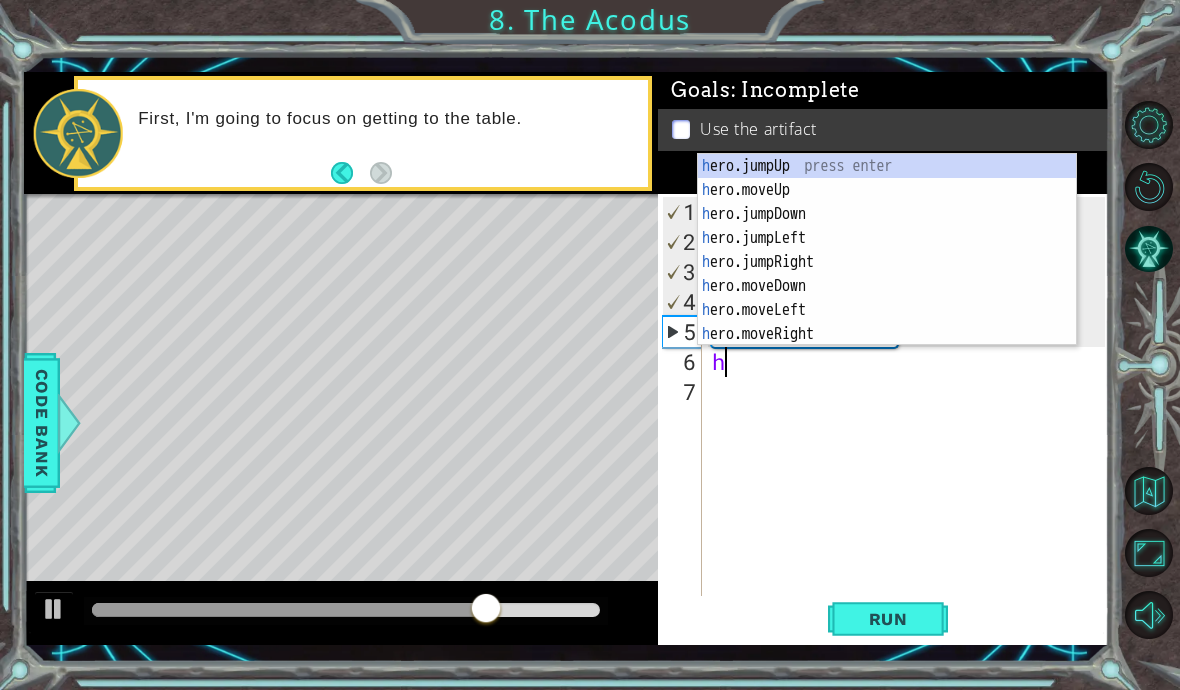 scroll, scrollTop: 48, scrollLeft: 0, axis: vertical 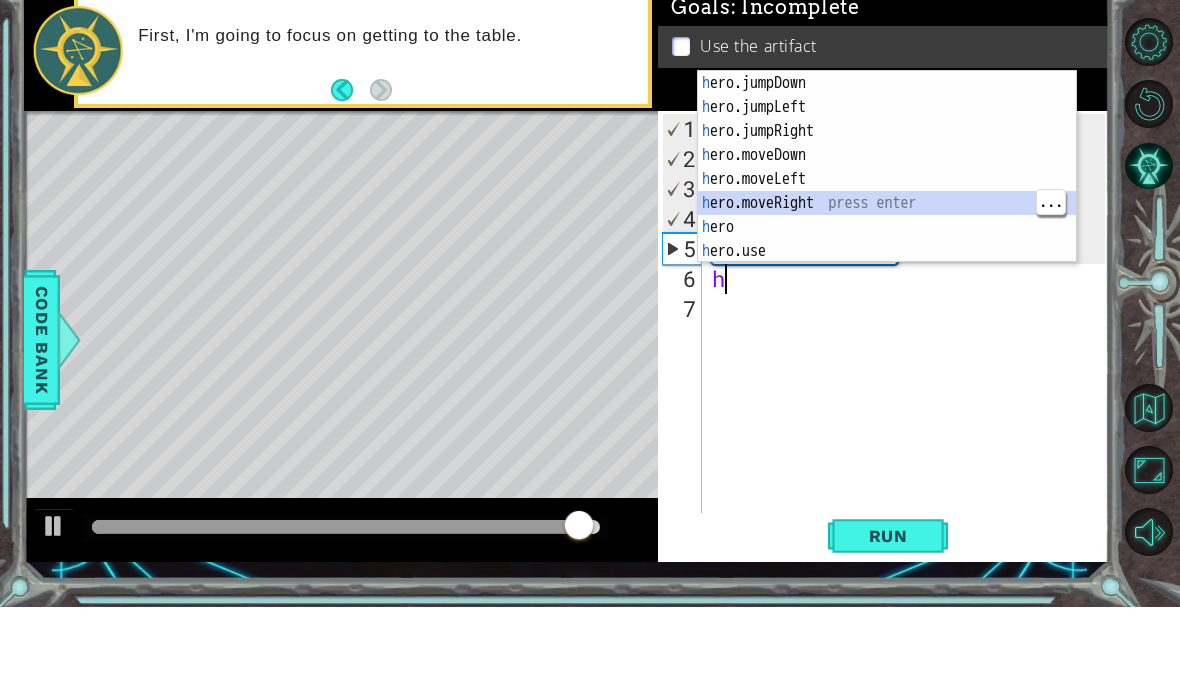 click on "h [PERSON].jumpDown press enter h [PERSON].jumpLeft press enter h [PERSON].jumpRight press enter h [PERSON].moveDown press enter h [PERSON].moveLeft press enter h [PERSON].moveRight press enter h [PERSON] press enter h [PERSON].use press enter" at bounding box center [887, 274] 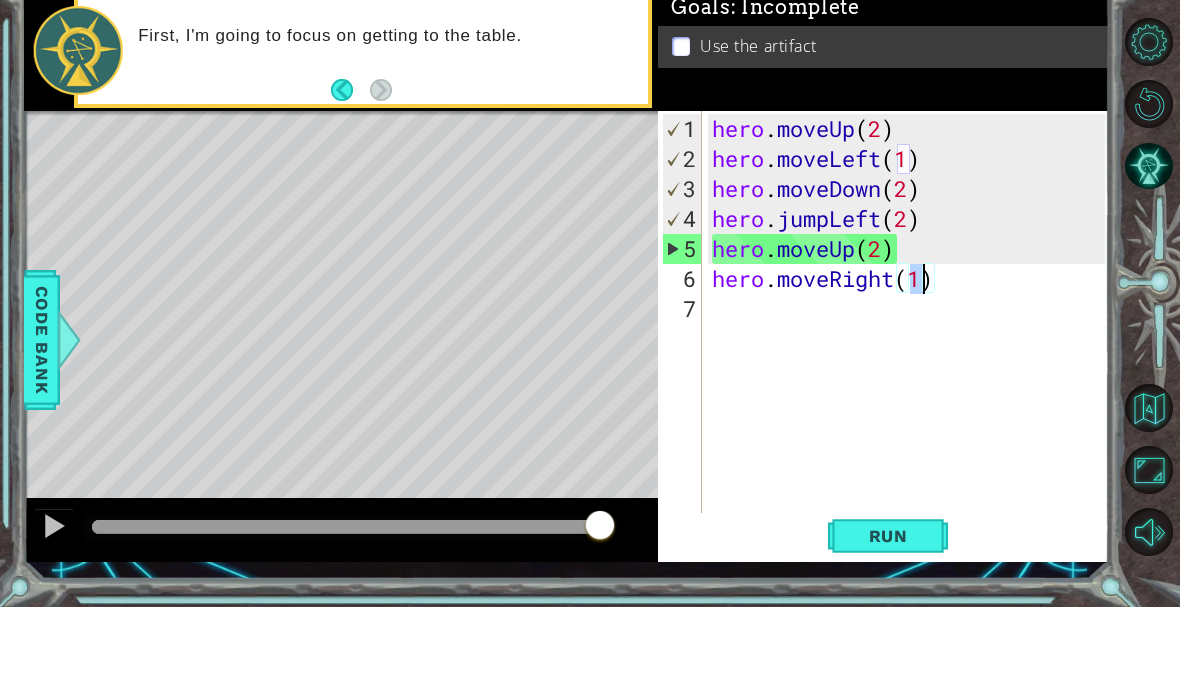 click on "1 XXXXXXXXXXXXXXXXXXXXXXXXXXXXXXXXXXXXXXXXXXXXXXXXXXXXXXXXXXXXXXXXXXXXXXXXXXXXXXXXXXXXXXXXXXXXXXXXXXXXXXXXXXXXXXXXXXXXXXXXXXXXXXXXXXXXXXXXXXXXXXXXXXXXXXXXXXXXXXXXXXXXXXXXXXXXXXXXXXXXXXXXXXXXXXXXXXXXXXXXXXXXXXXXXXXXXXXXXXXXXXXXXXXXXXXXXXXXXXXXXXXXXXXXXXXXXXXX Solution Goals: Incomplete Use the artifact abcde fg 1 2 3 4 5 6 7 [PERSON].moveUp(2) [PERSON].moveLeft(1) [PERSON].moveDown(2) [PERSON].jumpLeft(2) [PERSON].moveUp(2) [PERSON].moveRight(1) ... Code Saved Run Call" at bounding box center (590, 345) 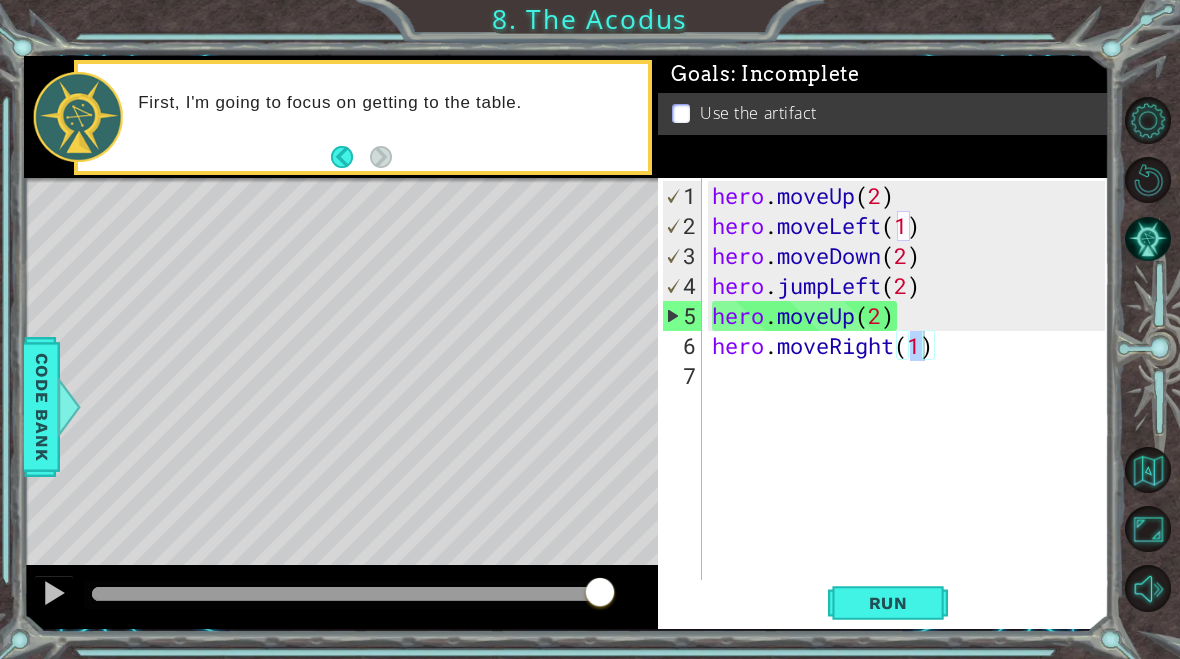click on "Run" at bounding box center (888, 603) 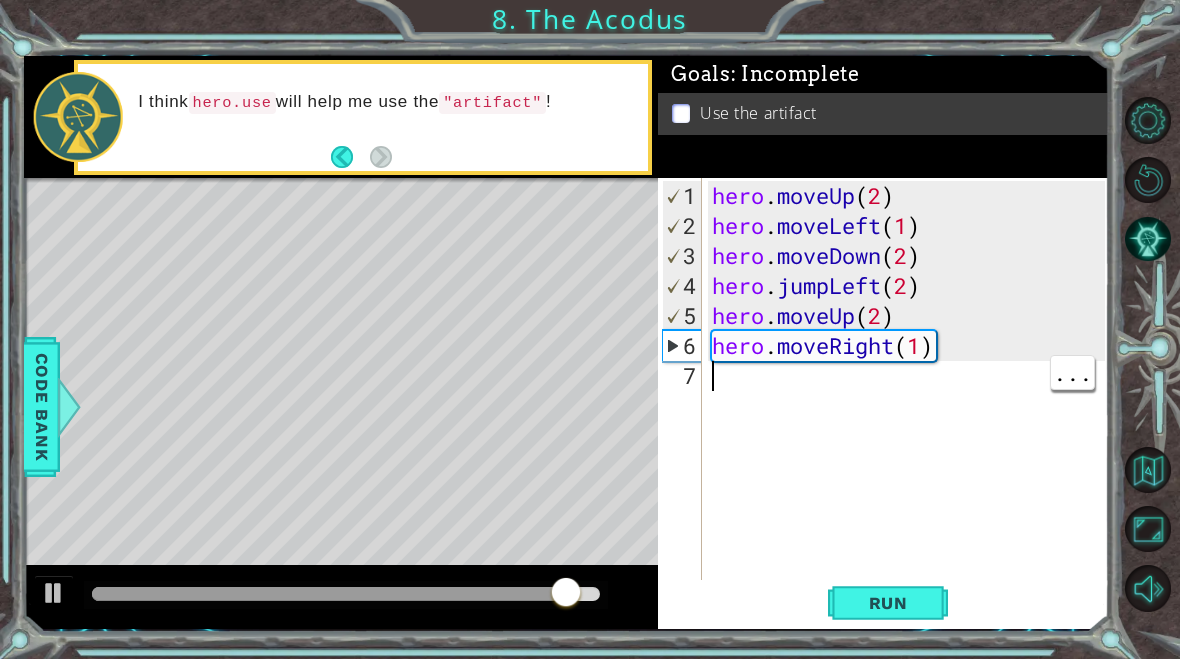 click on "hero . moveUp ( 2 ) hero . moveLeft ( 1 ) hero . moveDown ( 2 ) hero . jumpLeft ( 2 ) hero . moveUp ( 2 ) hero . moveRight ( 1 )" at bounding box center (911, 421) 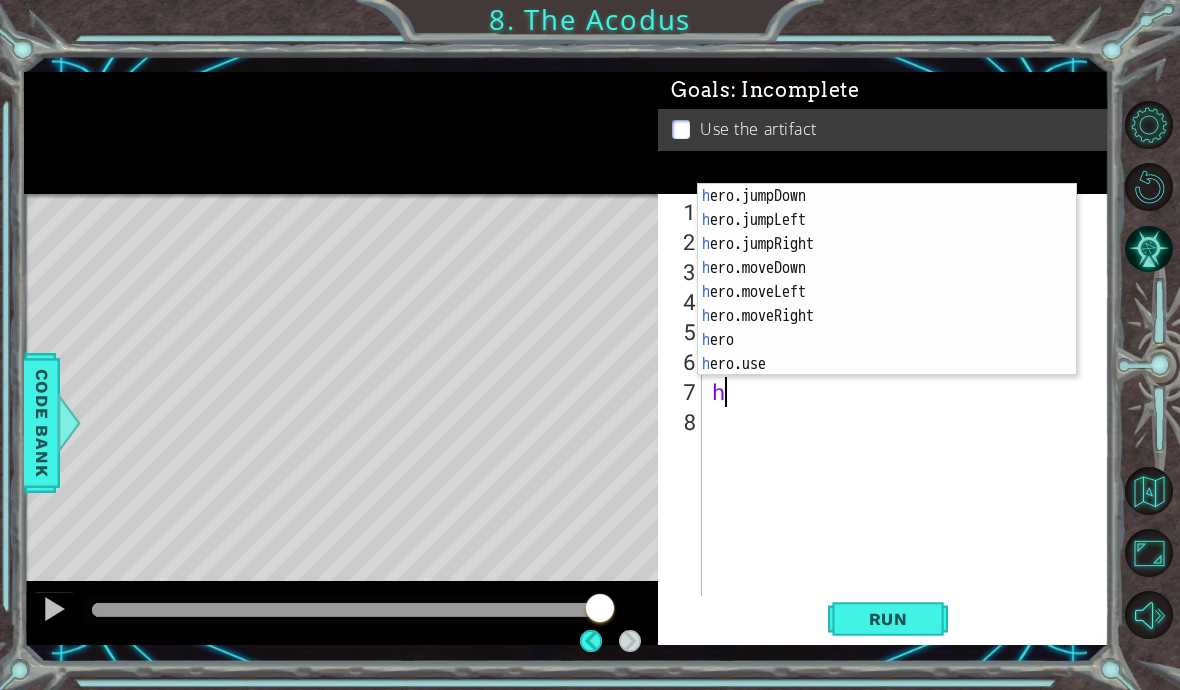 scroll, scrollTop: 47, scrollLeft: 0, axis: vertical 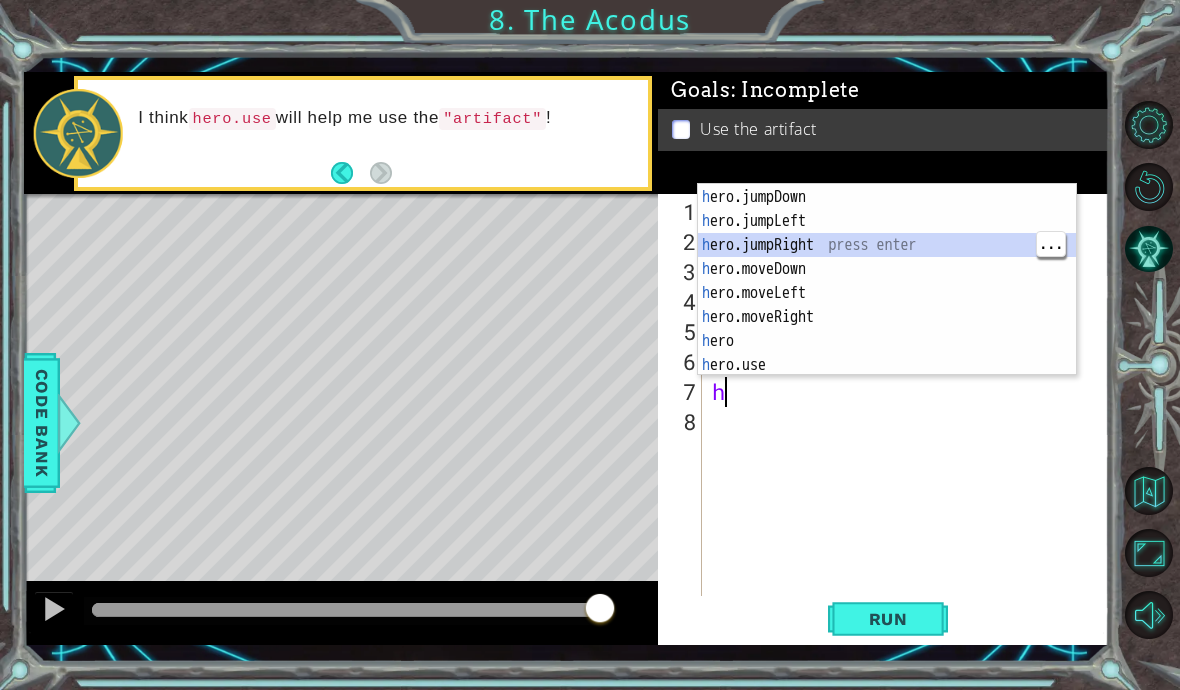 click at bounding box center (1149, 249) 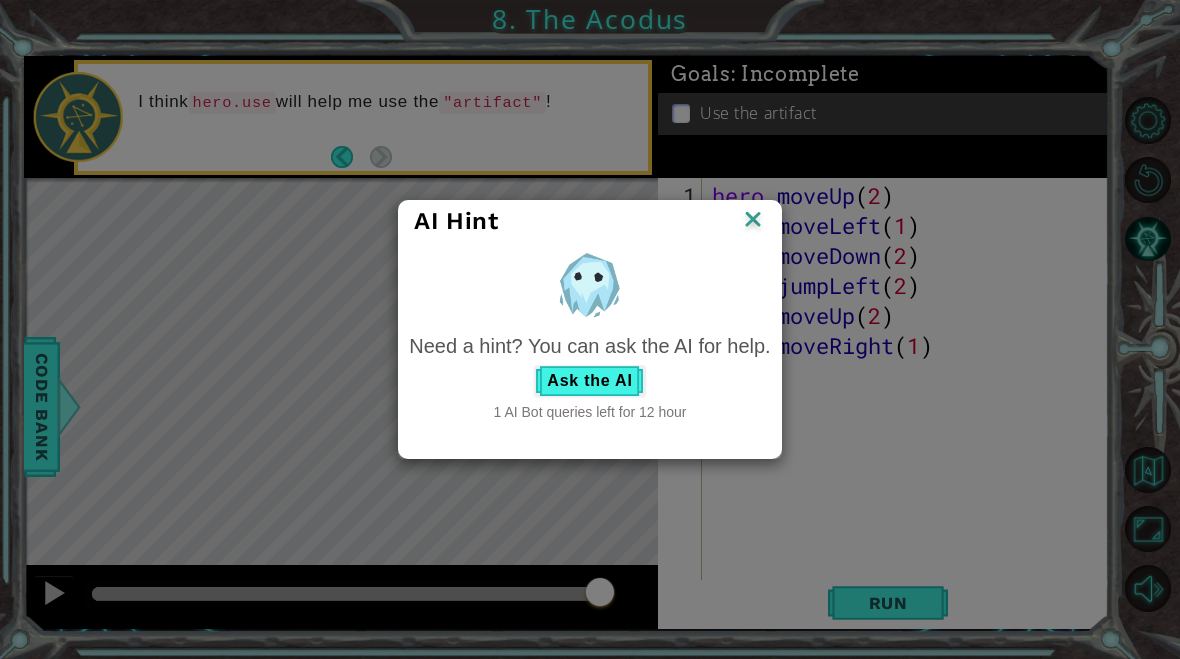 click at bounding box center [753, 221] 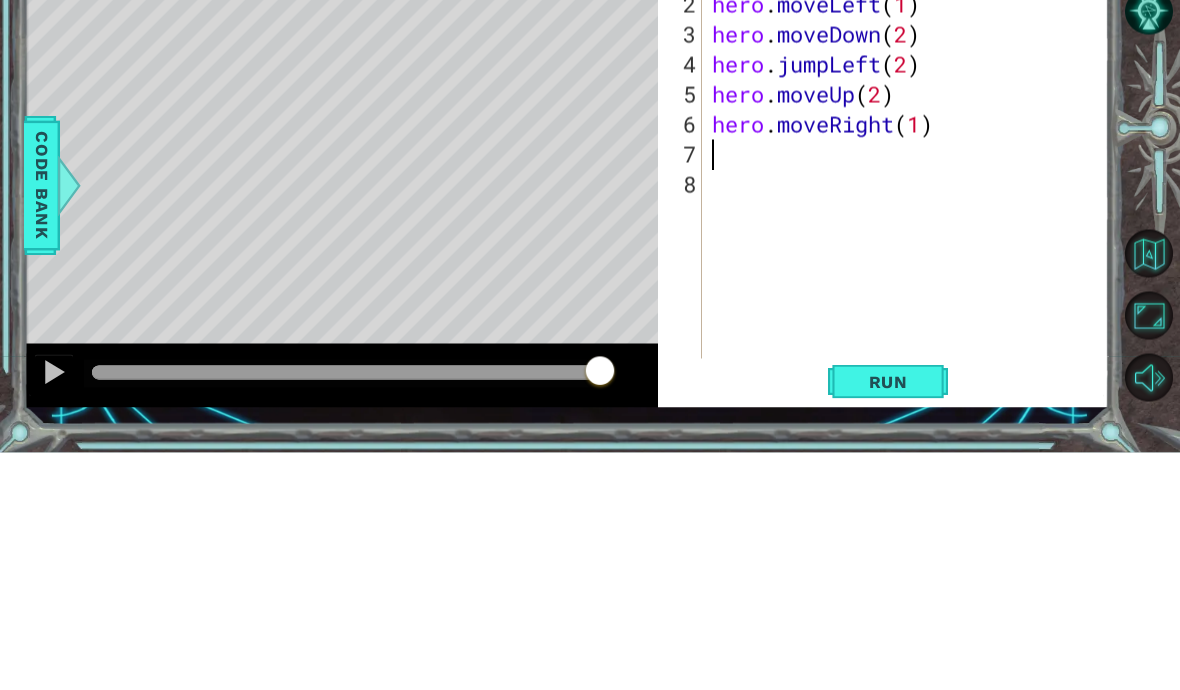 scroll, scrollTop: 0, scrollLeft: 0, axis: both 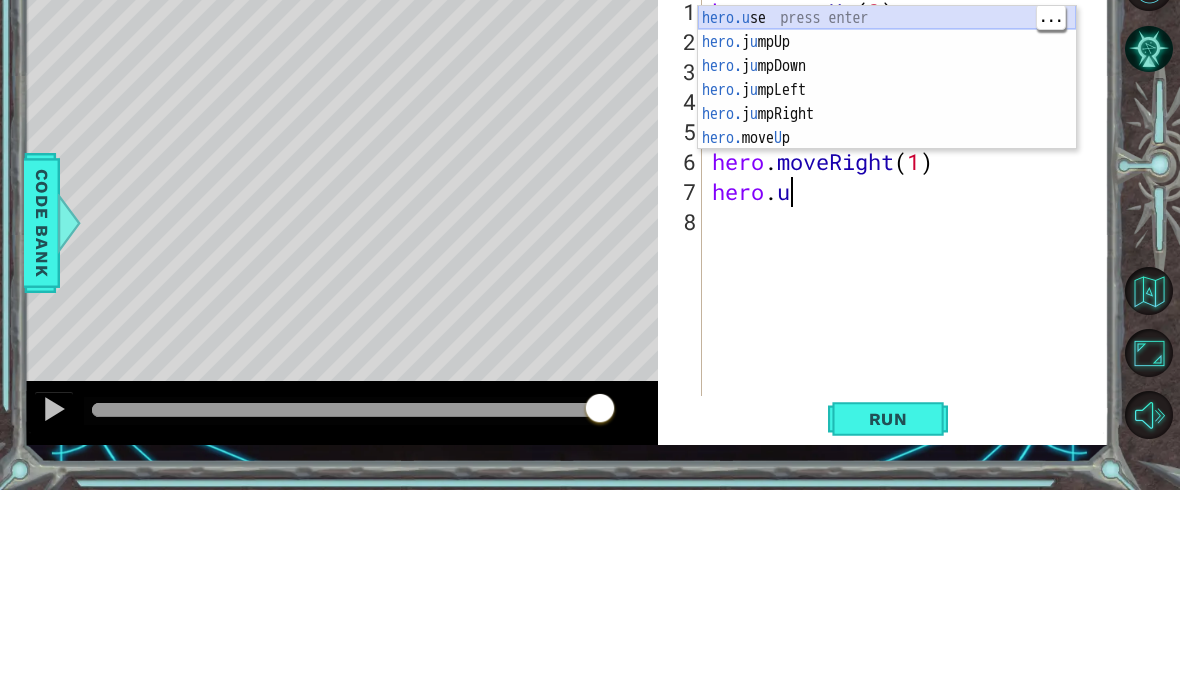 click on "[PERSON].use press enter [PERSON].jumpUp press enter [PERSON].jumpDown press enter [PERSON].jumpLeft press enter [PERSON].jumpRight press enter [PERSON].moveUp press enter [PERSON].moveDown press enter [PERSON].moveLeft press enter [PERSON].moveRight press enter" at bounding box center [887, 302] 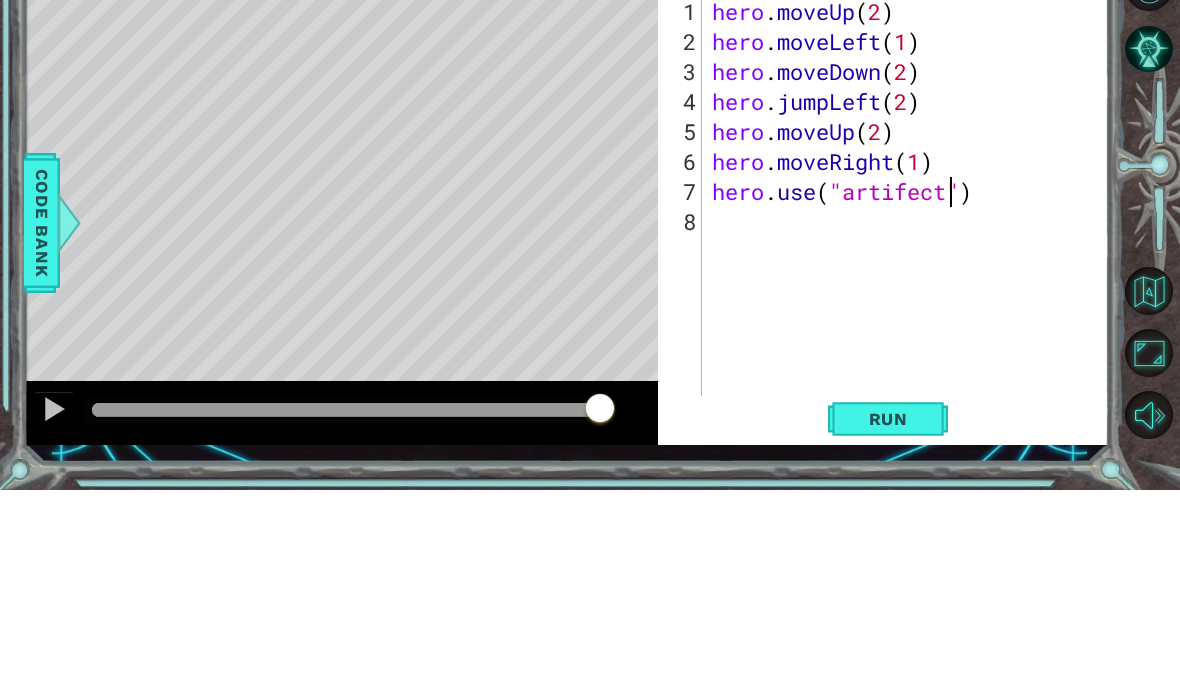 scroll, scrollTop: 35, scrollLeft: 109, axis: both 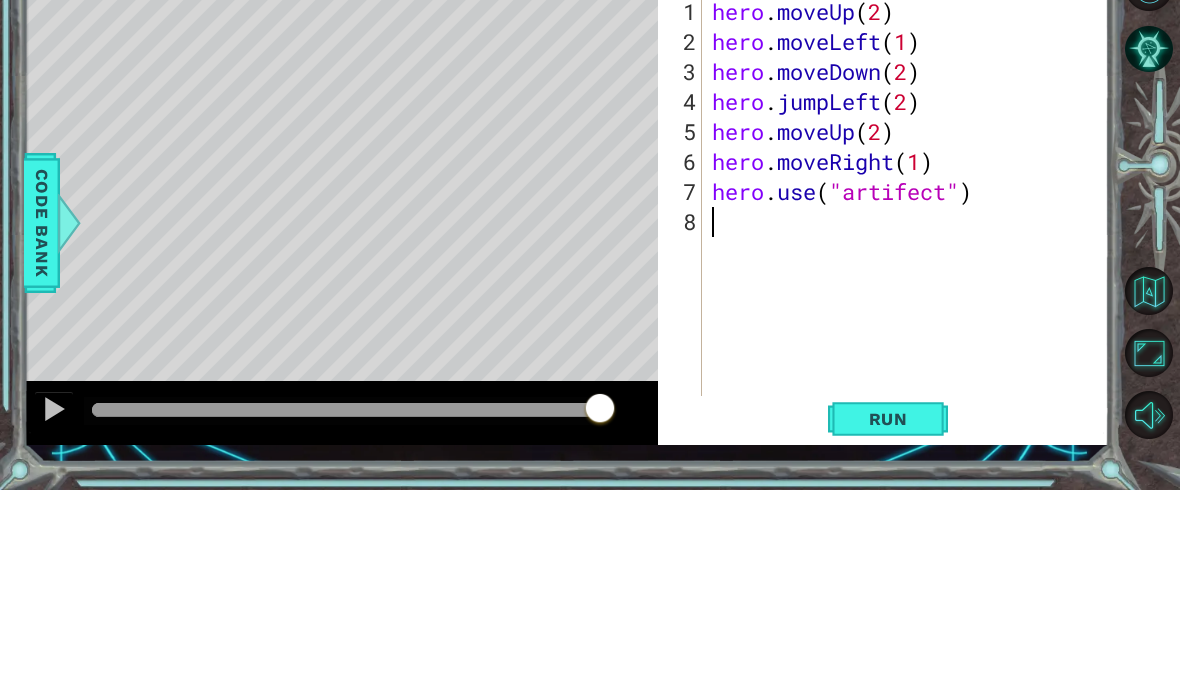 click at bounding box center (1153, 370) 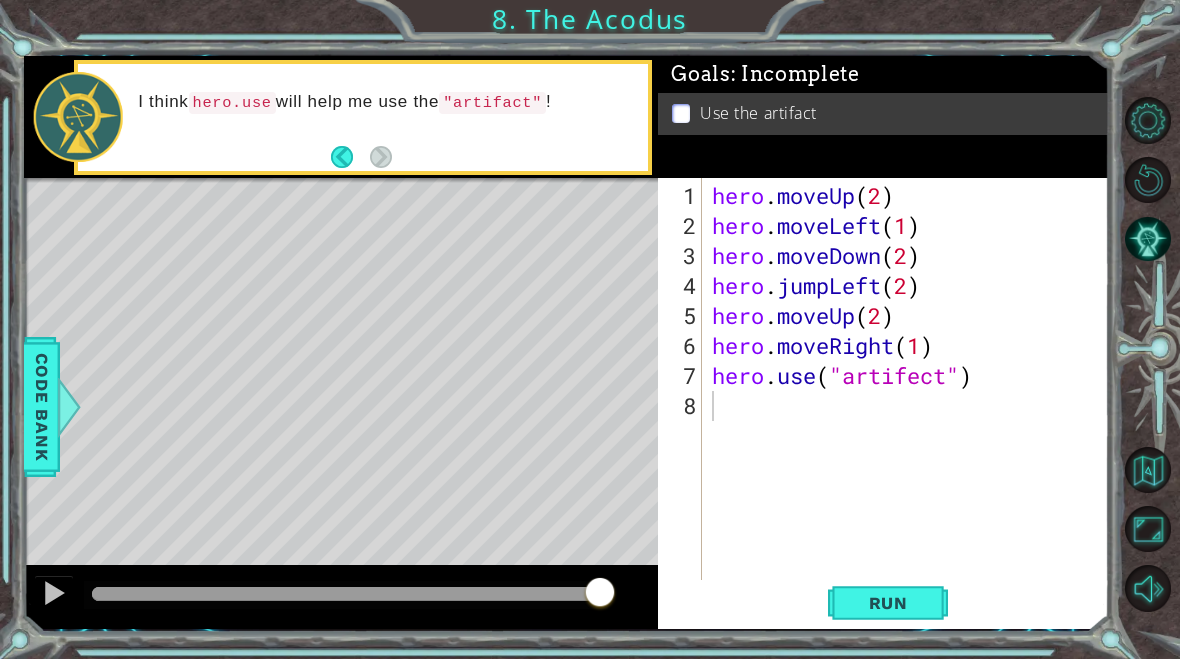 click on "Run" at bounding box center (888, 602) 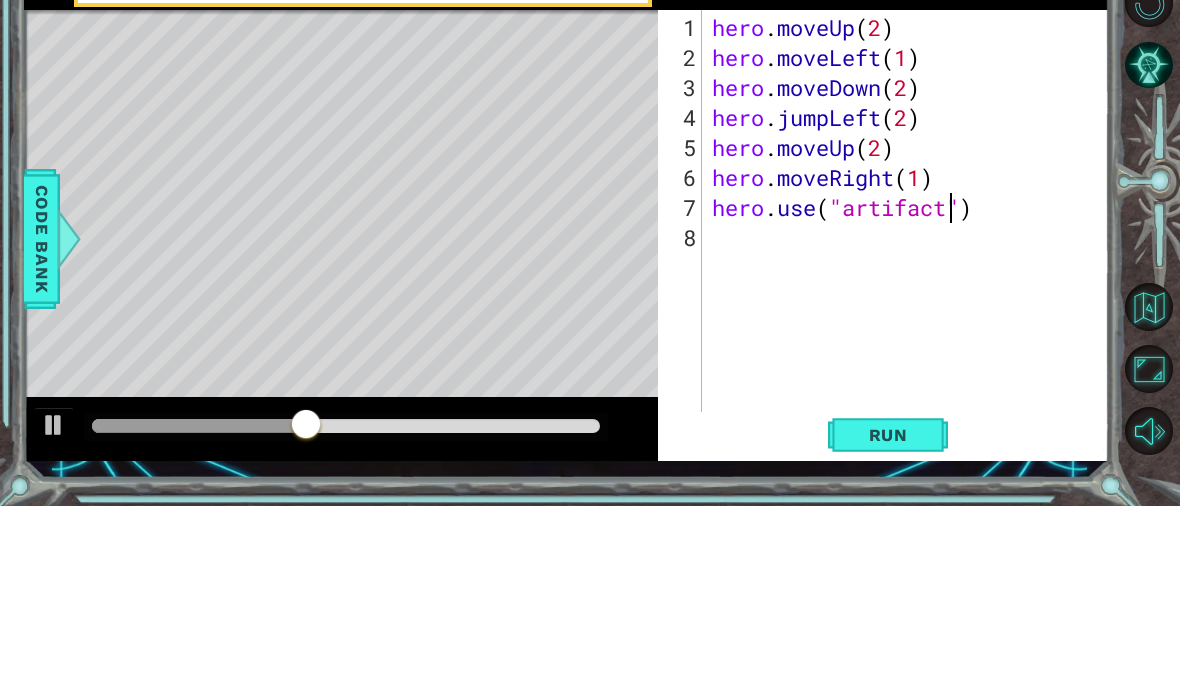 scroll, scrollTop: 35, scrollLeft: 75, axis: both 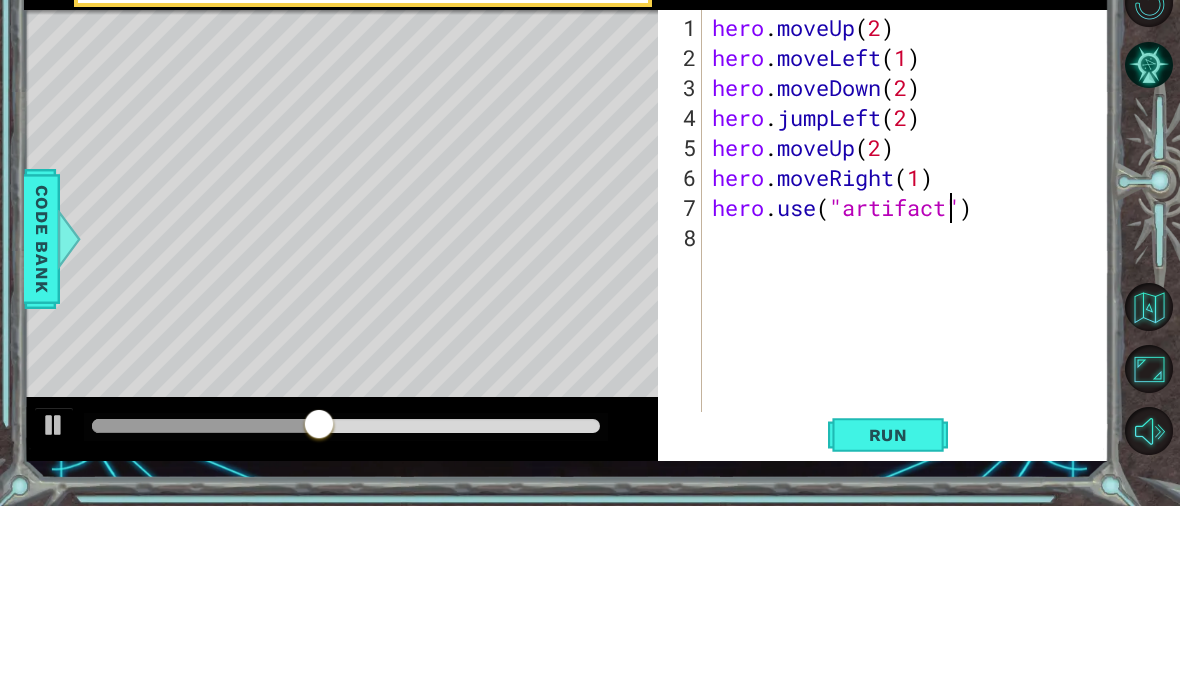type on "abcde fg" 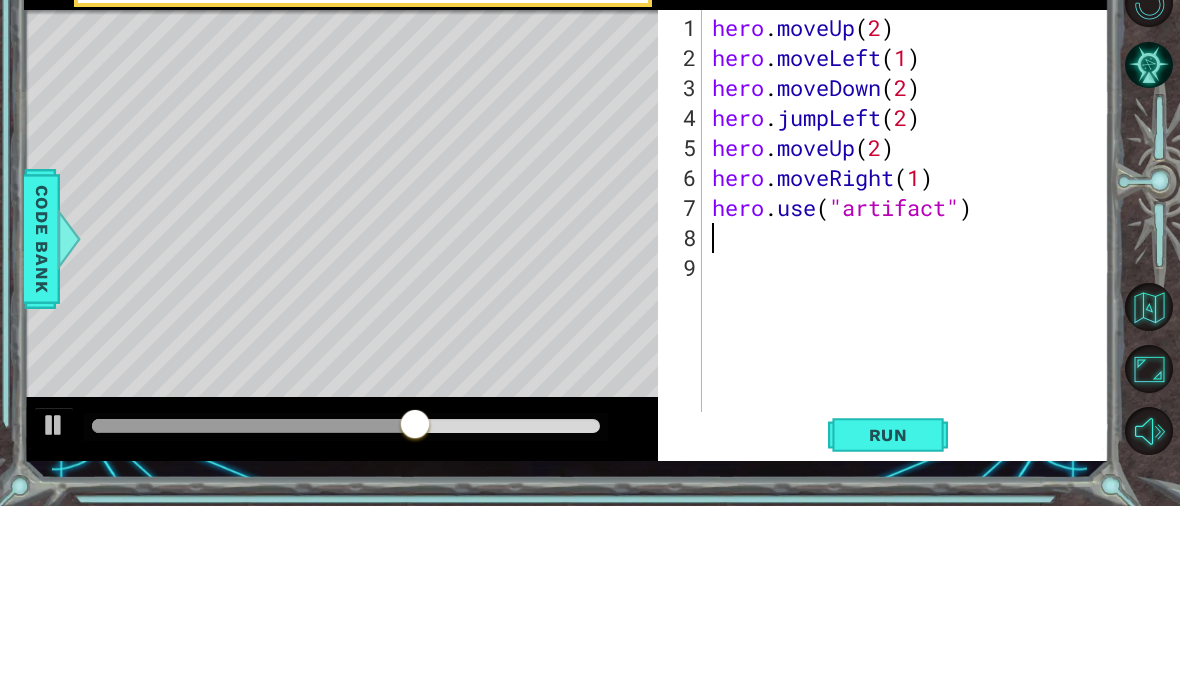 click at bounding box center (1153, 370) 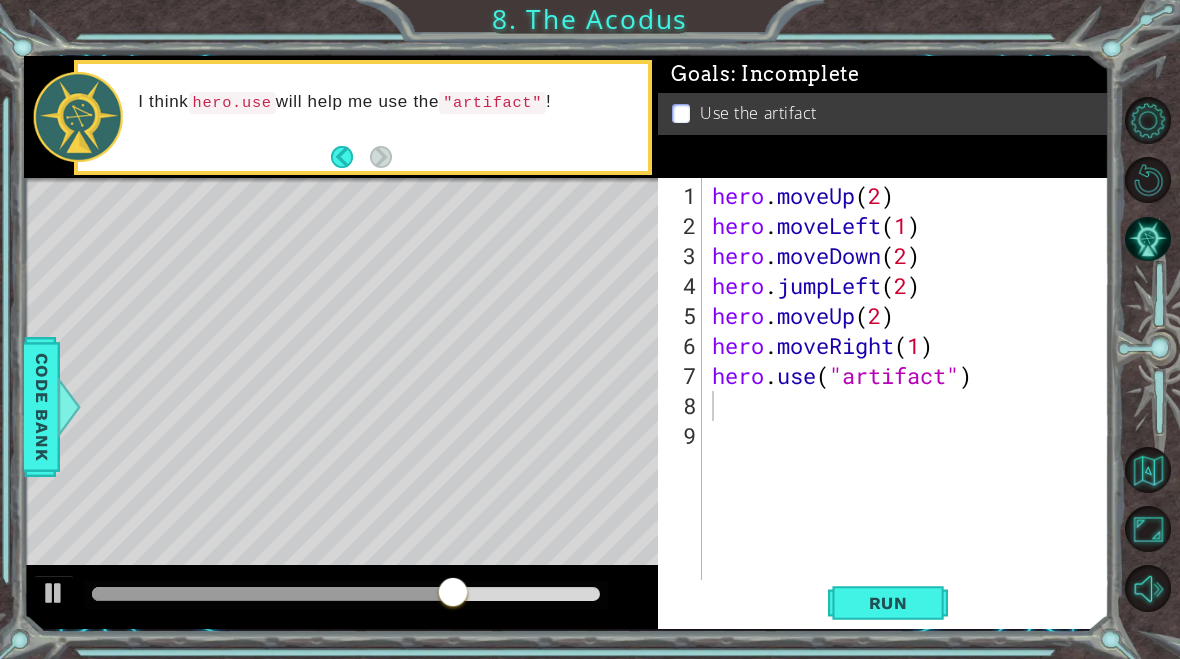 click on "Run" at bounding box center [888, 602] 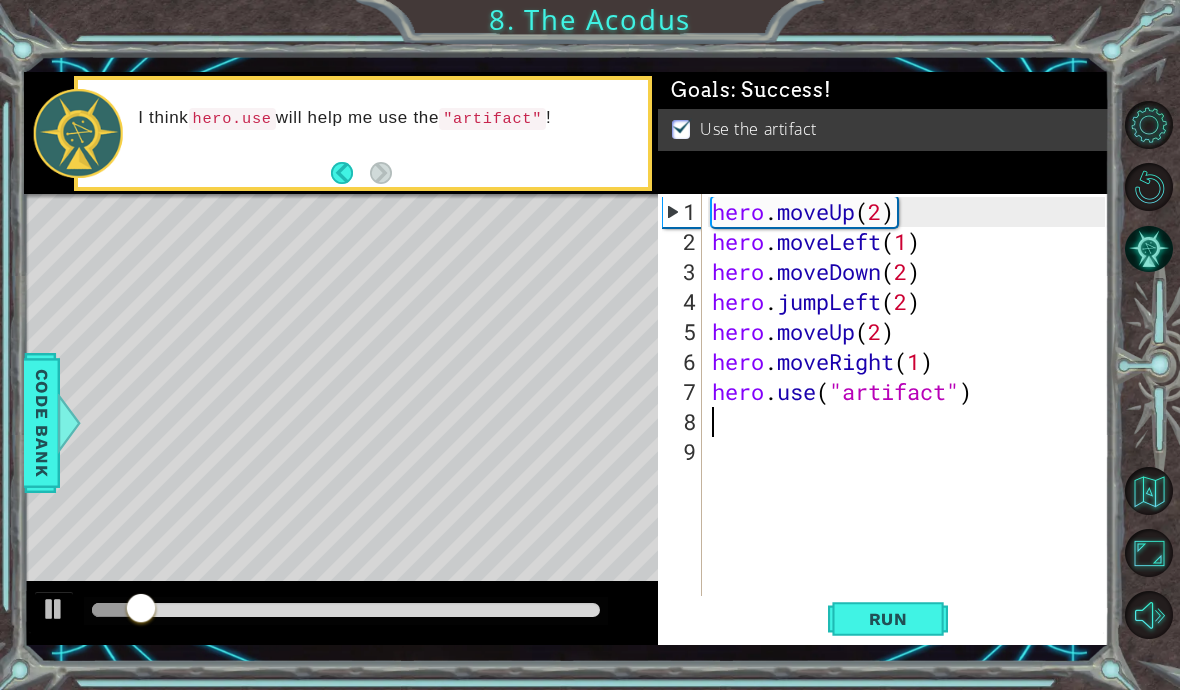 click at bounding box center (1149, 249) 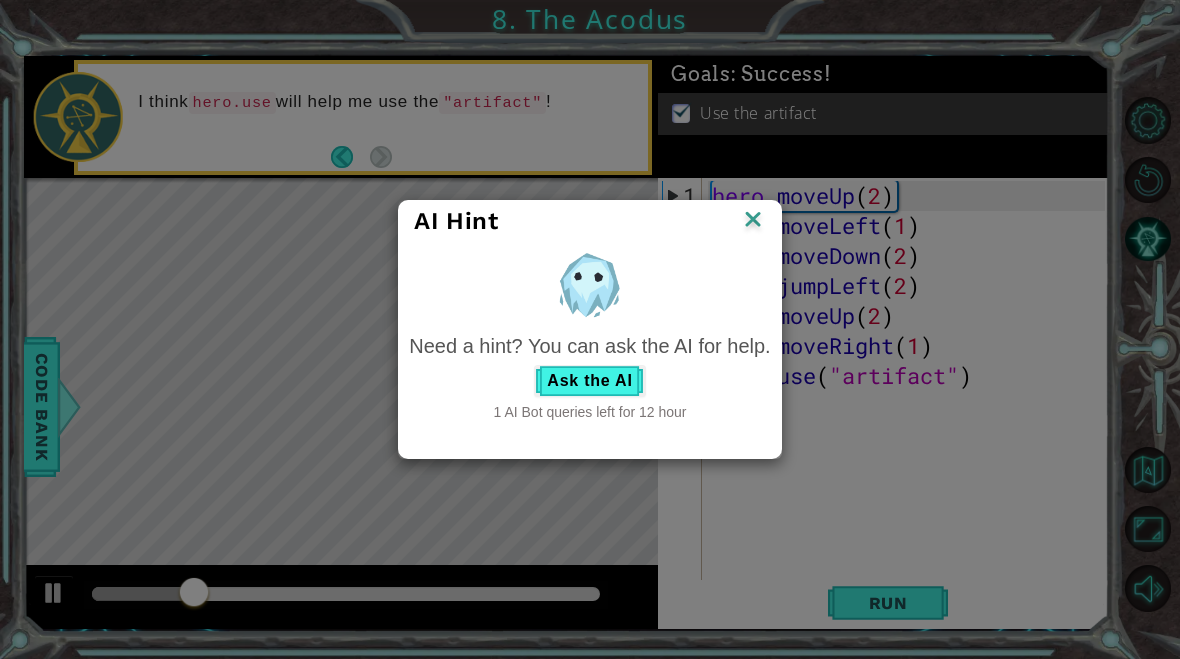 click at bounding box center (753, 221) 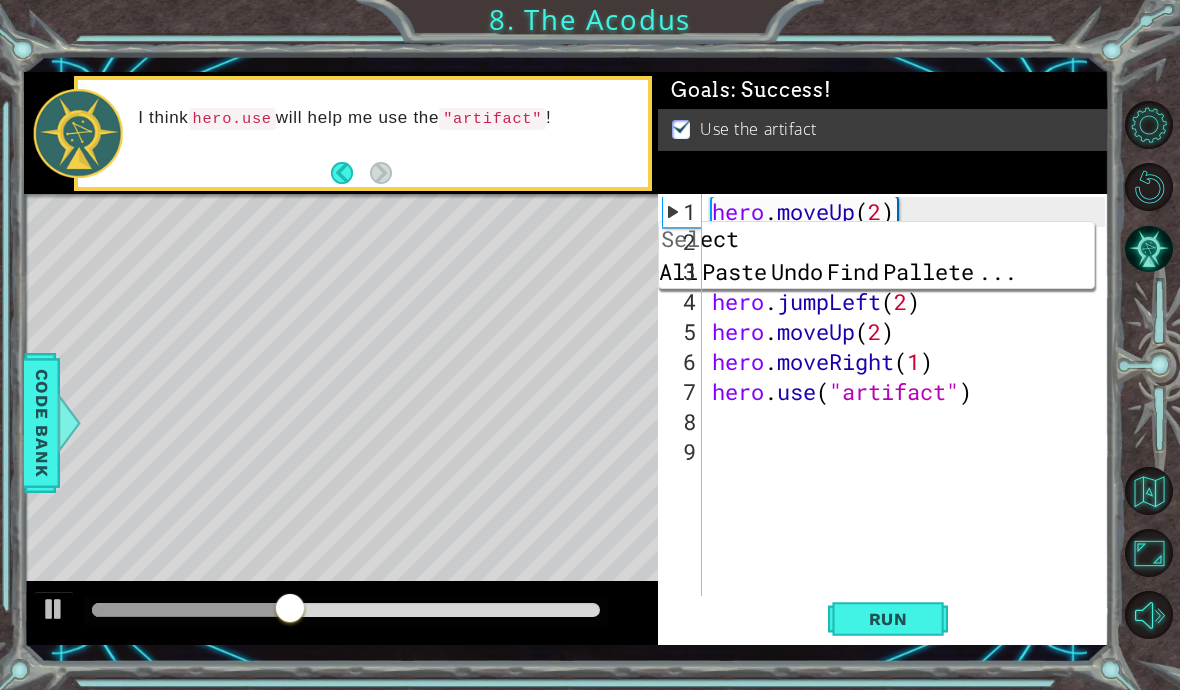 click on "Goals : Success!       Use the artifact" at bounding box center (883, 133) 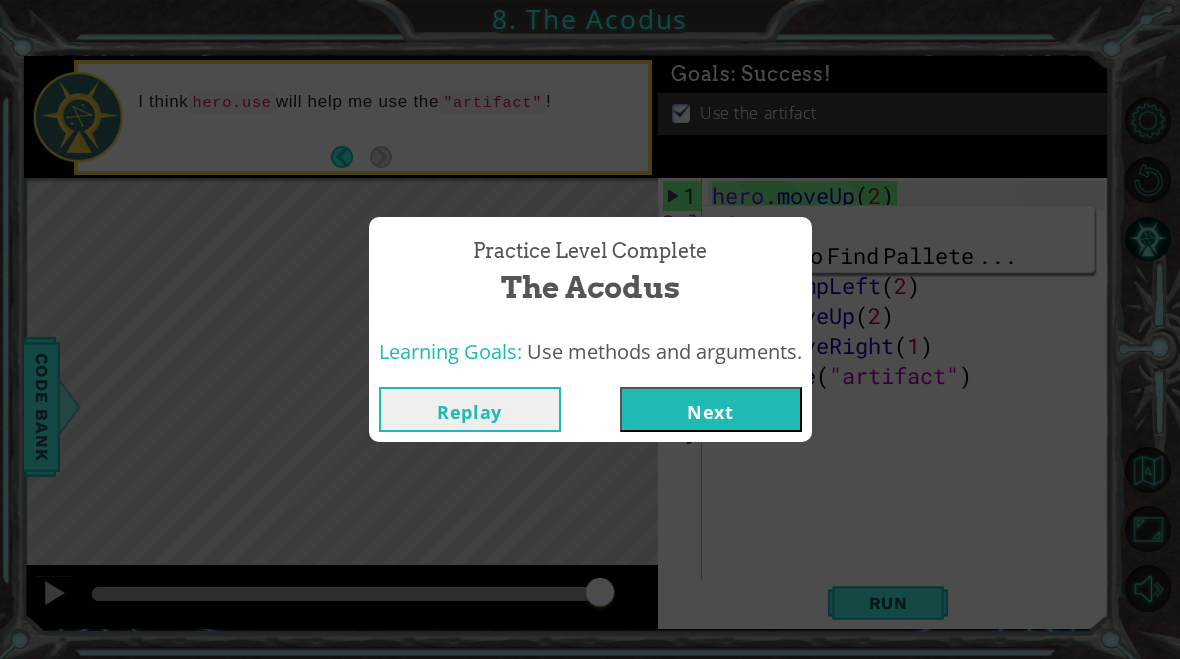 click on "Next" at bounding box center [711, 409] 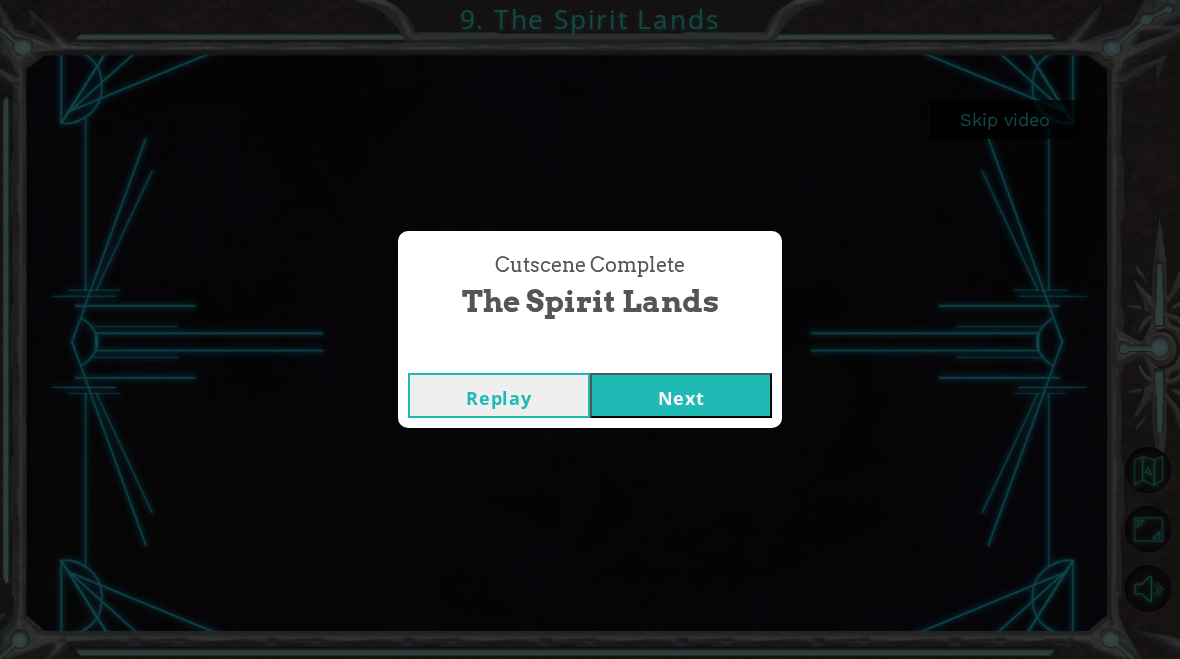click on "Next" at bounding box center (681, 395) 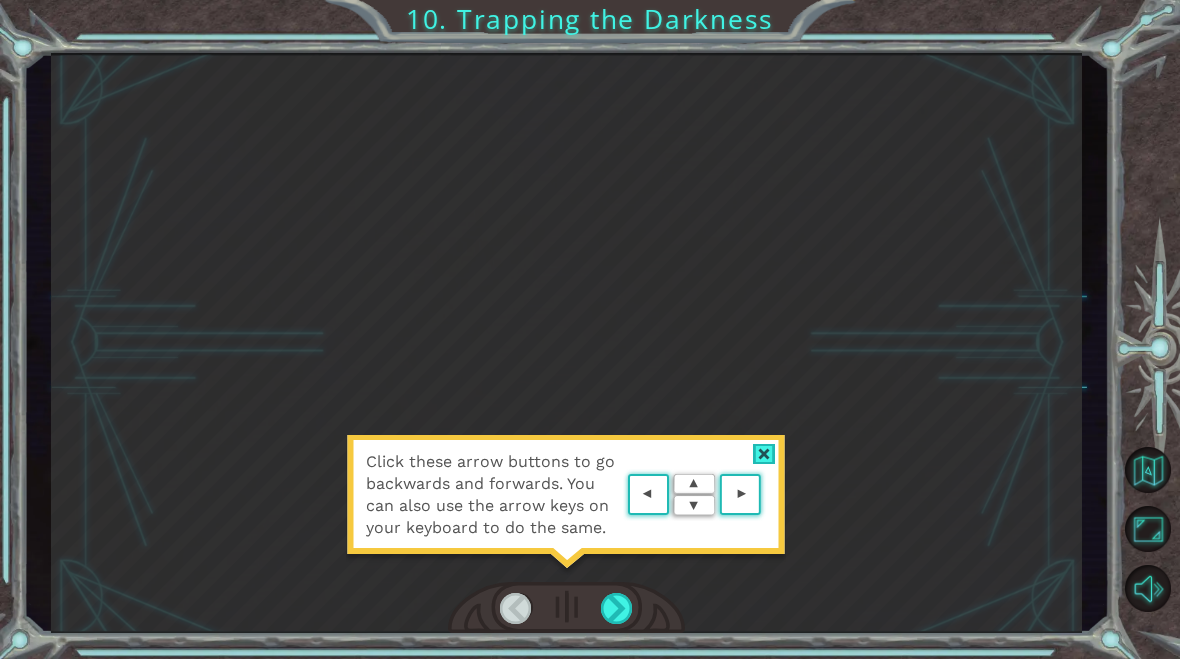 click at bounding box center (617, 608) 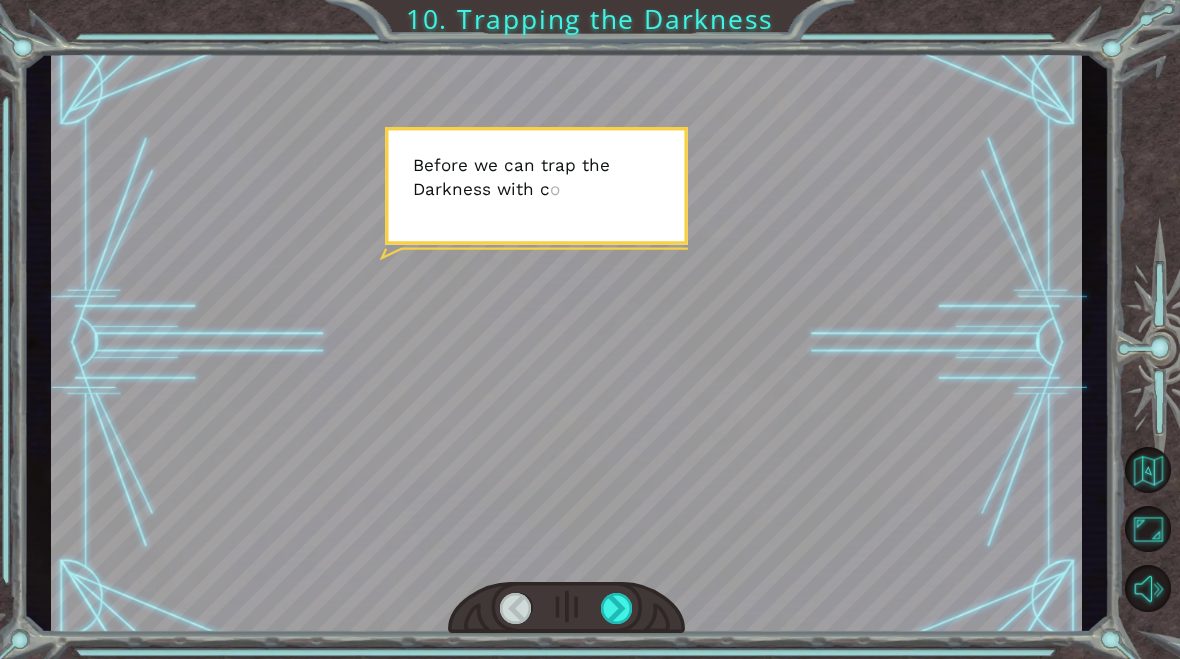 click at bounding box center [617, 608] 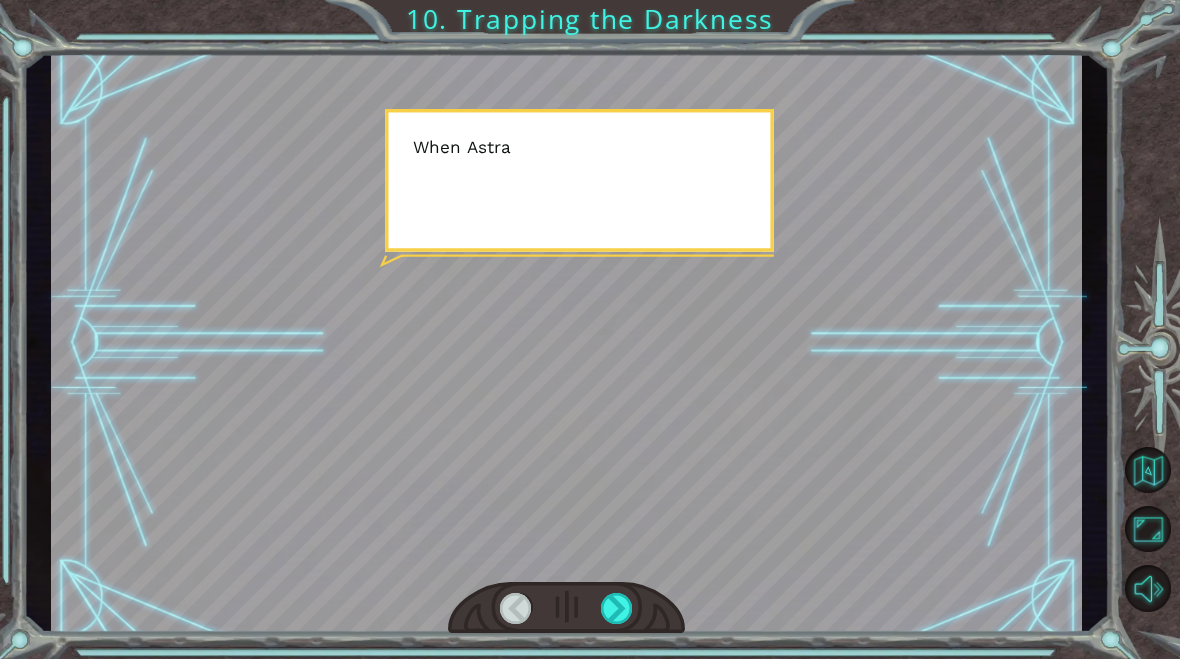 click at bounding box center (617, 608) 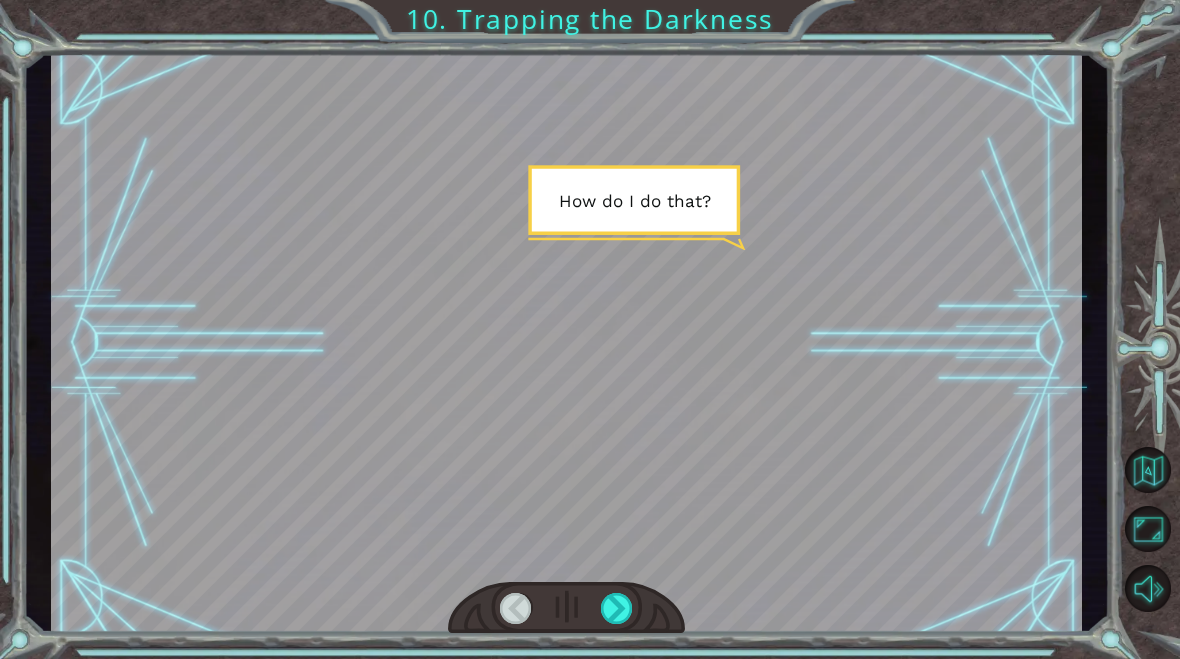 click at bounding box center (617, 608) 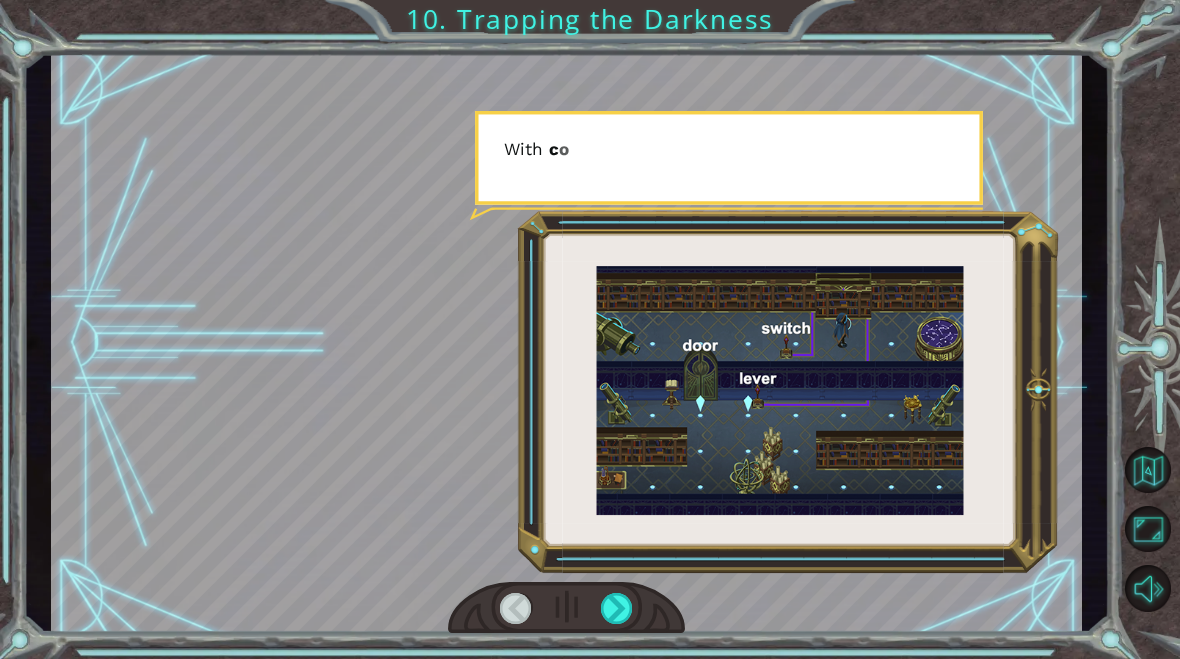 click at bounding box center [617, 608] 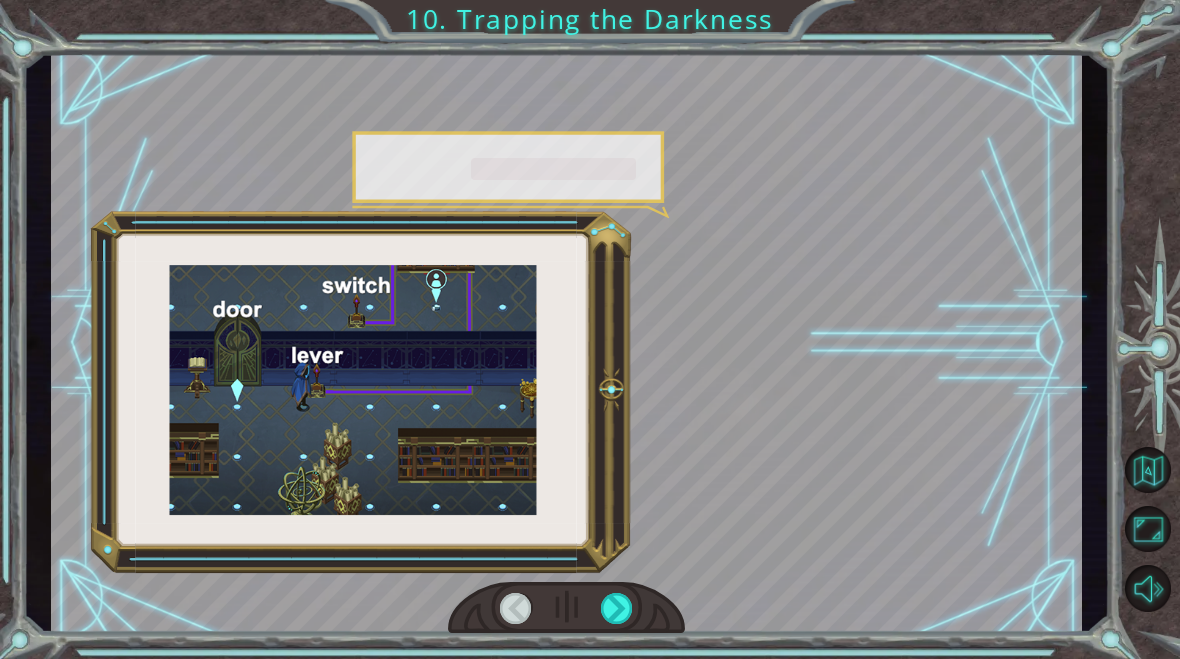 click at bounding box center (617, 608) 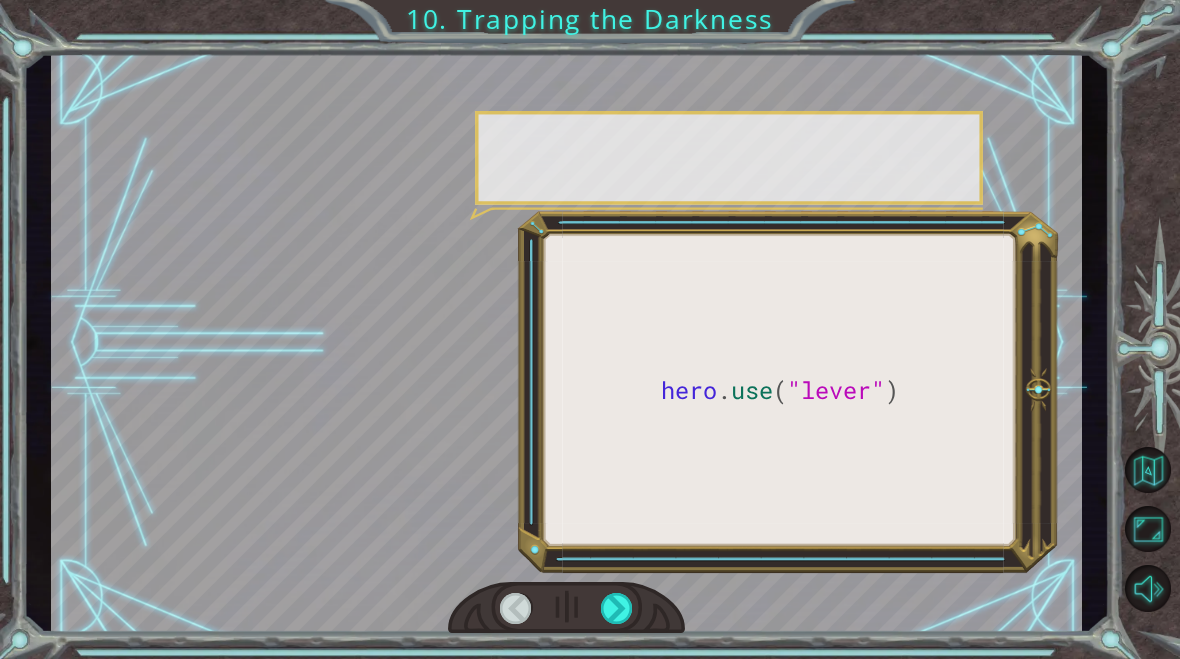 click at bounding box center [617, 608] 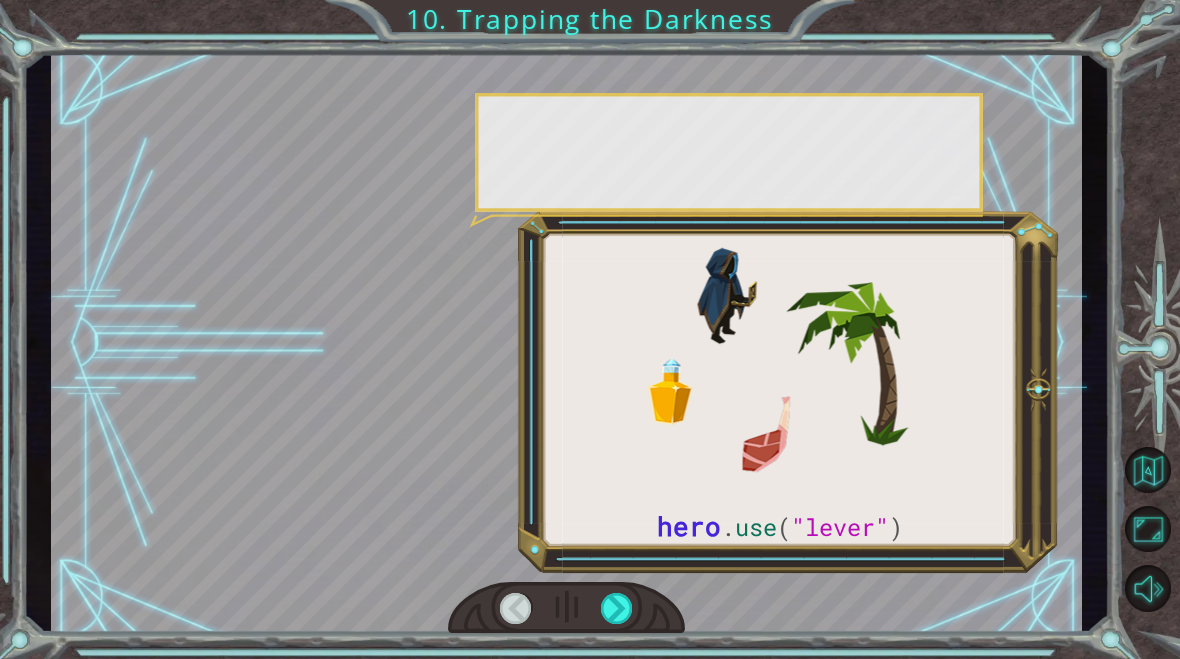 click at bounding box center (617, 608) 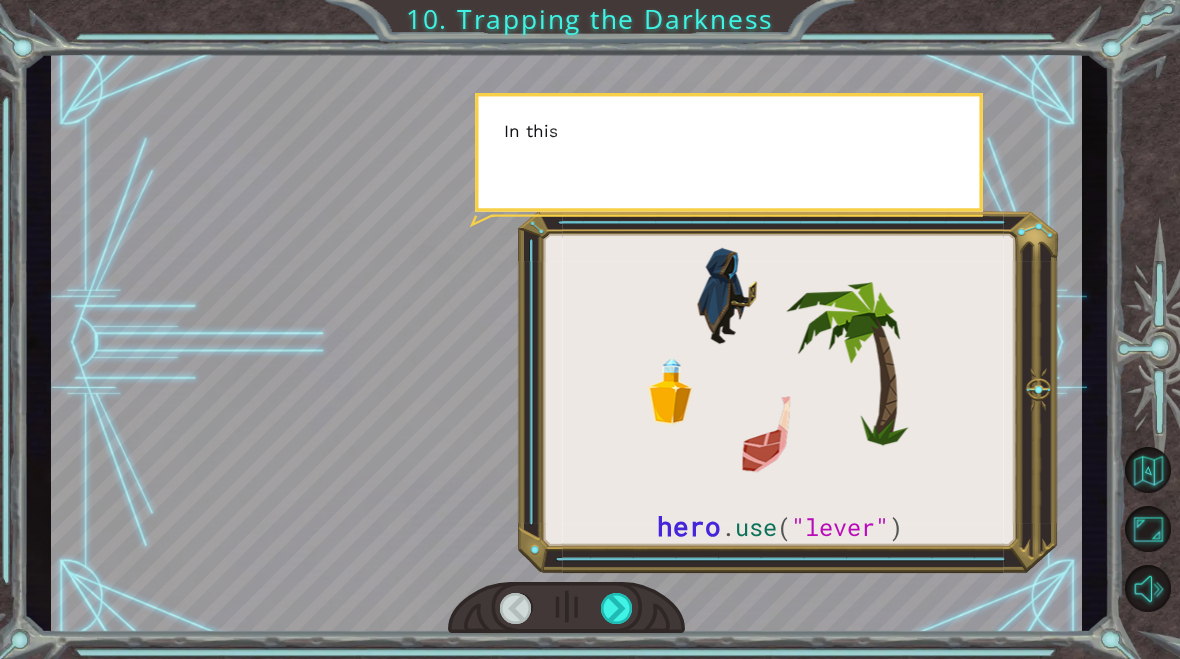 click at bounding box center [617, 608] 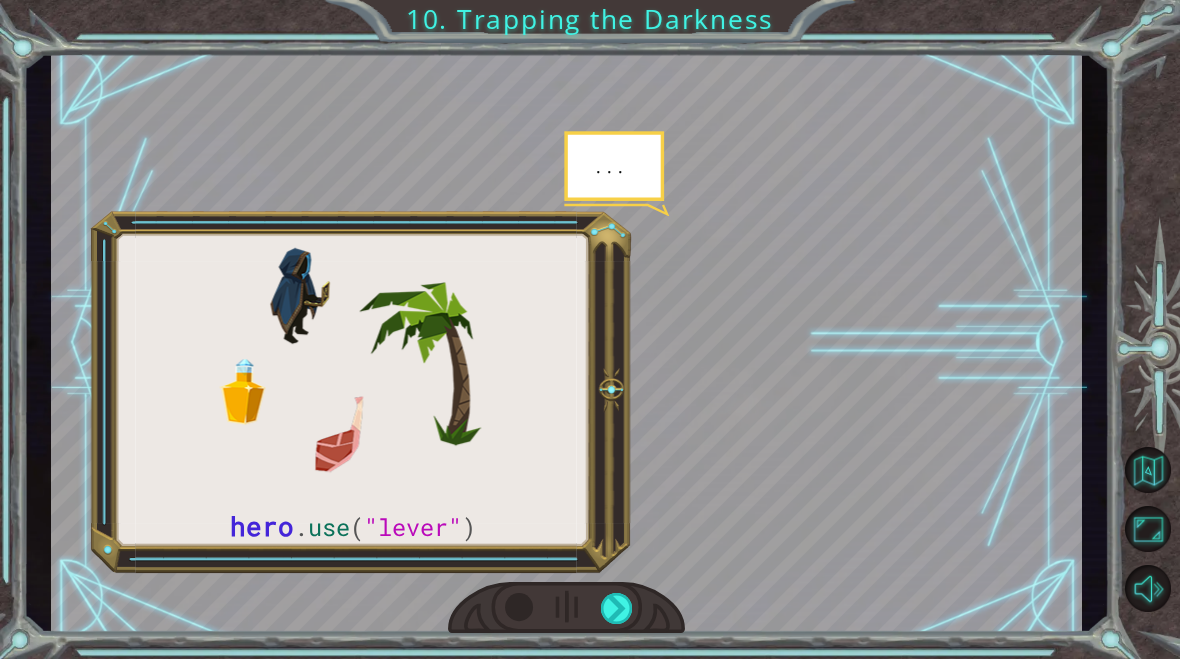 click at bounding box center [617, 608] 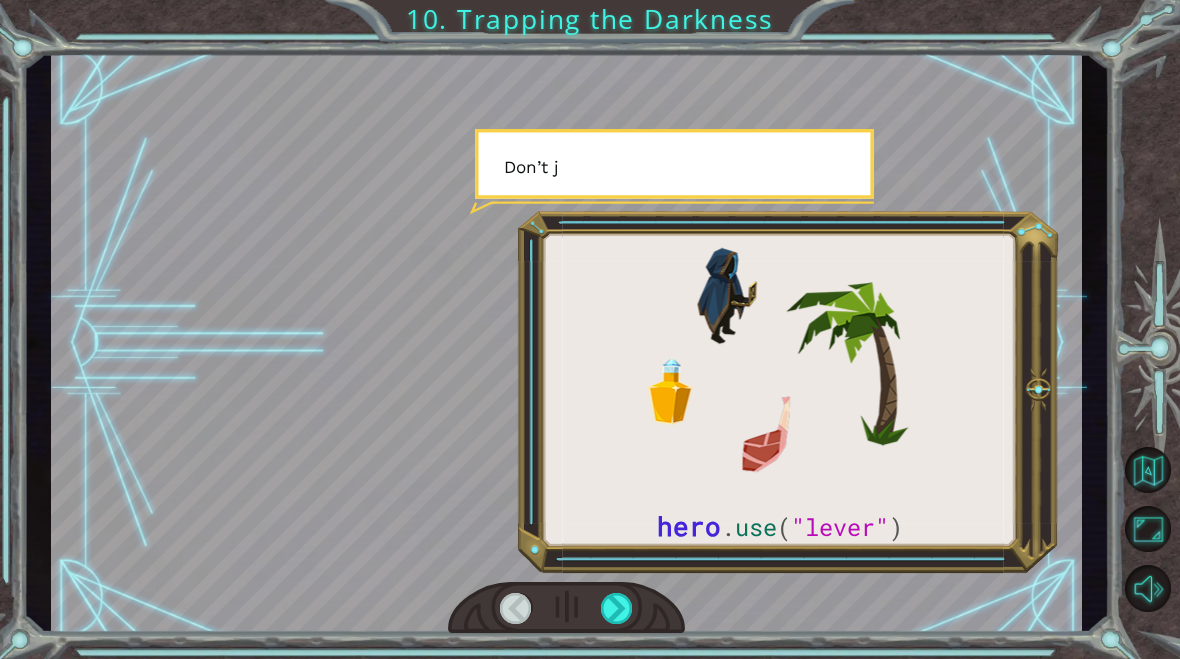 click at bounding box center (566, 608) 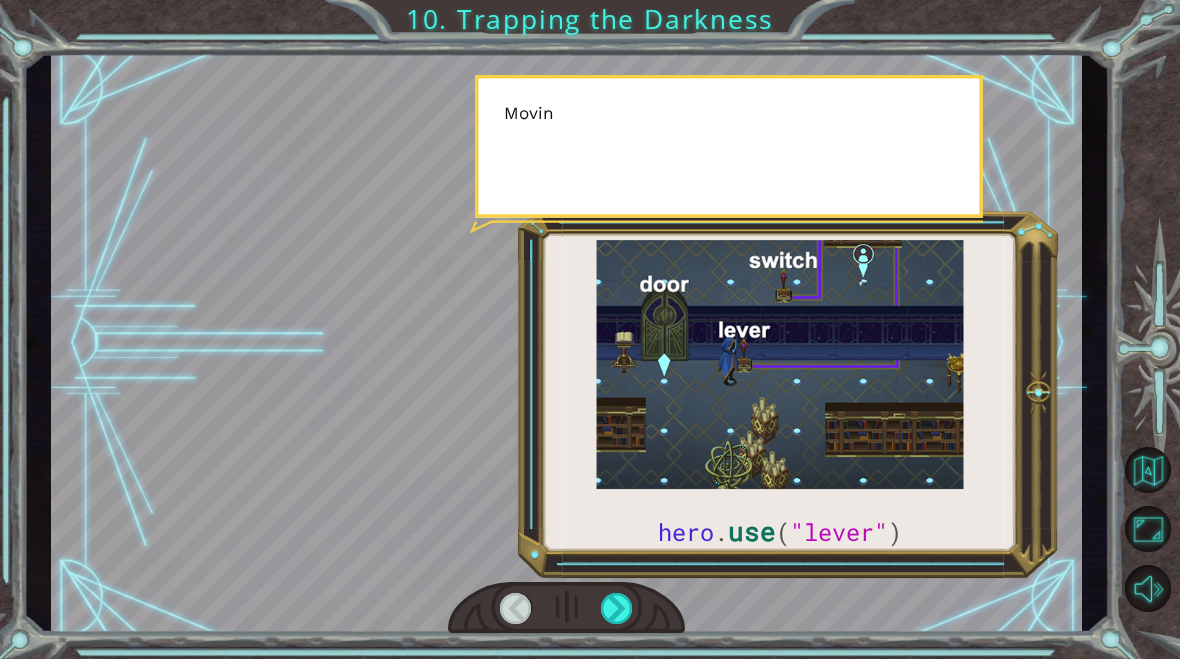 click at bounding box center (566, 608) 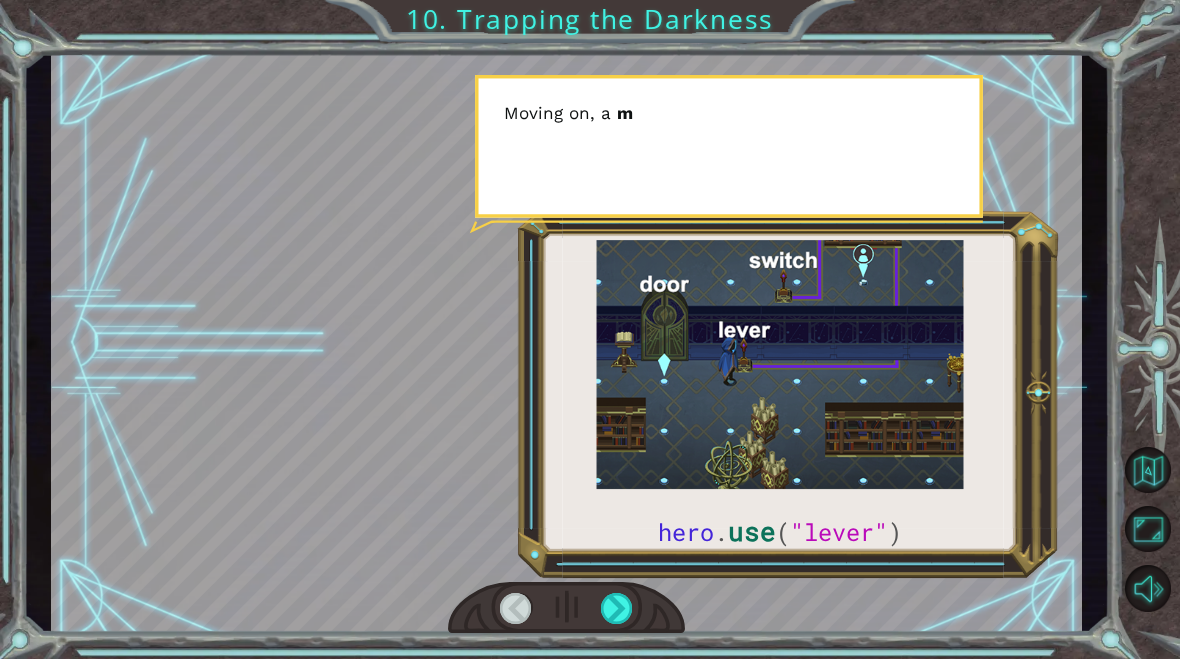 click at bounding box center [566, 343] 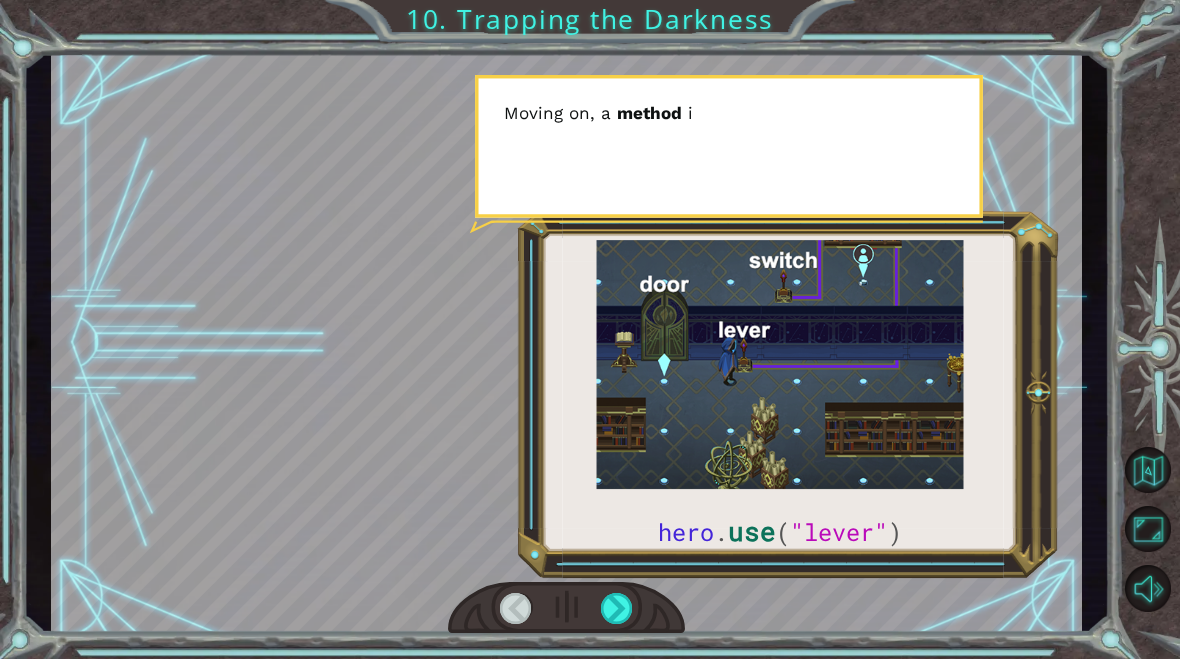 click at bounding box center (566, 608) 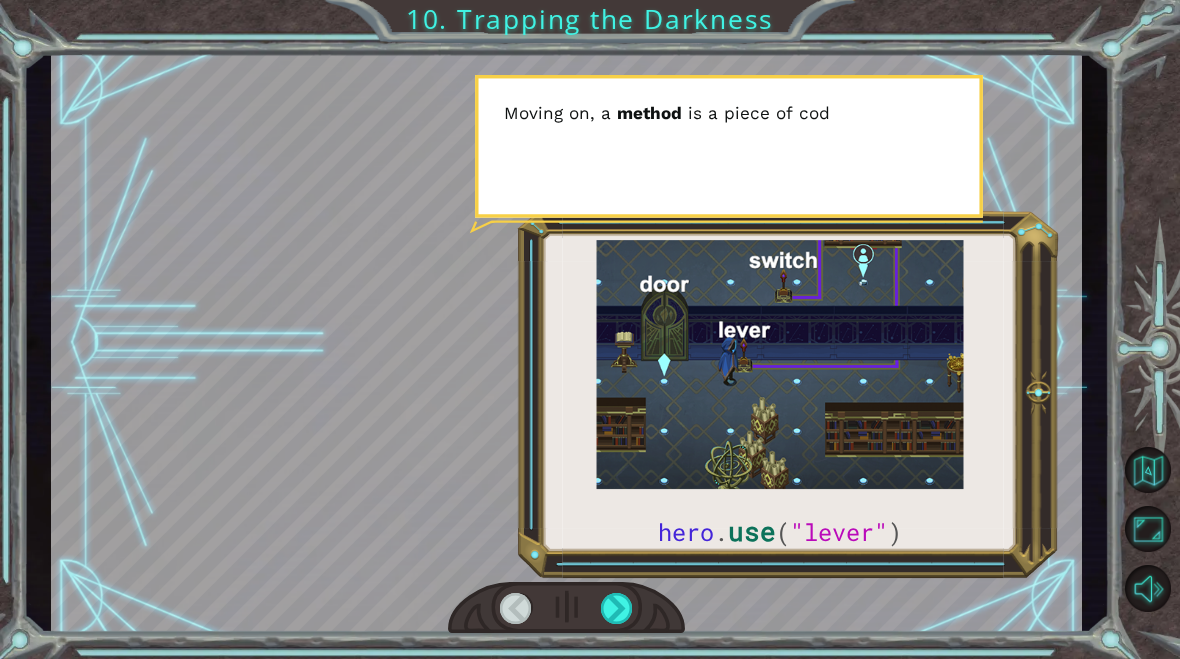 click at bounding box center (566, 608) 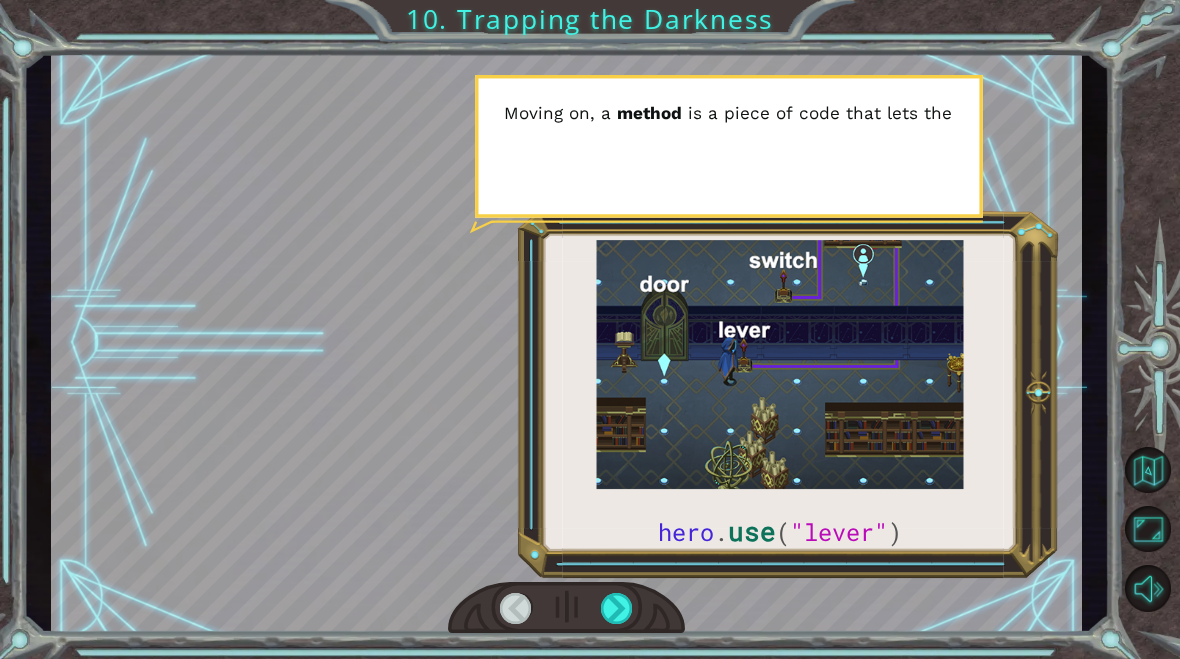 click at bounding box center (617, 608) 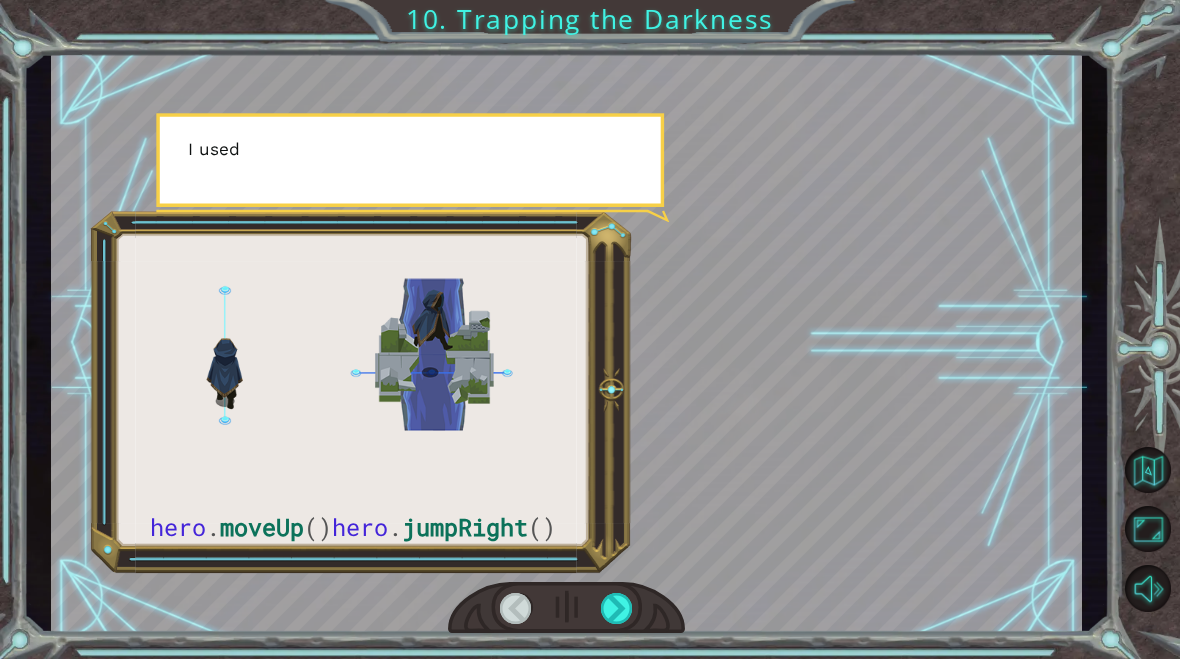 click at bounding box center (617, 608) 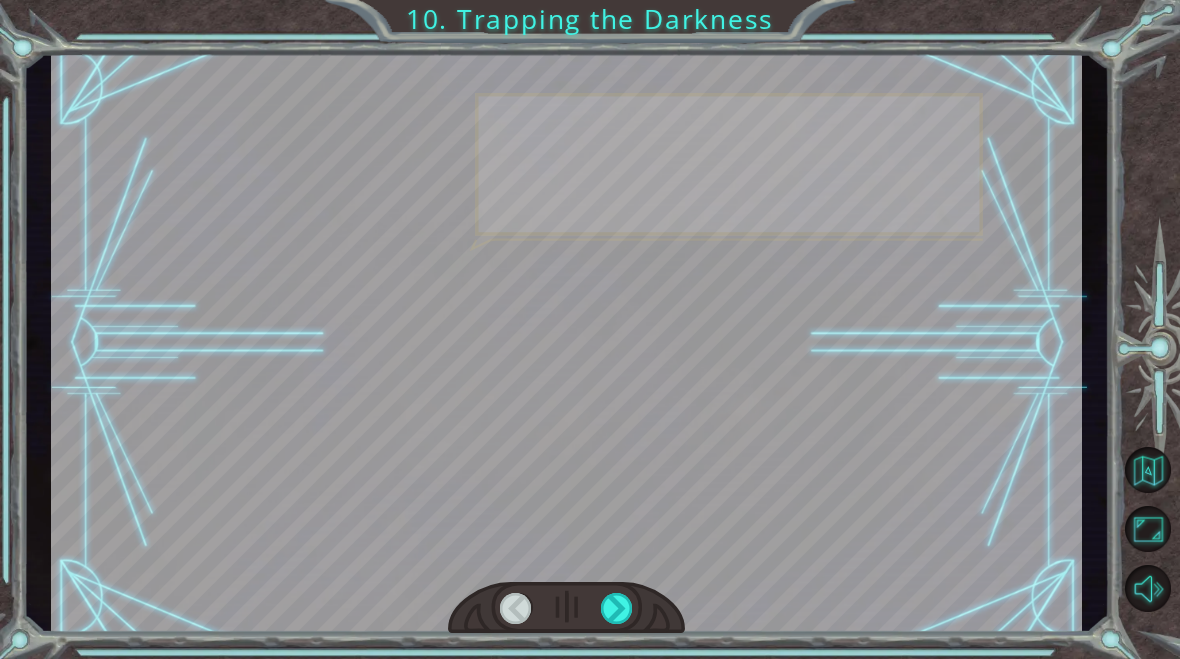 click at bounding box center (617, 608) 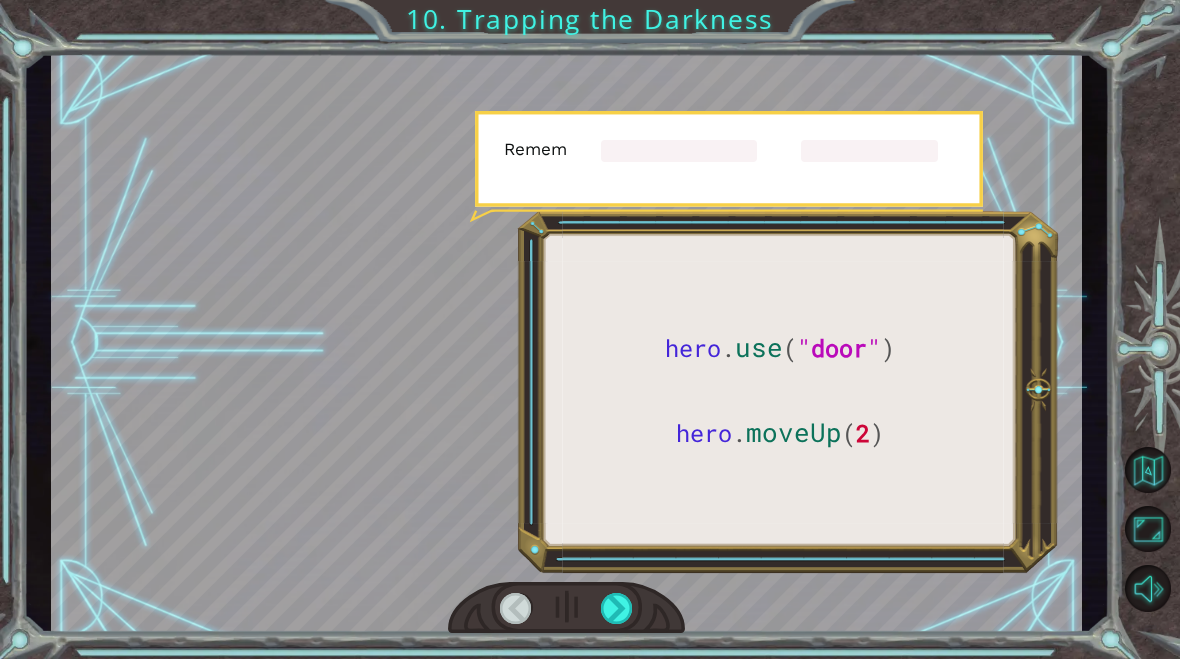click at bounding box center [566, 608] 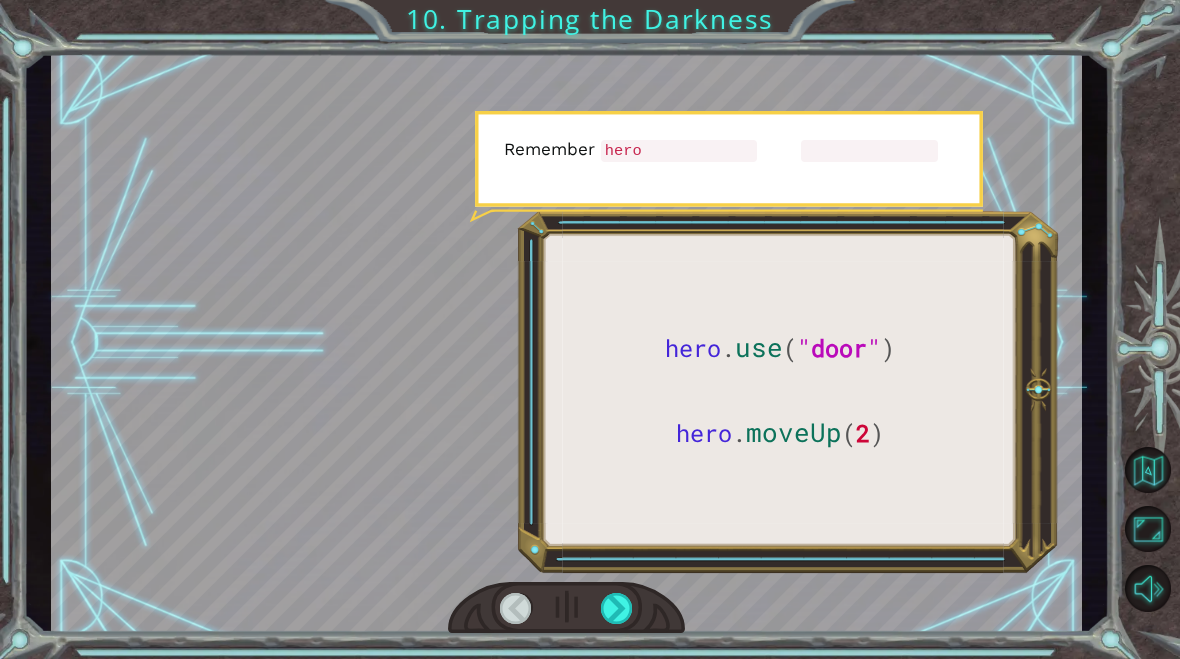 click at bounding box center (617, 608) 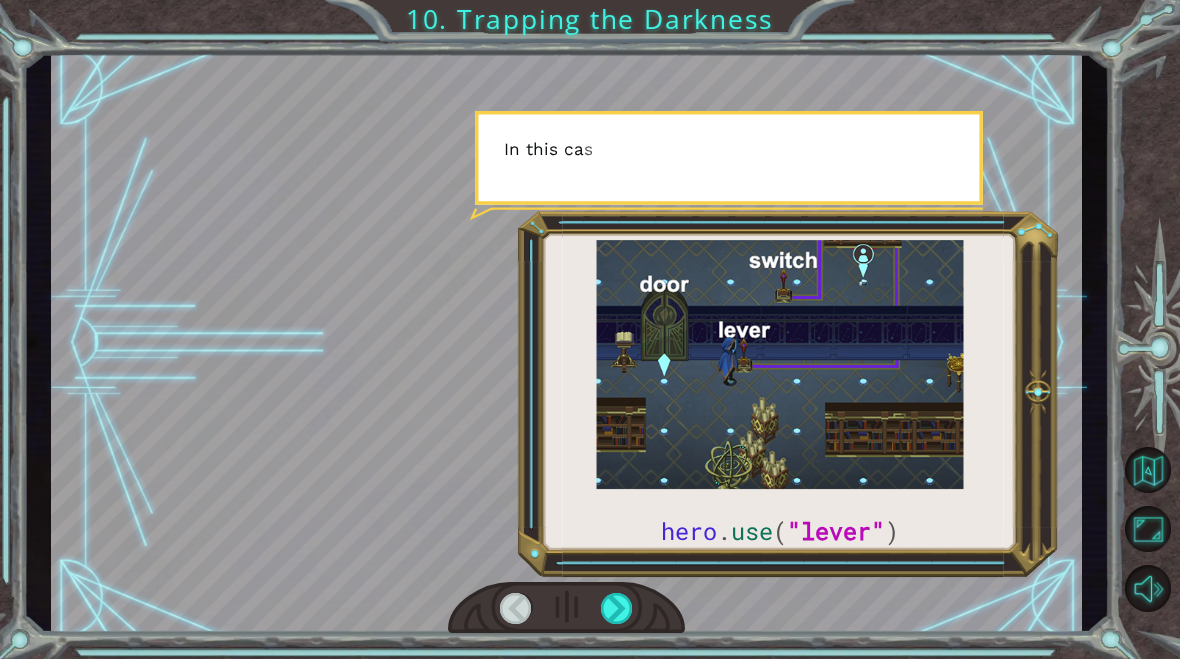 click at bounding box center [566, 608] 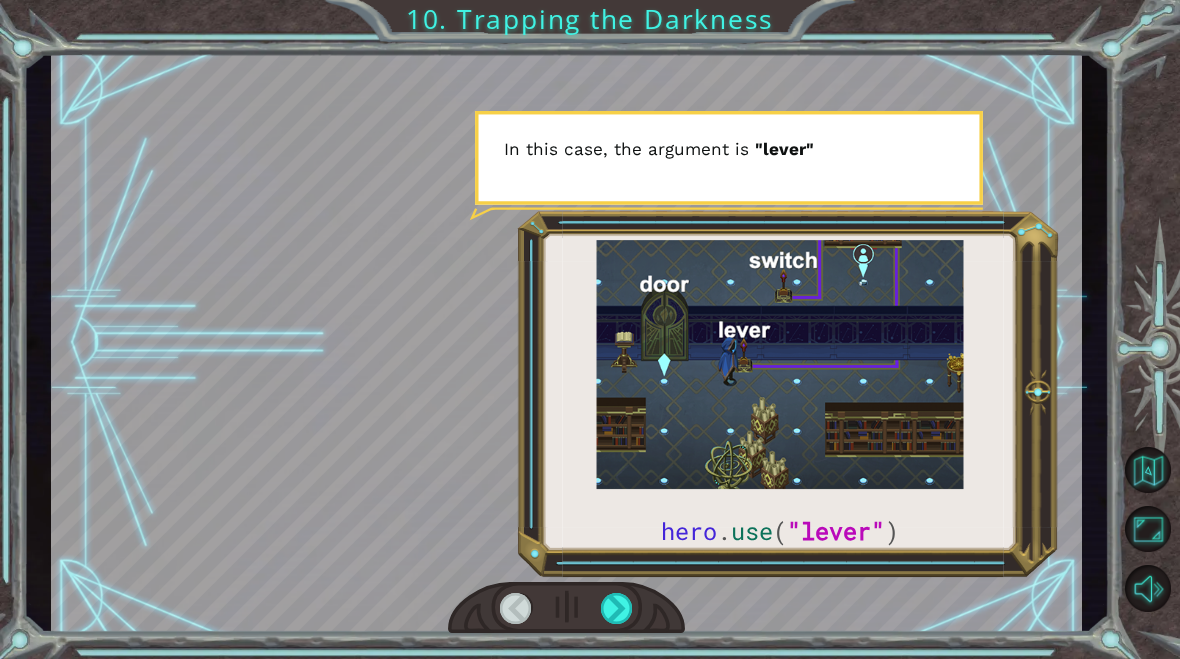 click at bounding box center [566, 608] 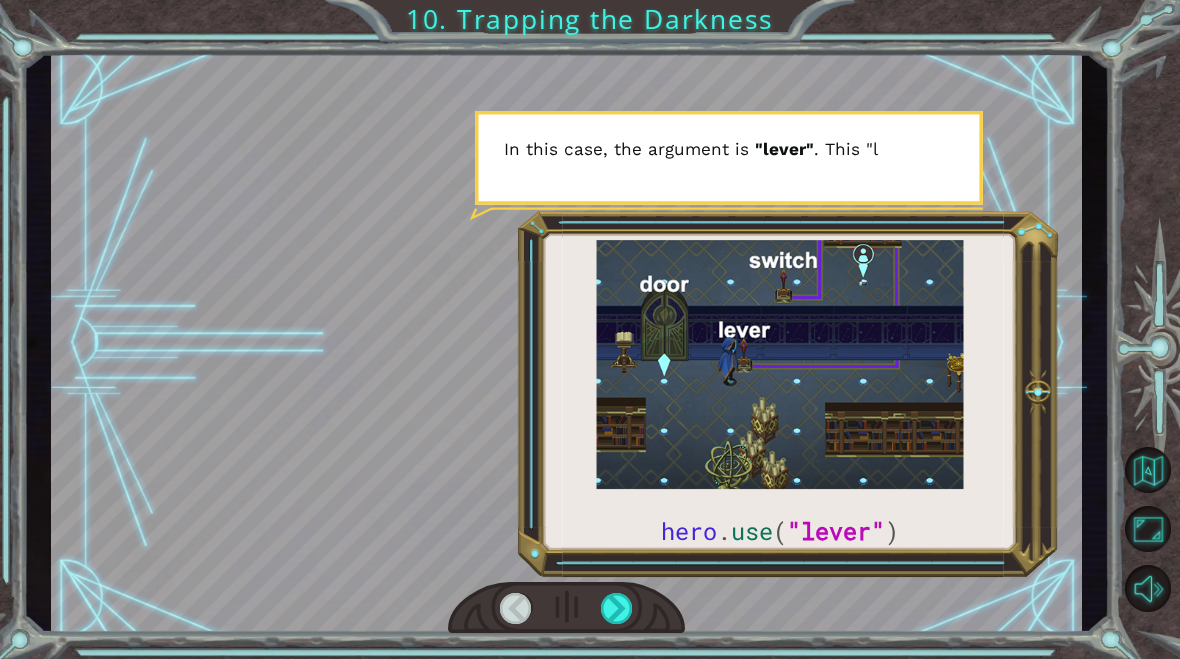 click at bounding box center (566, 608) 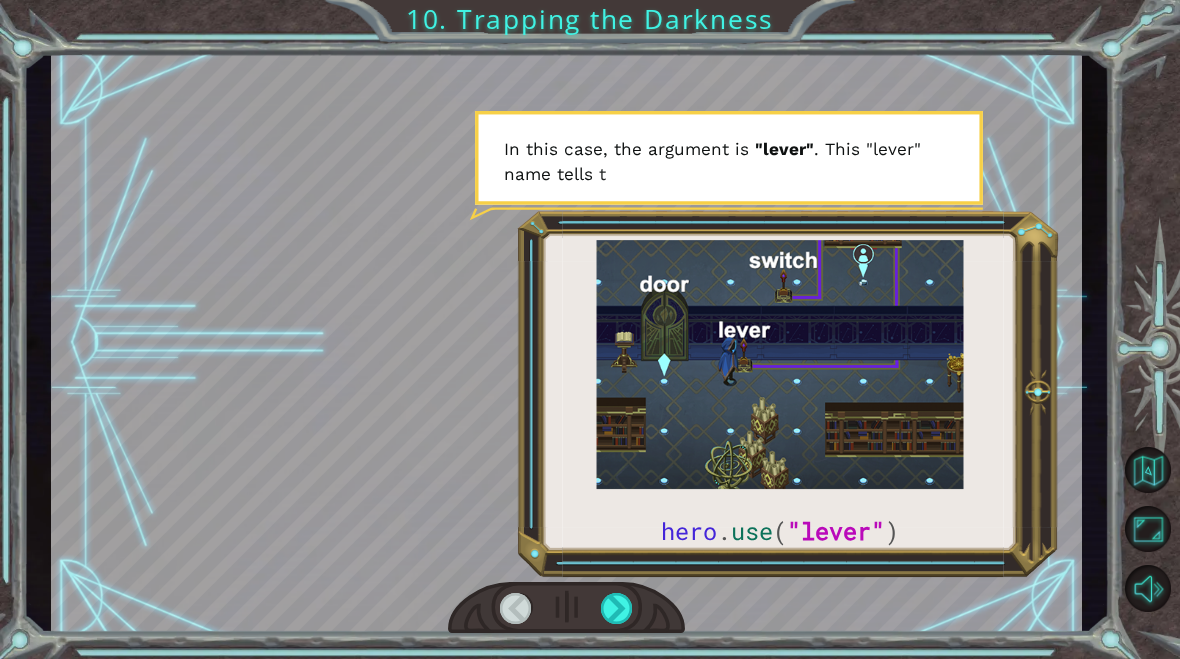 click on "[PERSON].use("lever") Before we can trap the Darkness with code, we'll need to fix the Monolith. When [PERSON] disappeared, the Darkness destroyed most of the Monolith. It can only be repaired by you and the Acodus. How do I do that? With code. For example, when you went up the tower, how did you open the stairwells? I typed in [PERSON].use("lever") That's a line of code! Code is a language you use to communicate with the Acodus. In this command, [PERSON] is the object. Objects are everything you see in the world, from c" at bounding box center (590, 329) 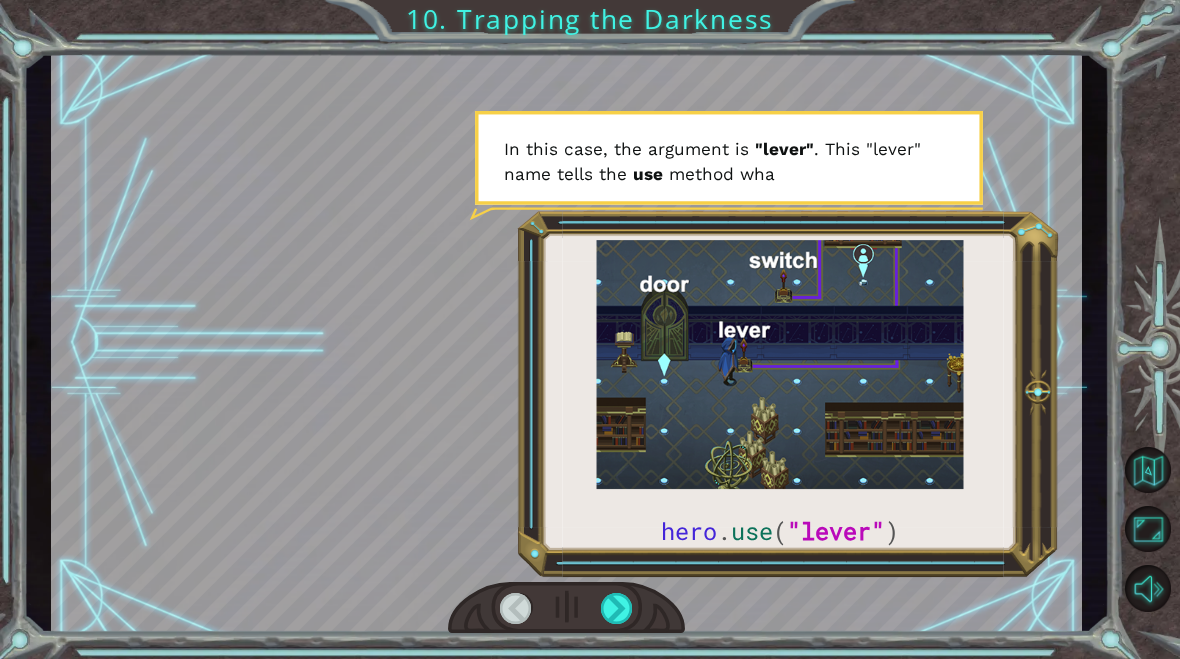 click at bounding box center (566, 608) 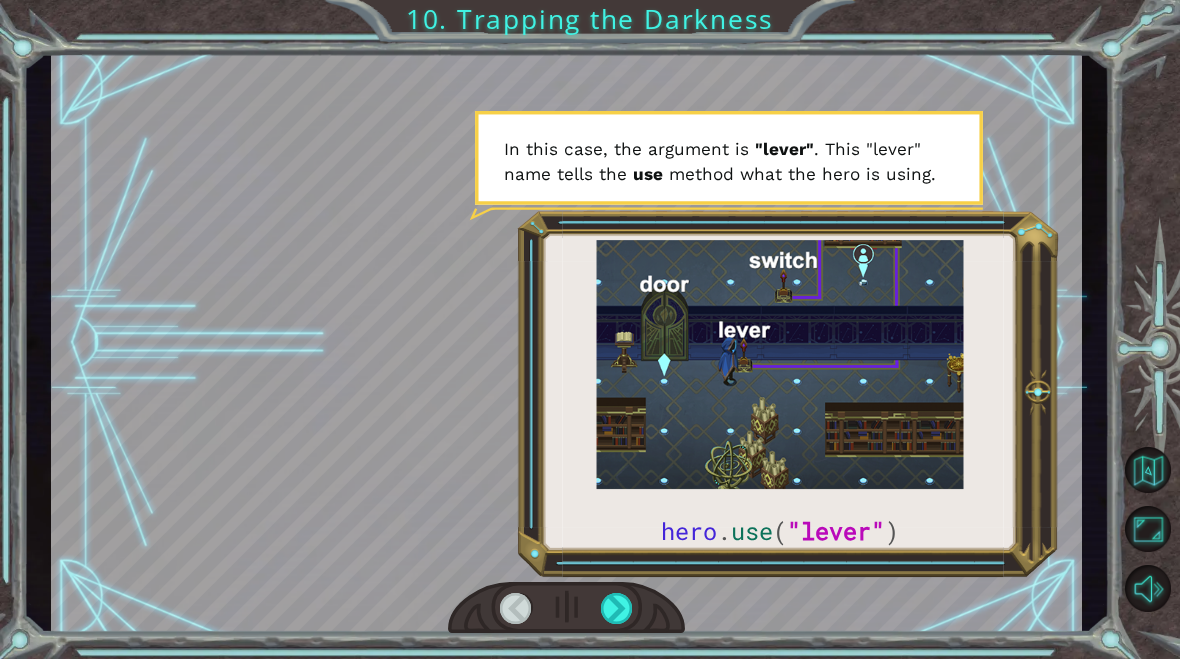 click at bounding box center (566, 608) 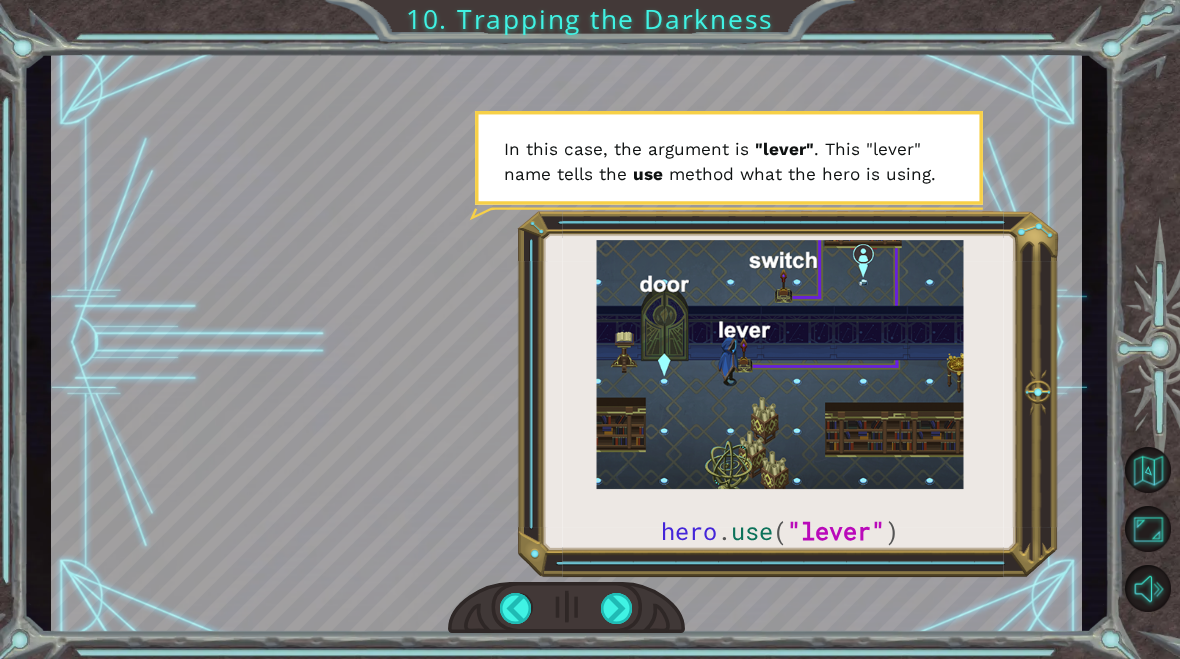 click at bounding box center (617, 608) 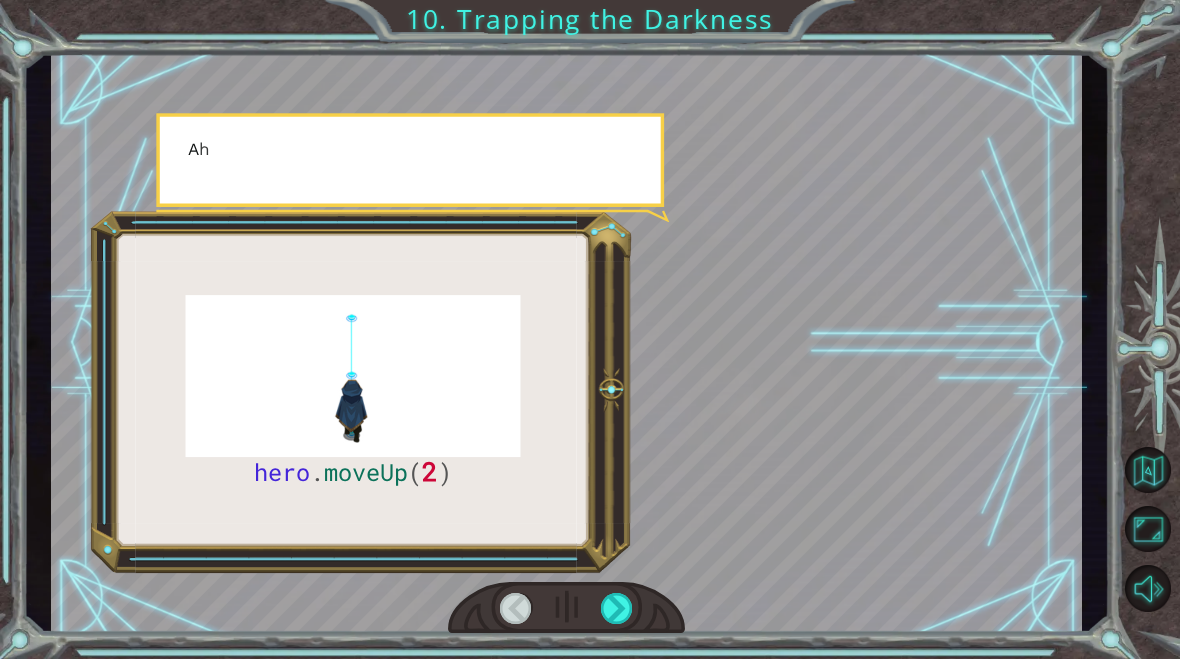 click at bounding box center (566, 608) 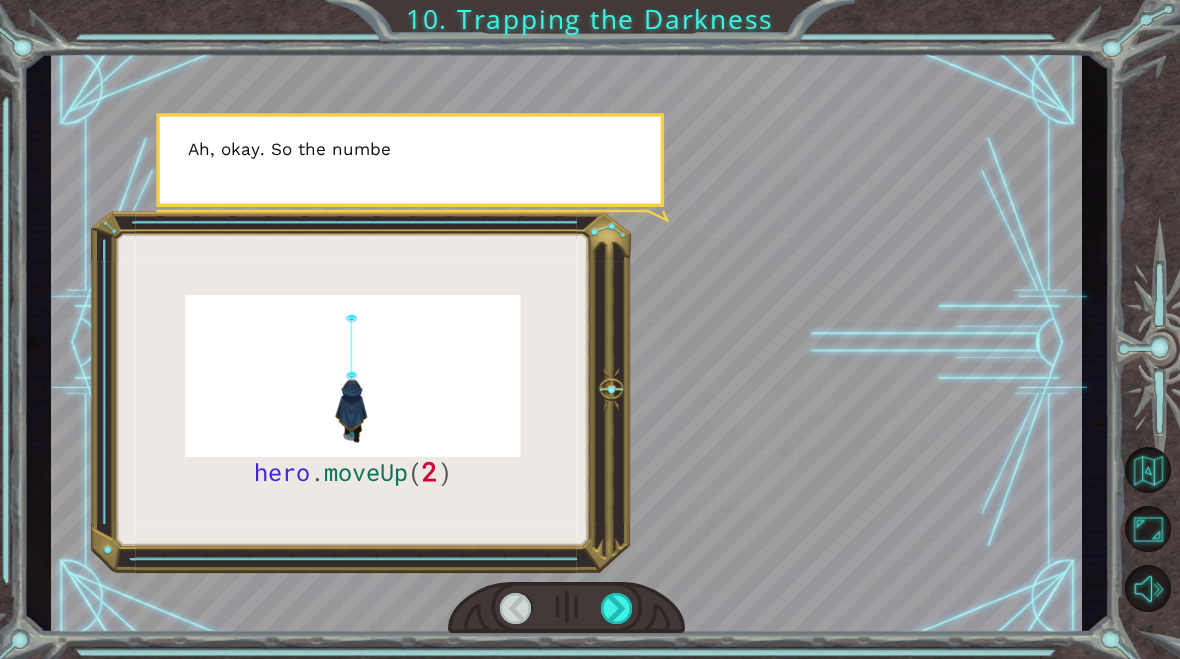 click at bounding box center [566, 608] 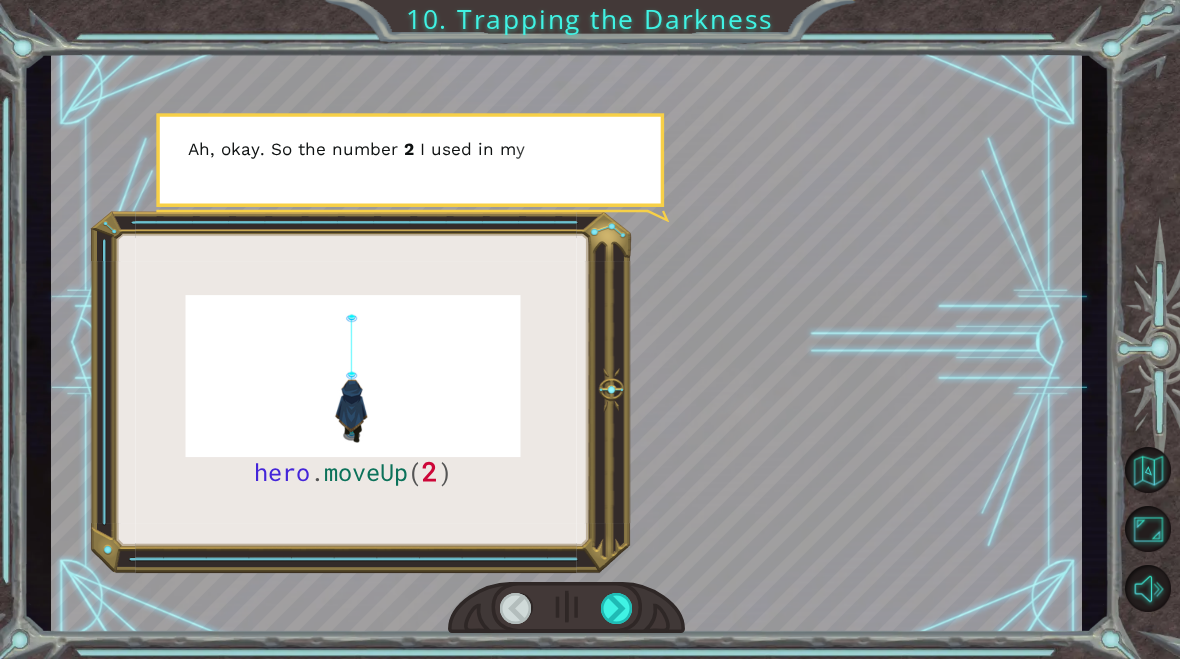 click at bounding box center (617, 608) 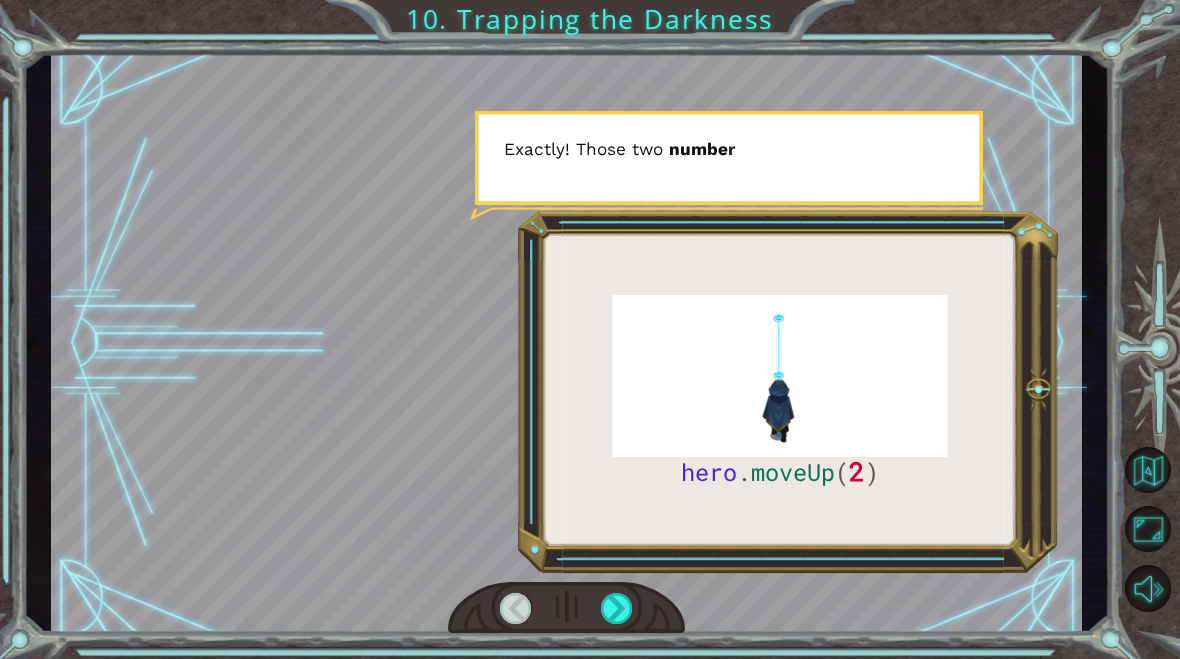 click at bounding box center (566, 343) 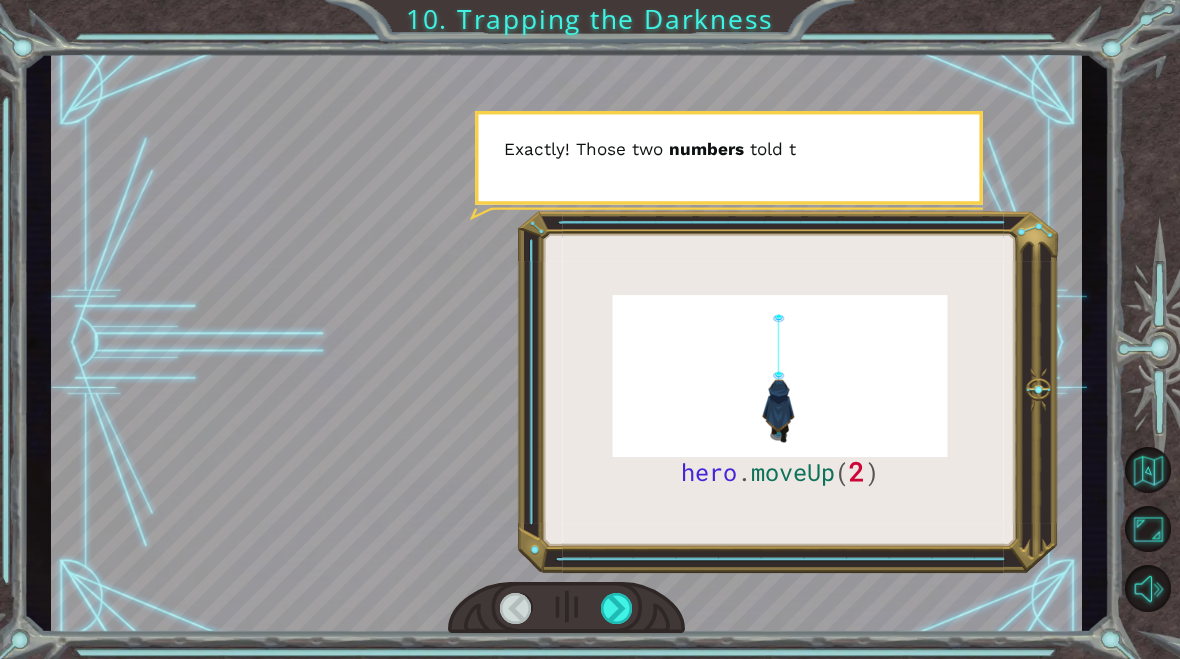 click at bounding box center (617, 608) 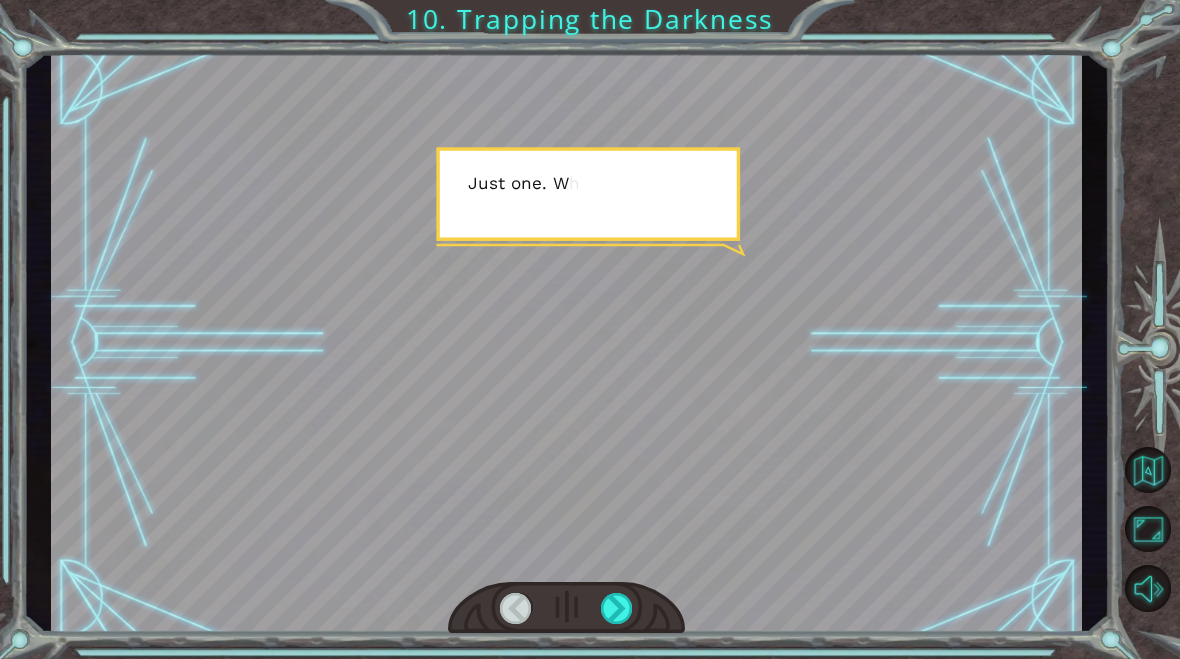 click at bounding box center (617, 608) 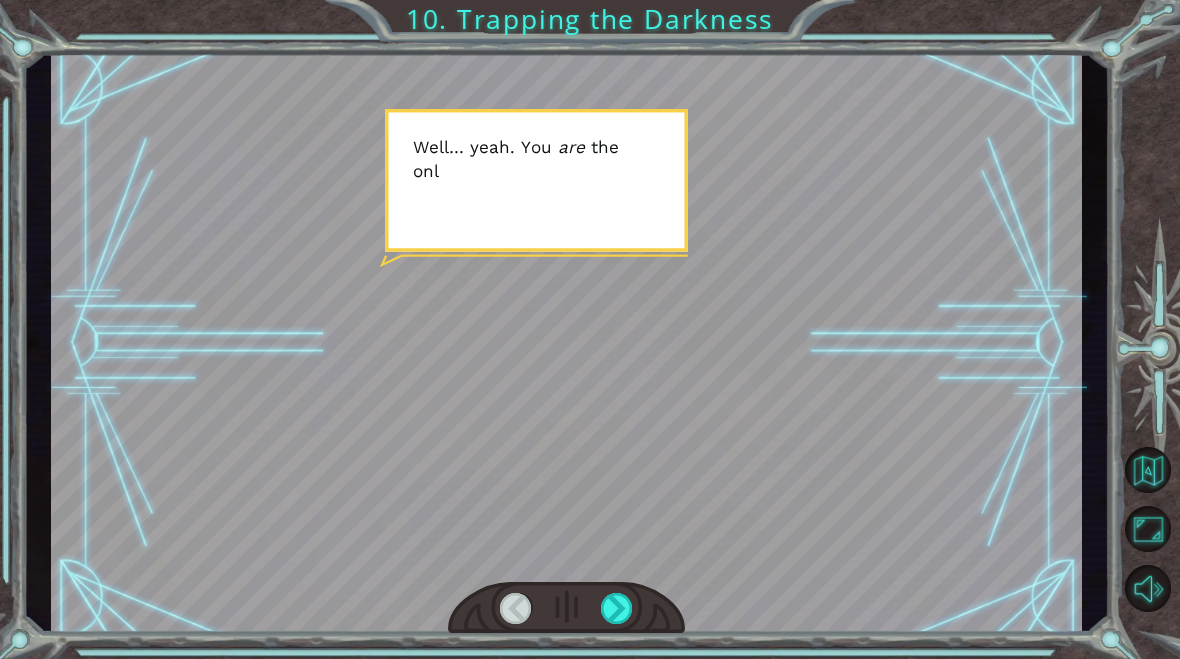 click at bounding box center [617, 608] 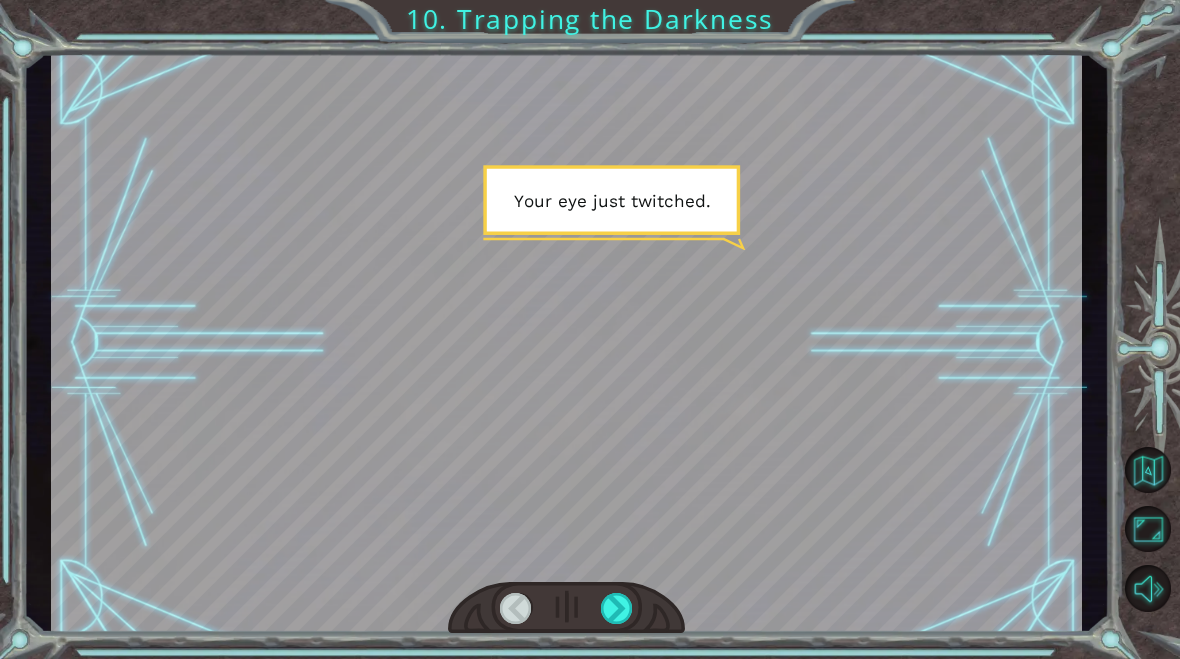 click at bounding box center [566, 608] 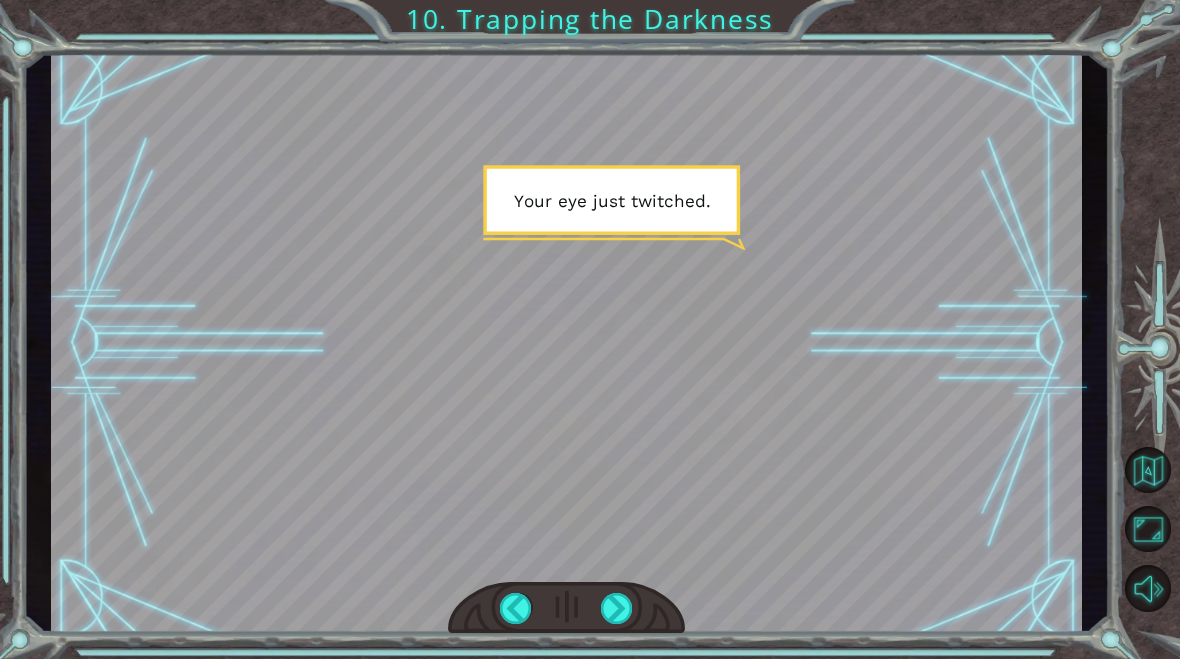 click at bounding box center [617, 608] 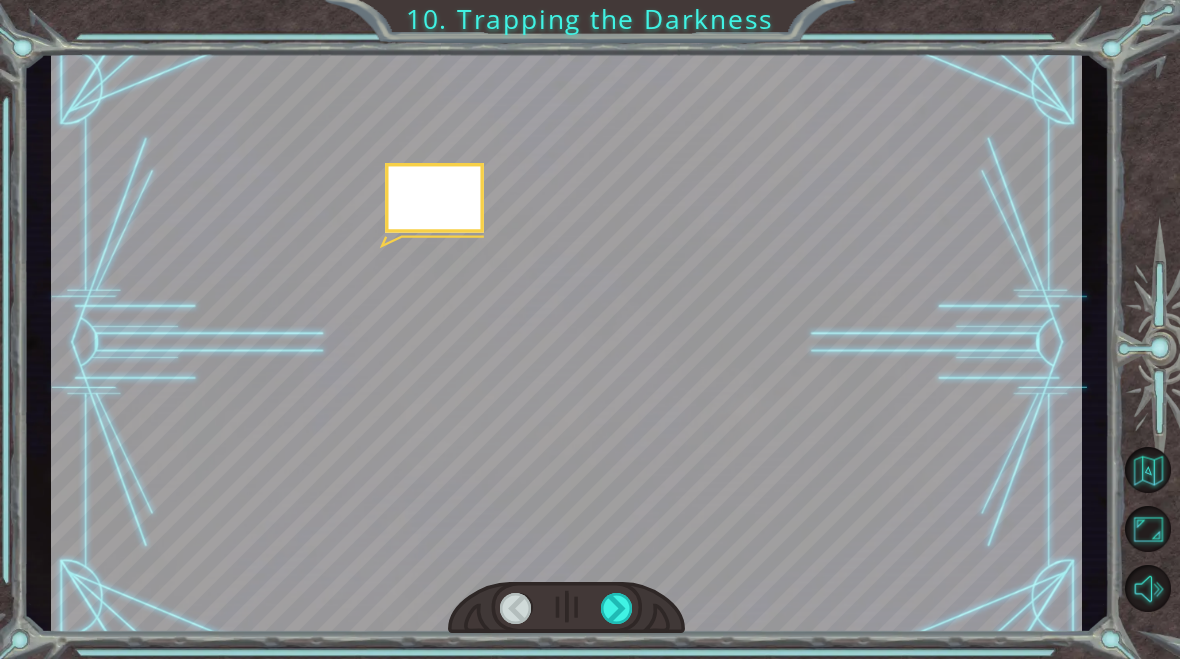 click at bounding box center (566, 343) 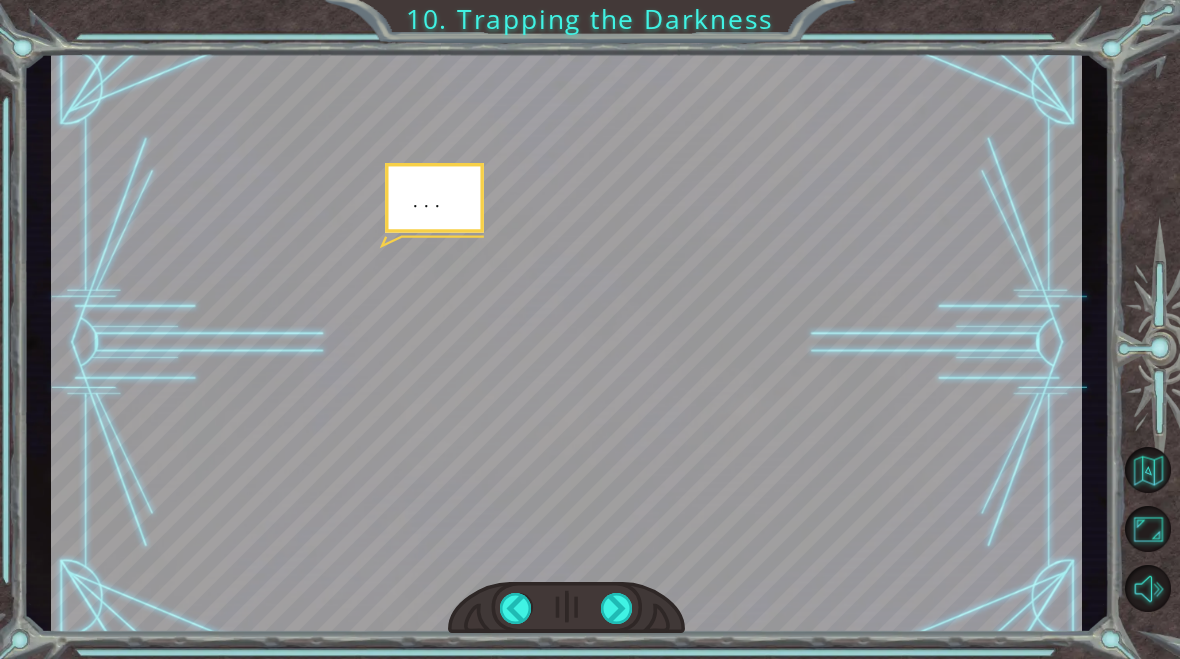 click at bounding box center (617, 608) 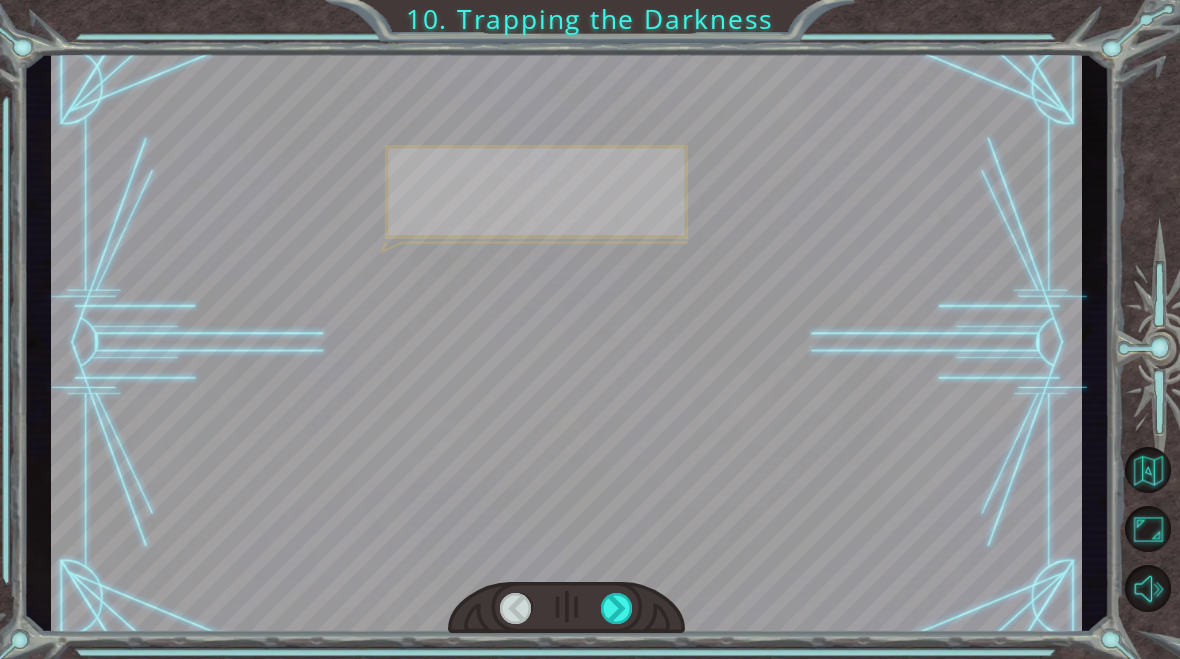 click at bounding box center (617, 608) 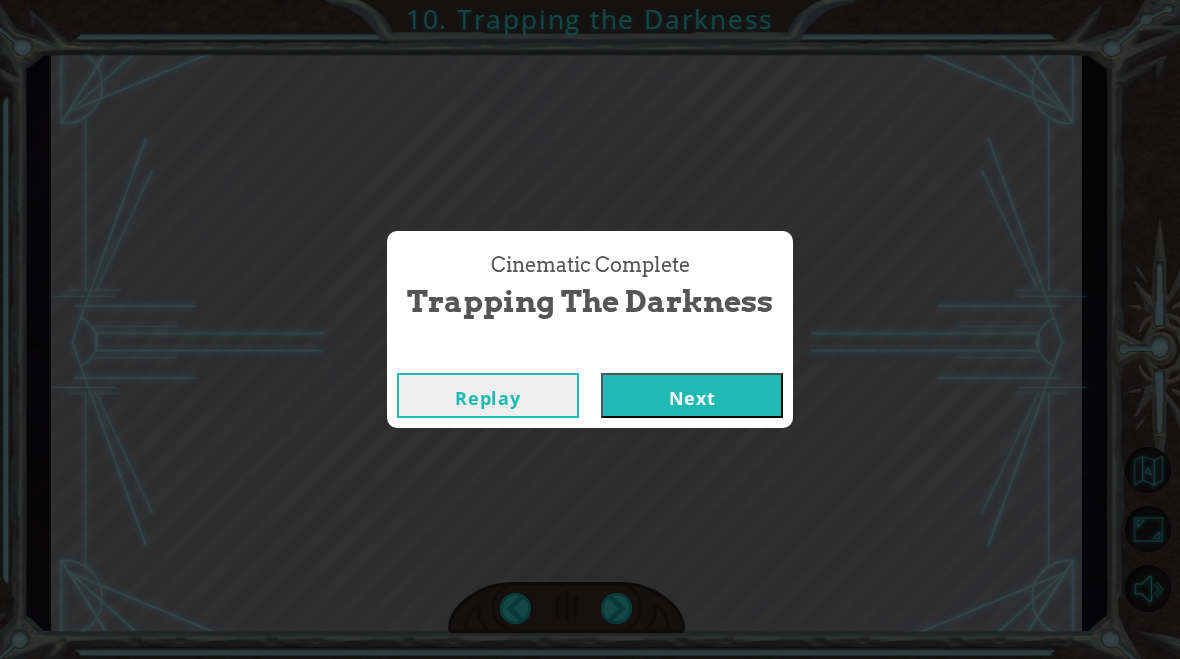click on "Cinematic Complete     Trapping the Darkness
Replay
Next" at bounding box center [590, 329] 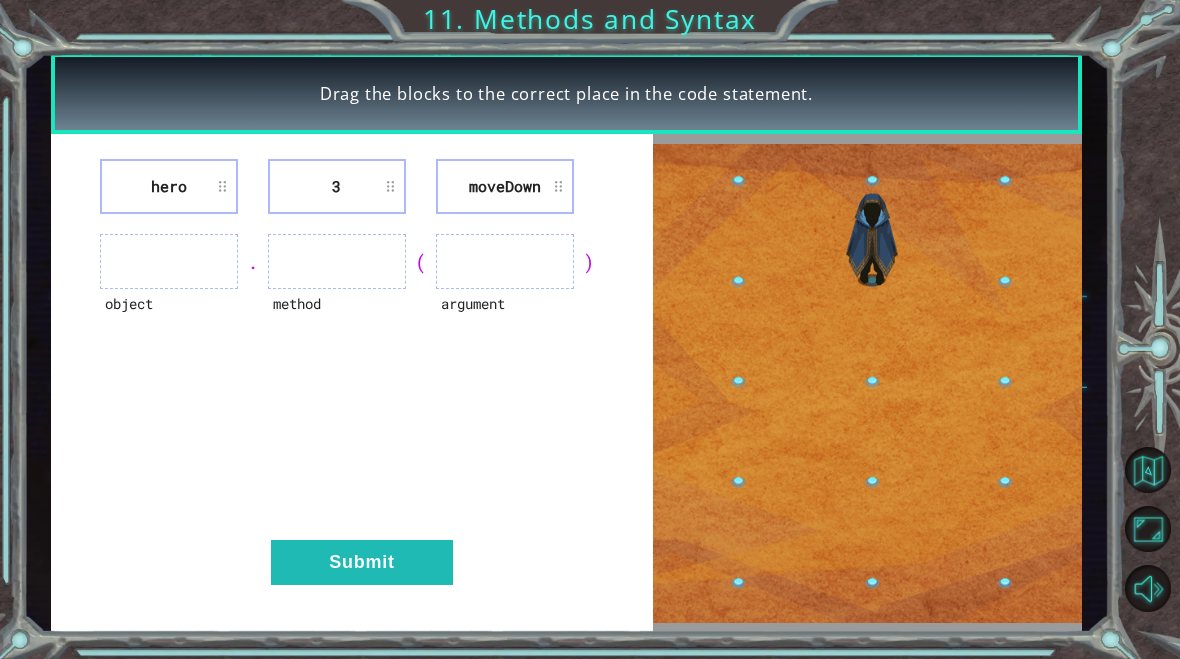 click on "Submit" at bounding box center [362, 562] 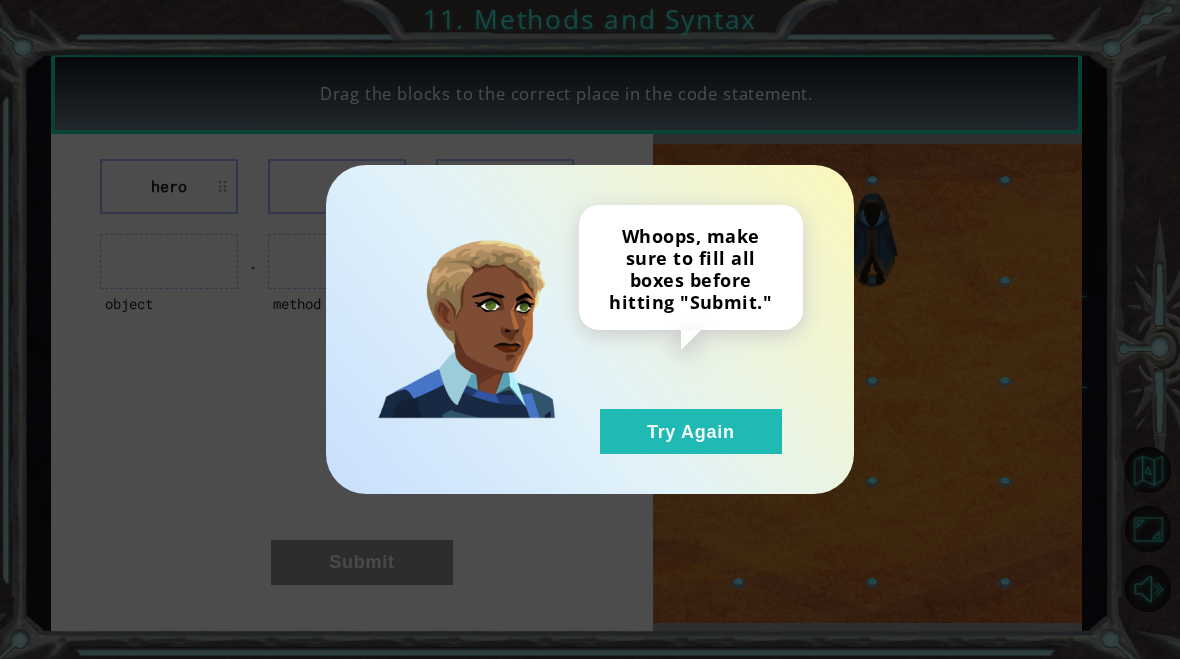 click on "Try Again" at bounding box center (691, 431) 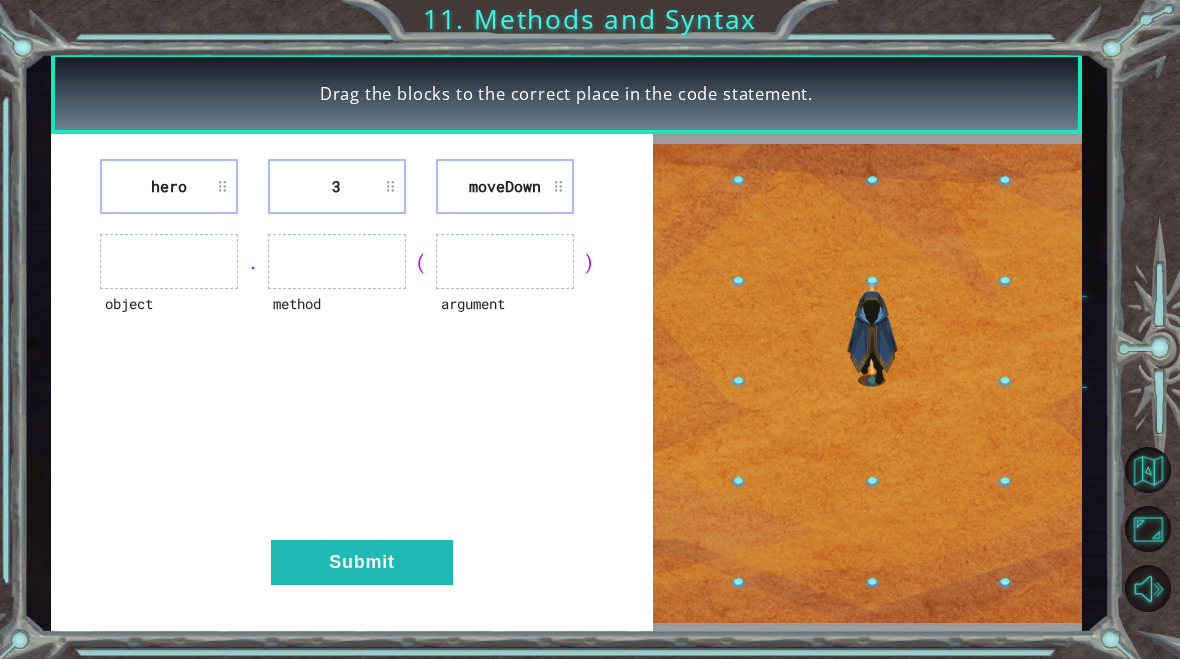 click on "Submit" at bounding box center (362, 562) 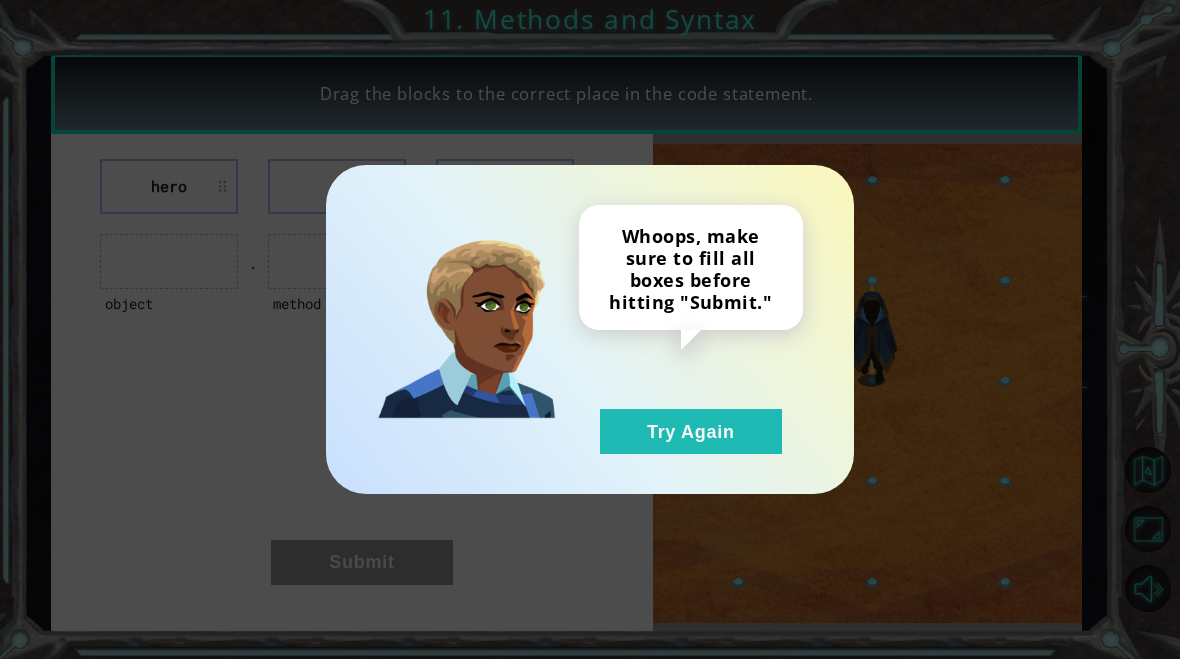 click on "Try Again" at bounding box center (691, 431) 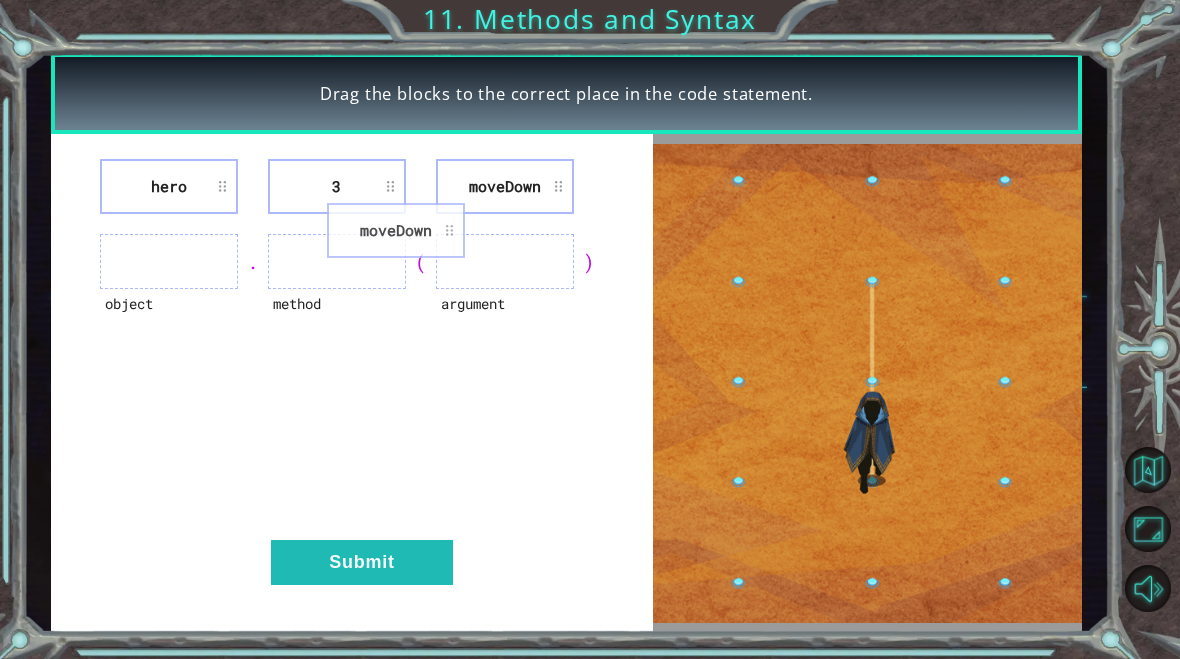 type 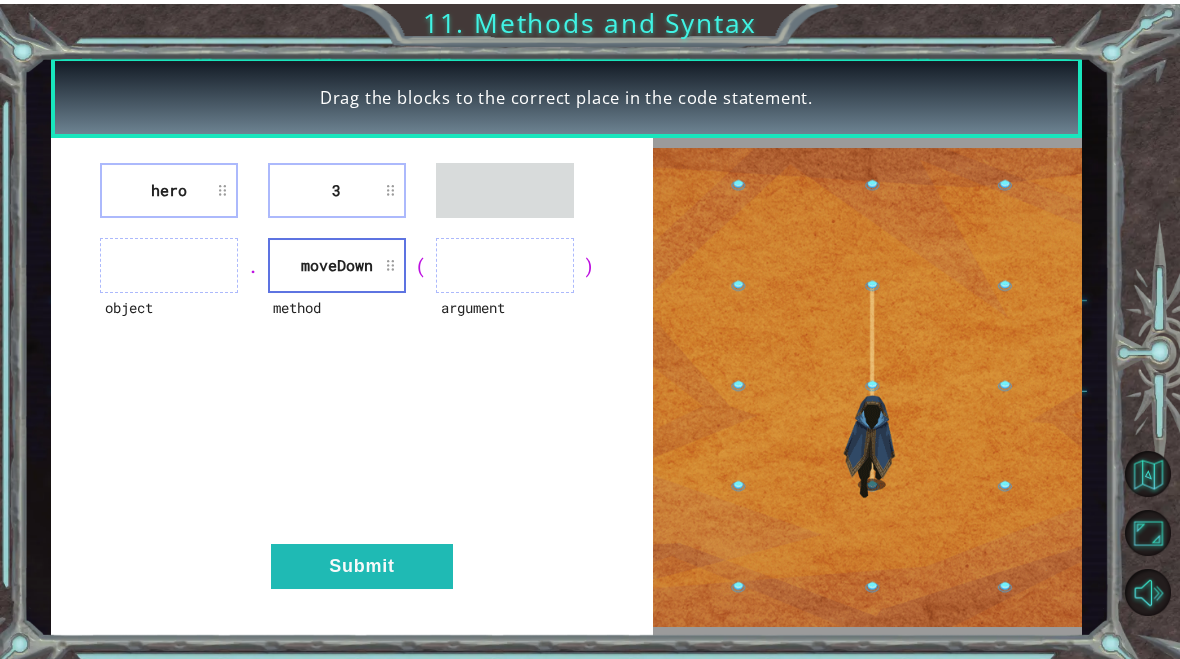 type 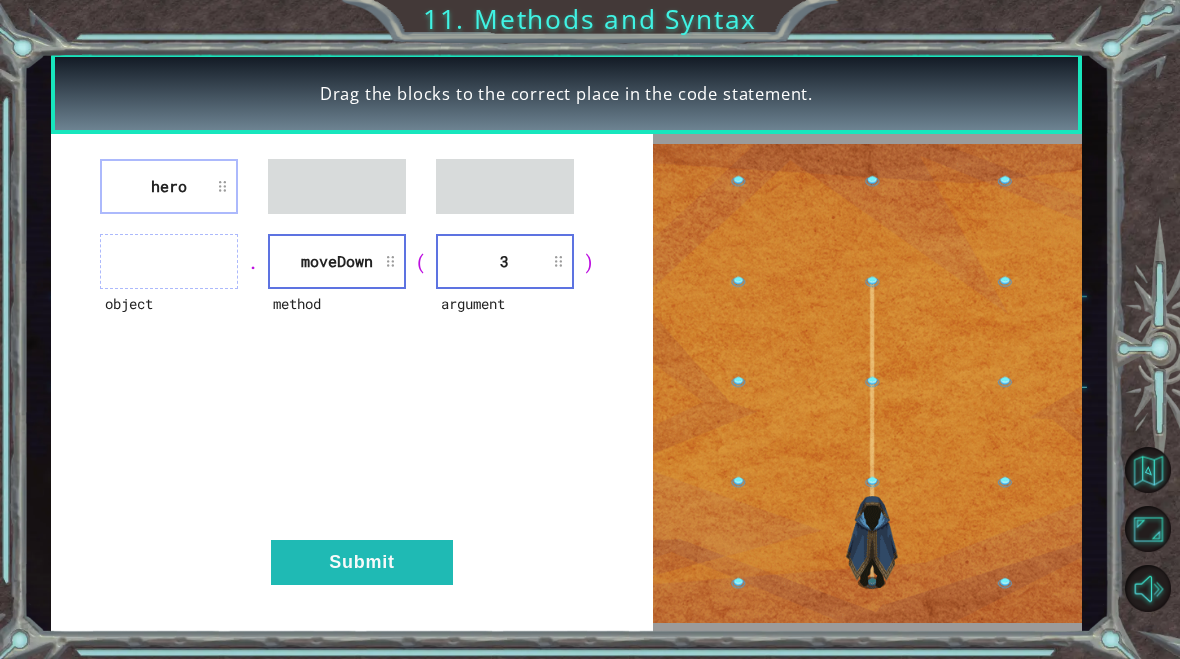 type 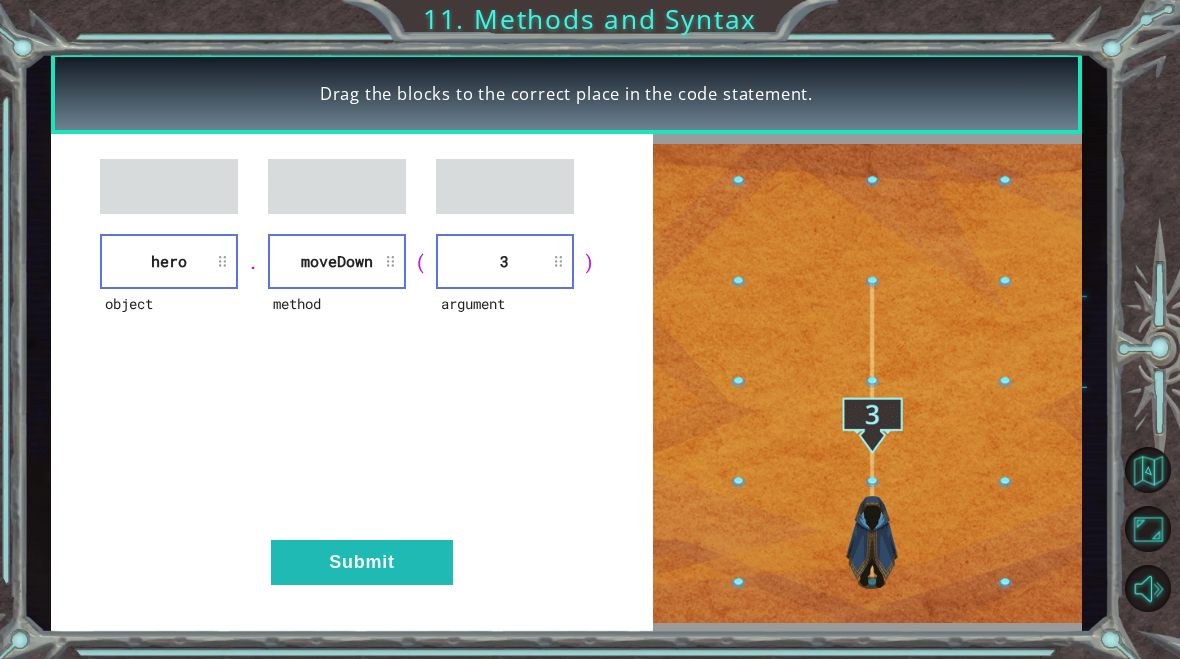 click on "Submit" at bounding box center (362, 562) 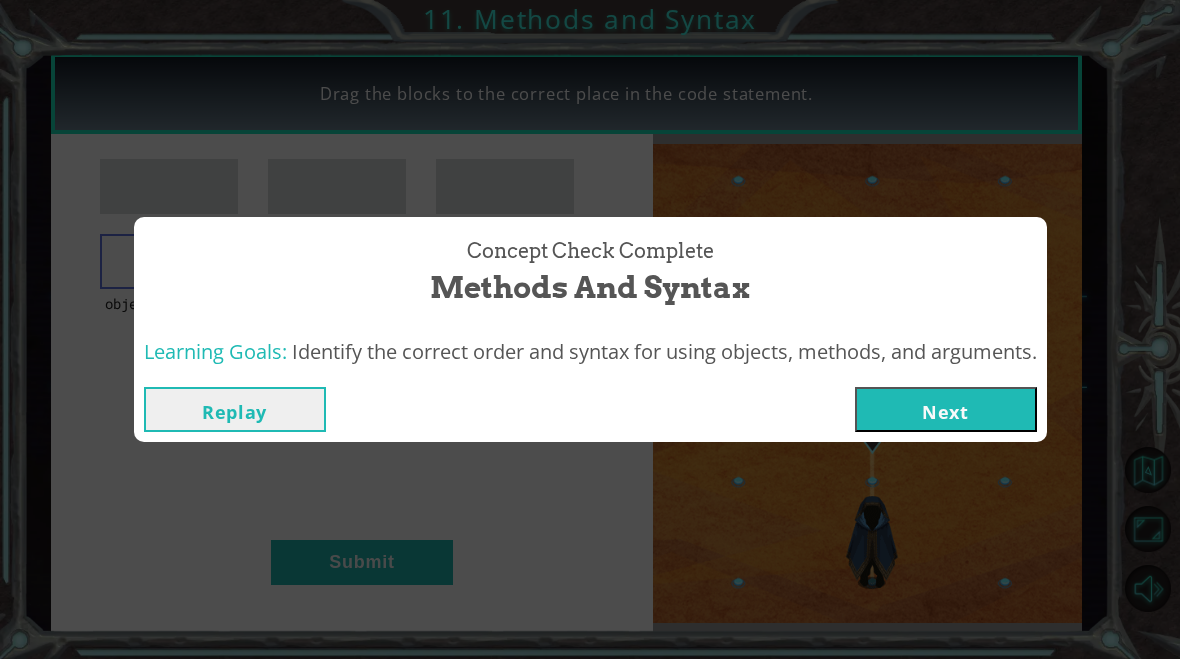 click on "Next" at bounding box center (946, 409) 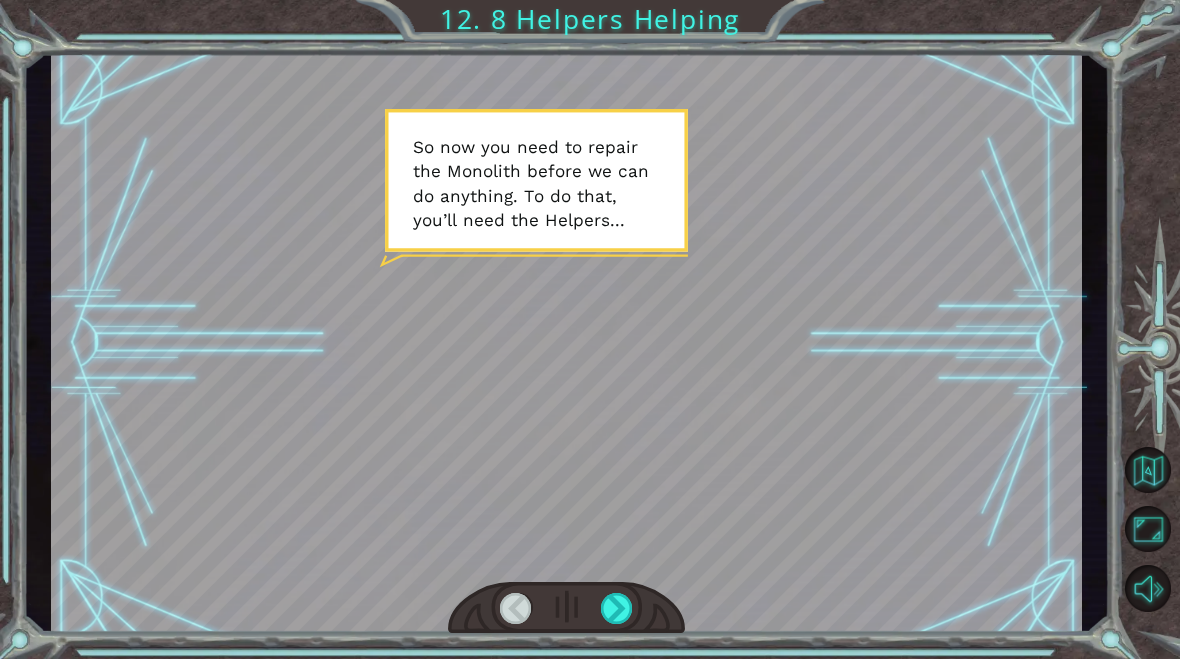 click at bounding box center (617, 608) 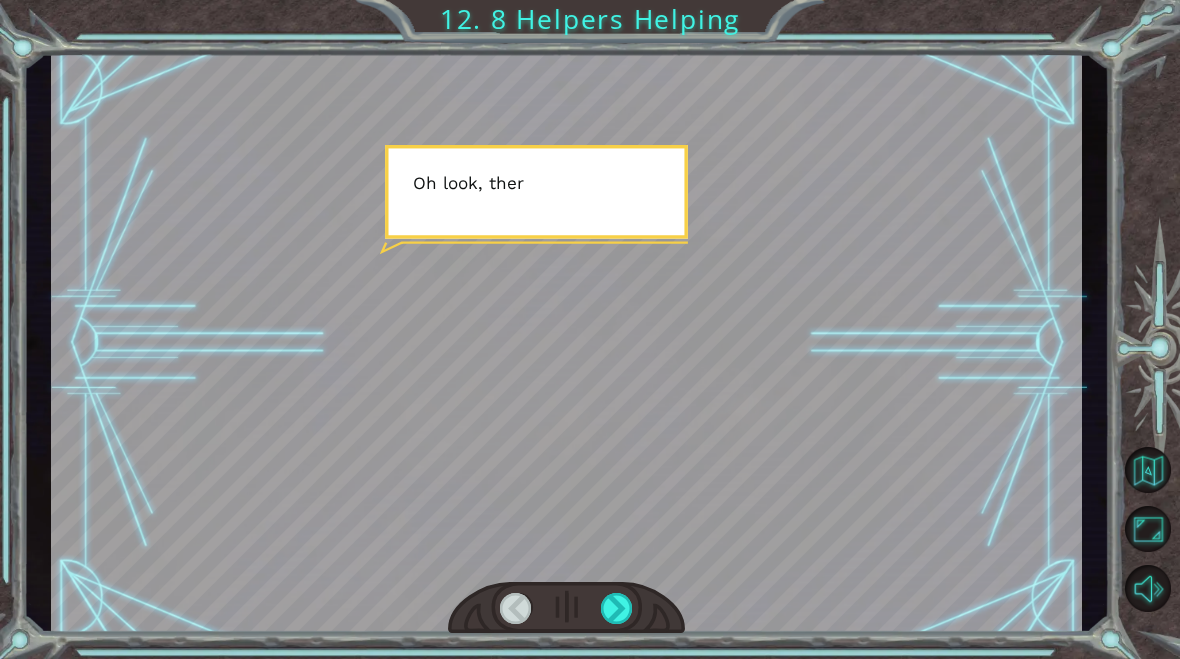 click at bounding box center (617, 608) 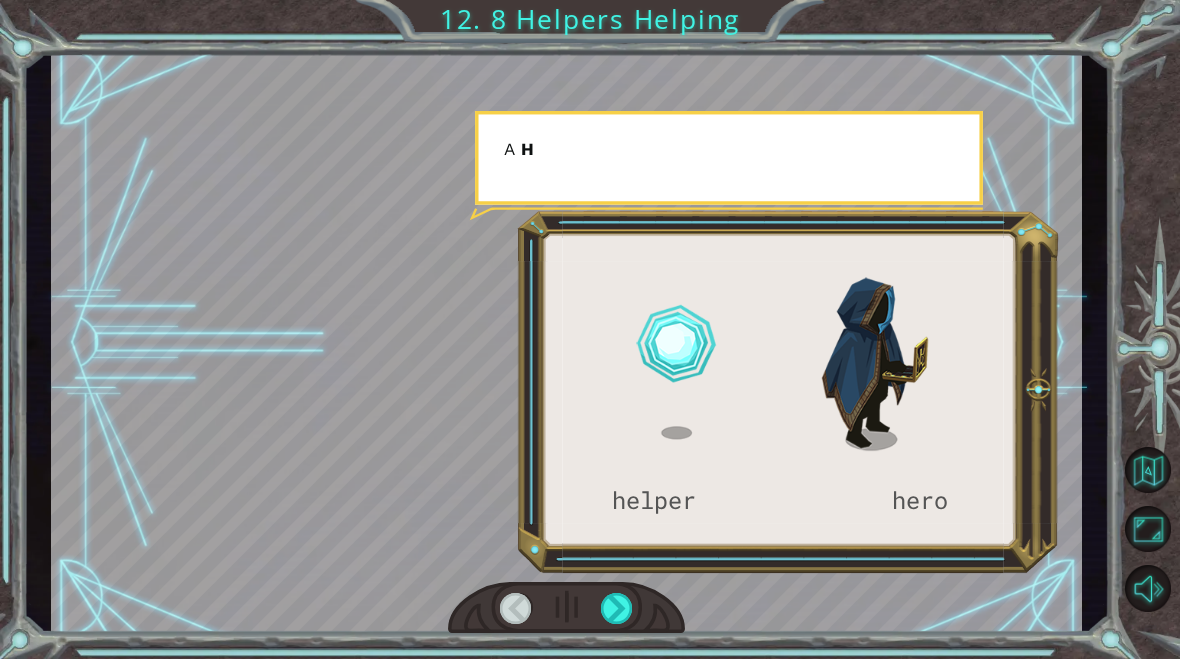 click at bounding box center (617, 608) 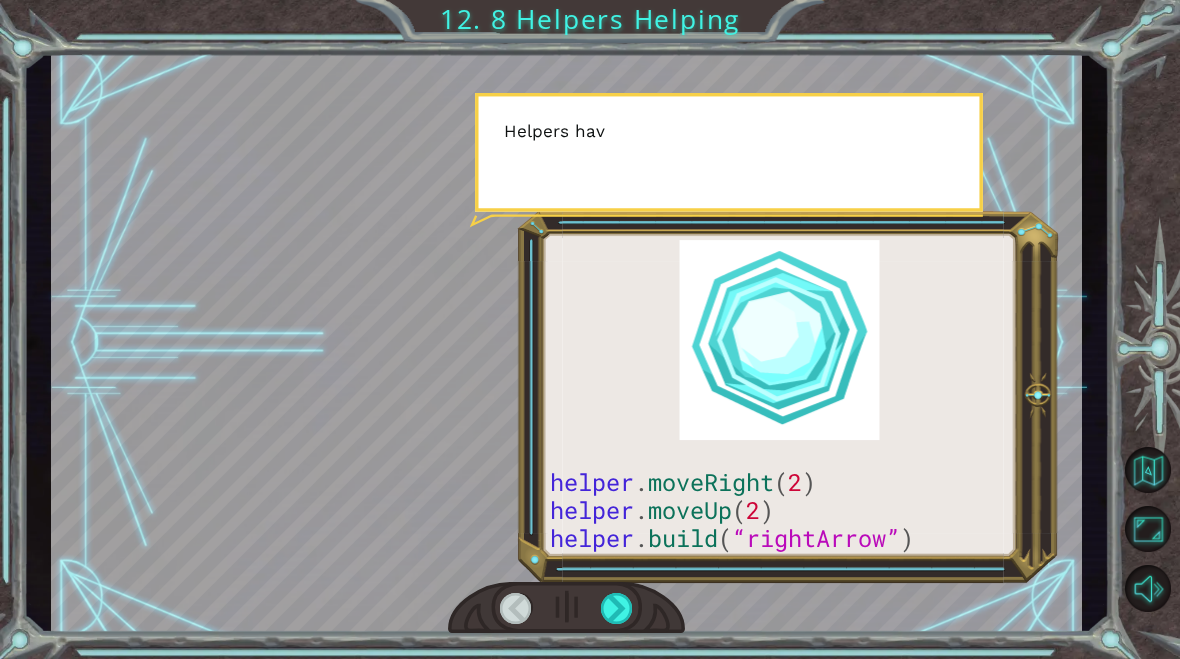 click at bounding box center (566, 608) 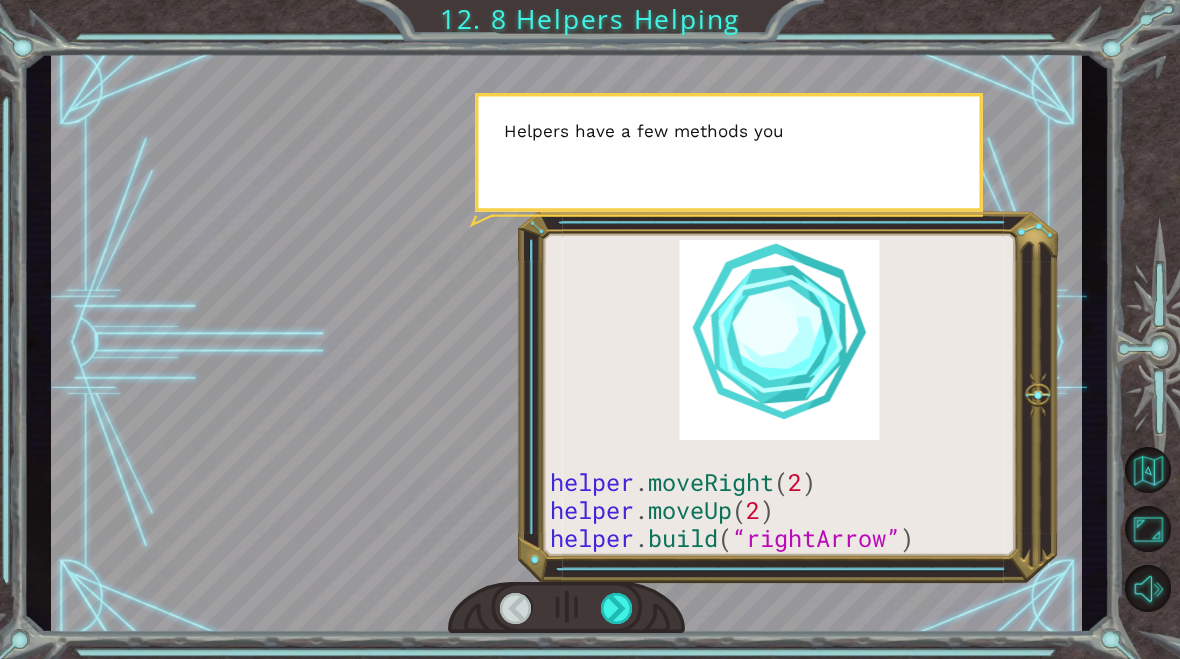 click at bounding box center (566, 608) 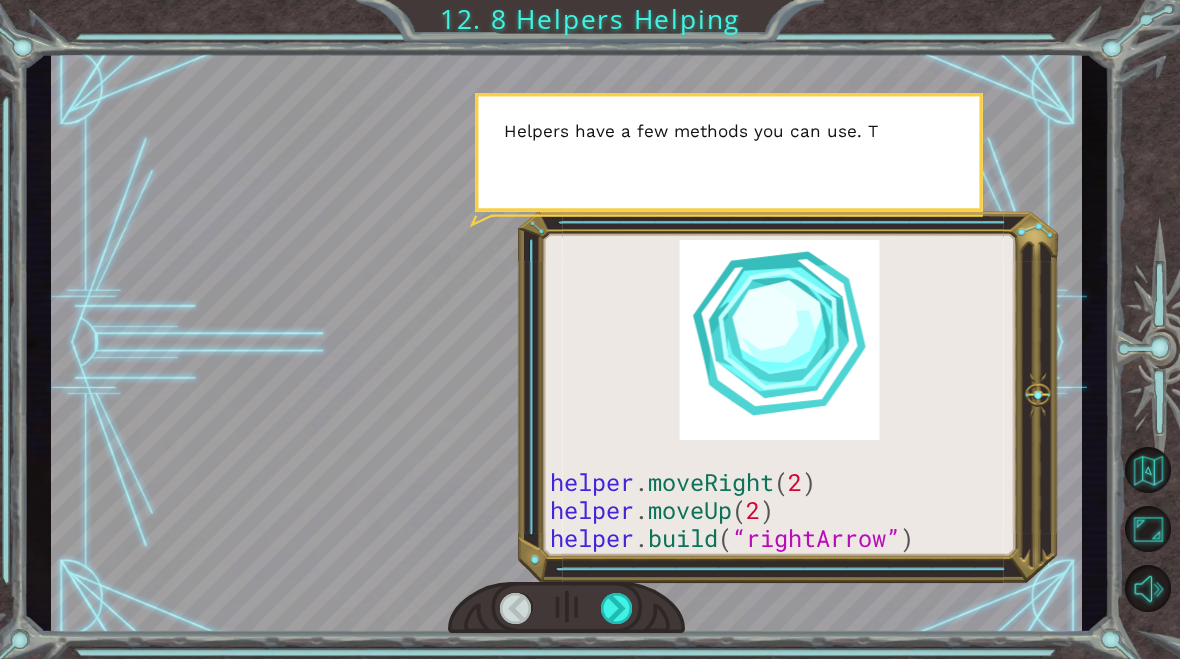 click at bounding box center [566, 608] 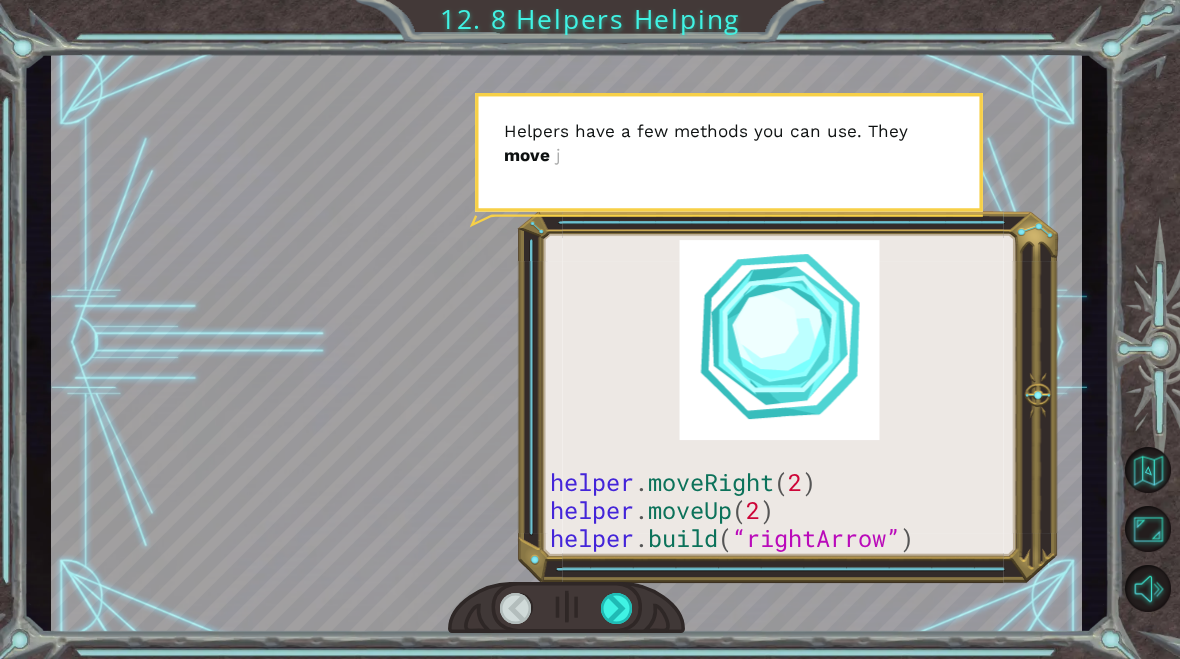 click at bounding box center [617, 608] 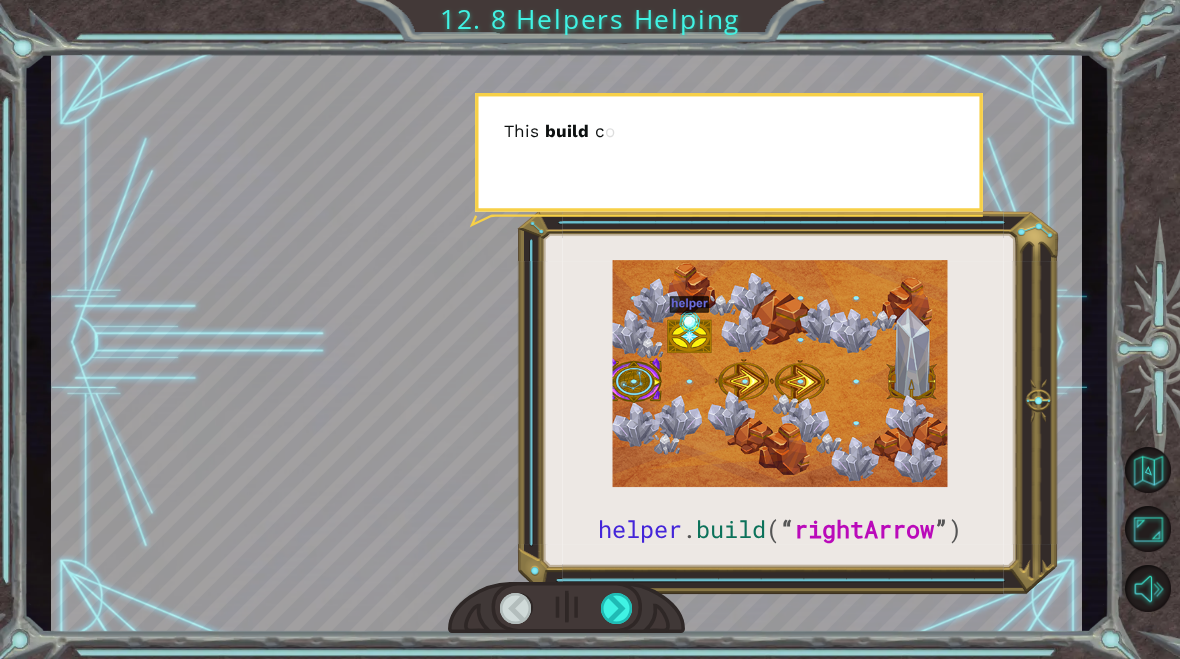 click at bounding box center [617, 608] 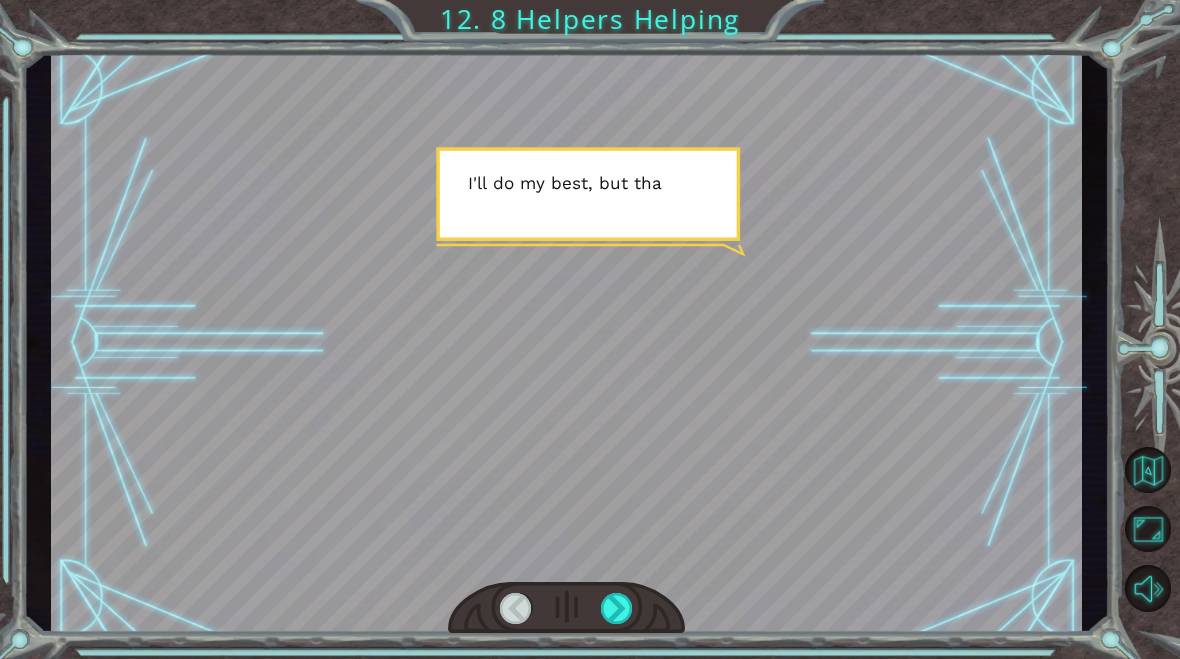 click at bounding box center (566, 608) 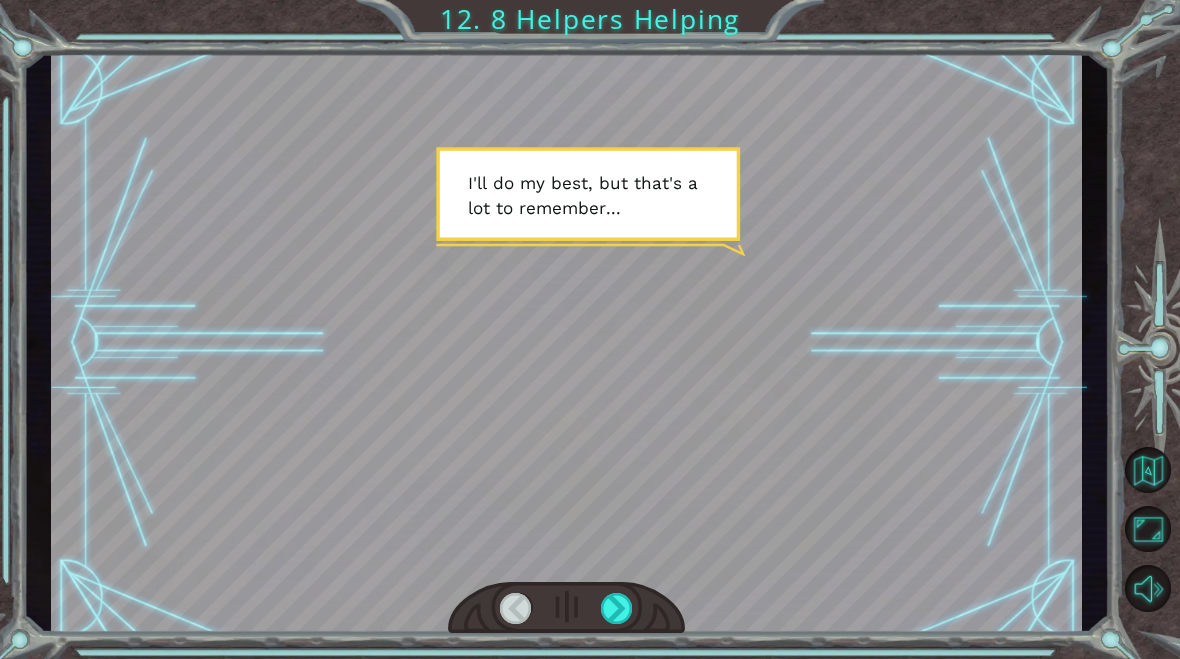 click at bounding box center (617, 608) 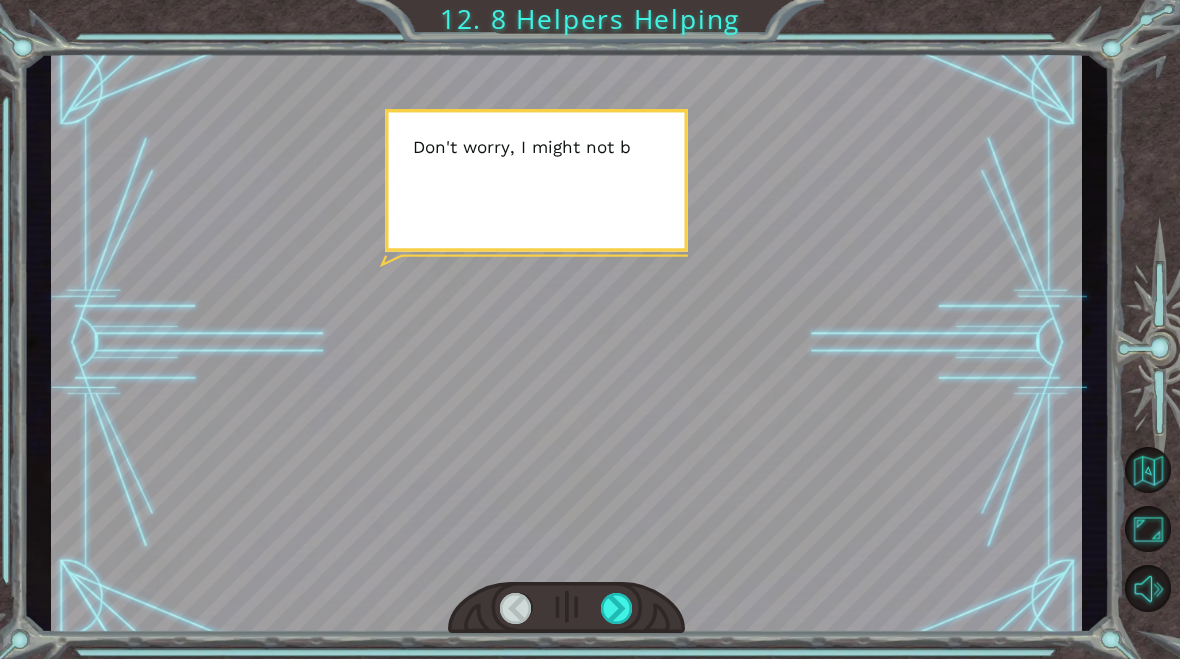 click at bounding box center (617, 608) 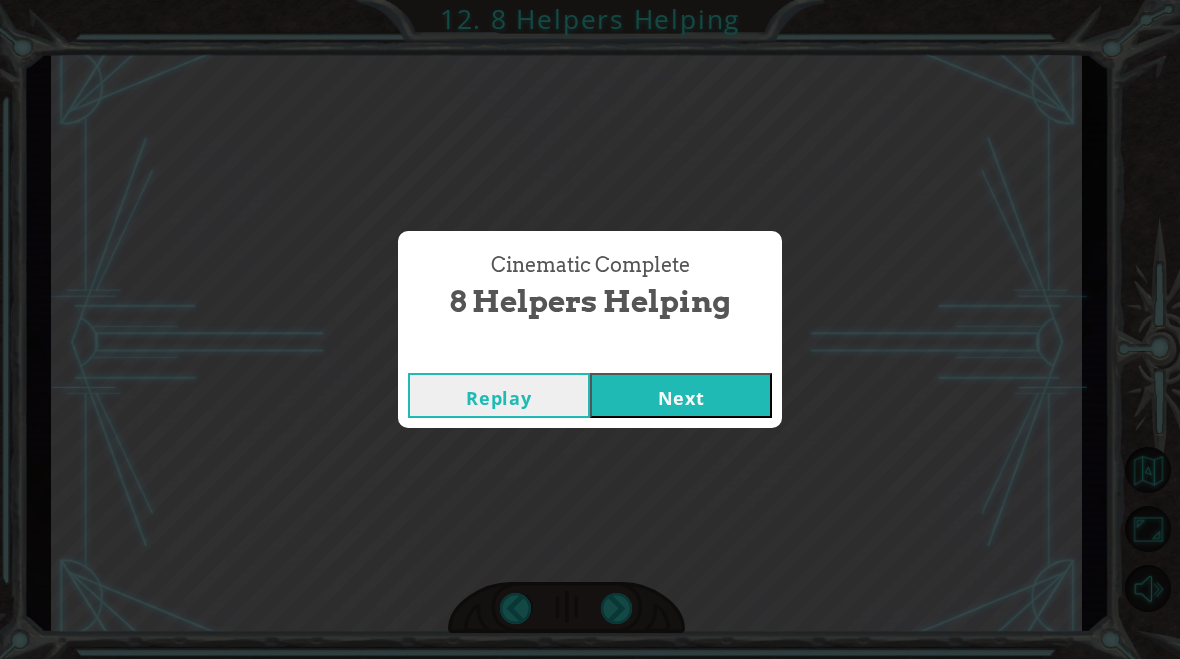 click on "Next" at bounding box center [681, 395] 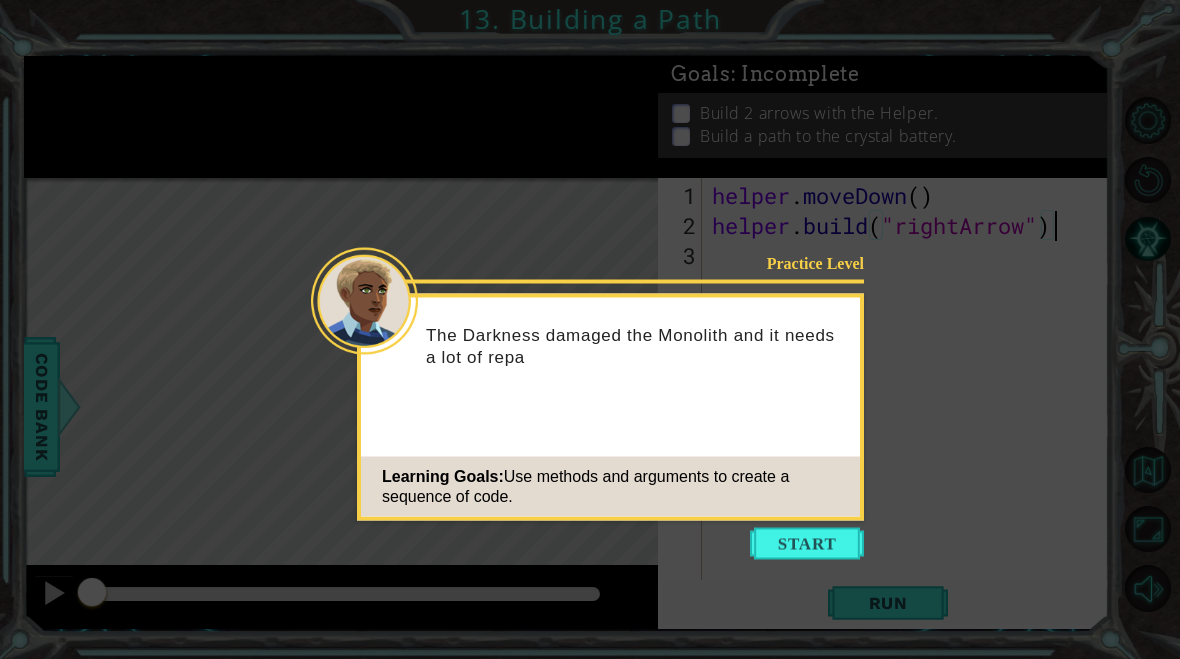 click at bounding box center (807, 544) 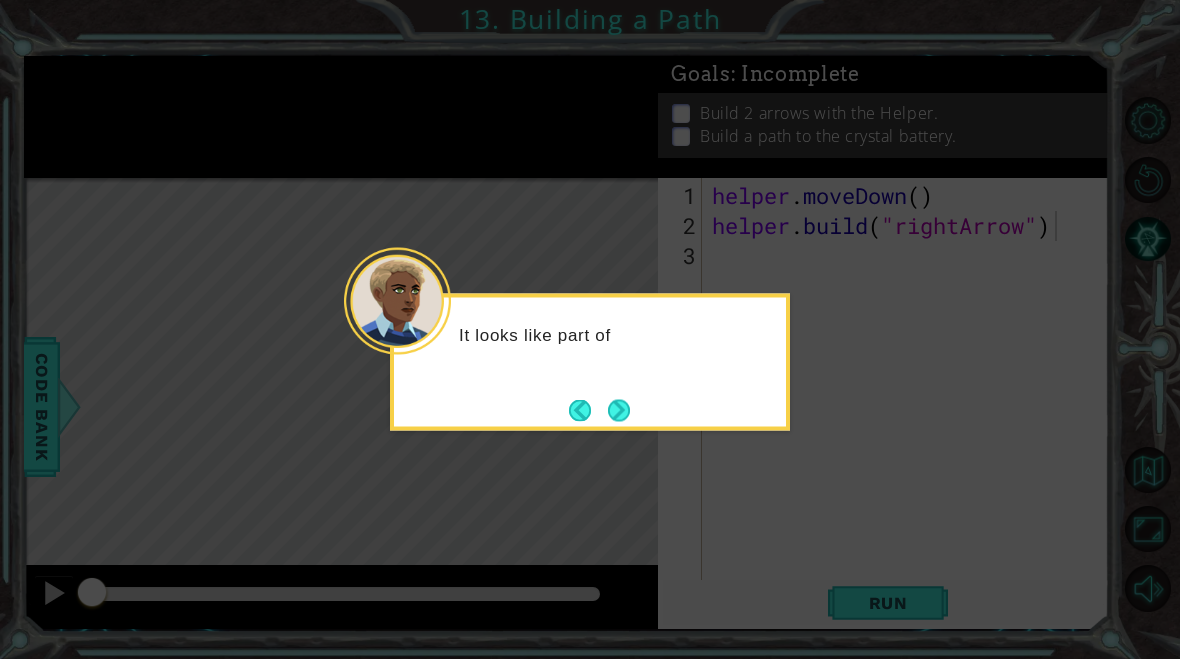 click at bounding box center [619, 410] 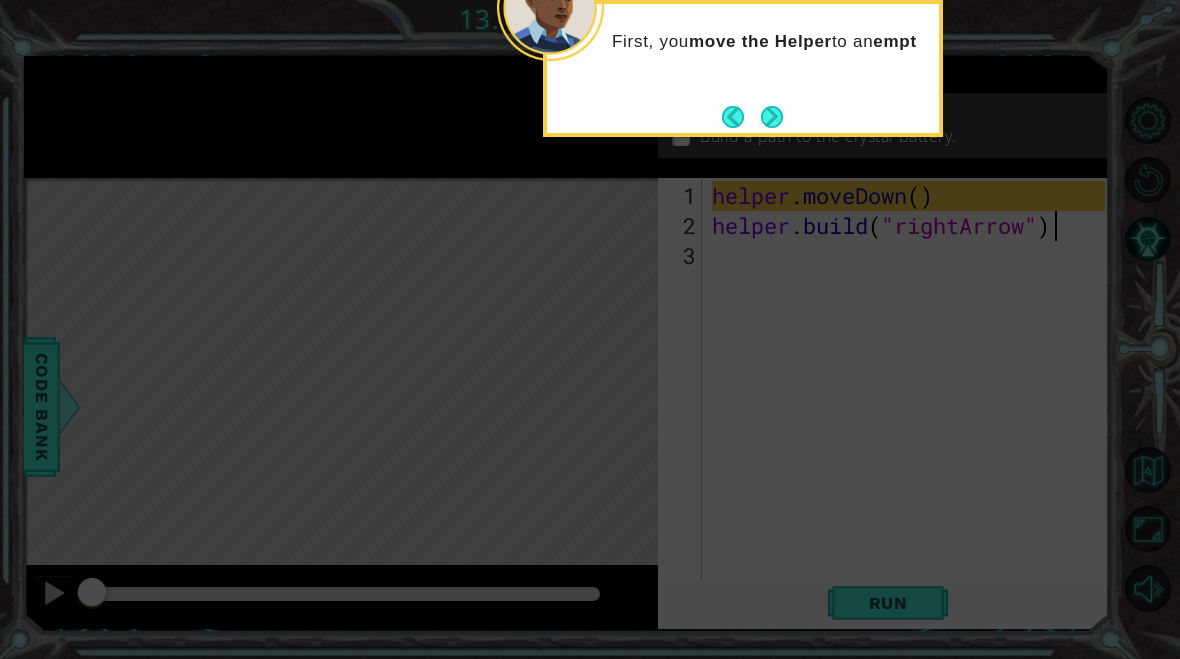 click at bounding box center (772, 117) 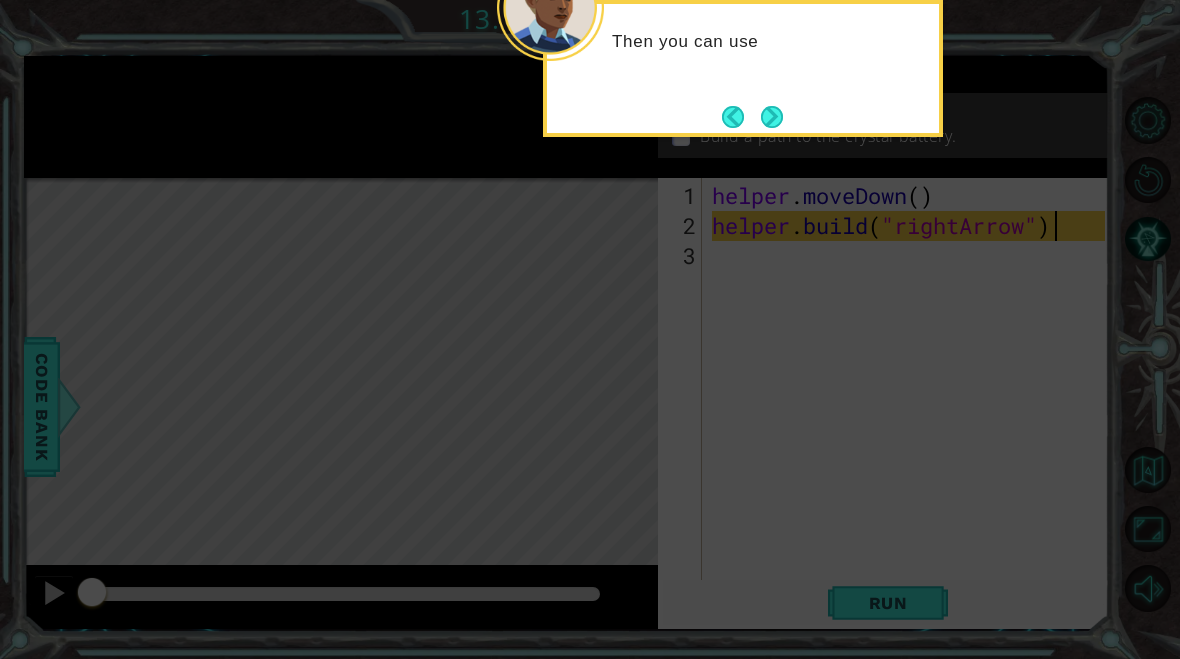 click at bounding box center (772, 117) 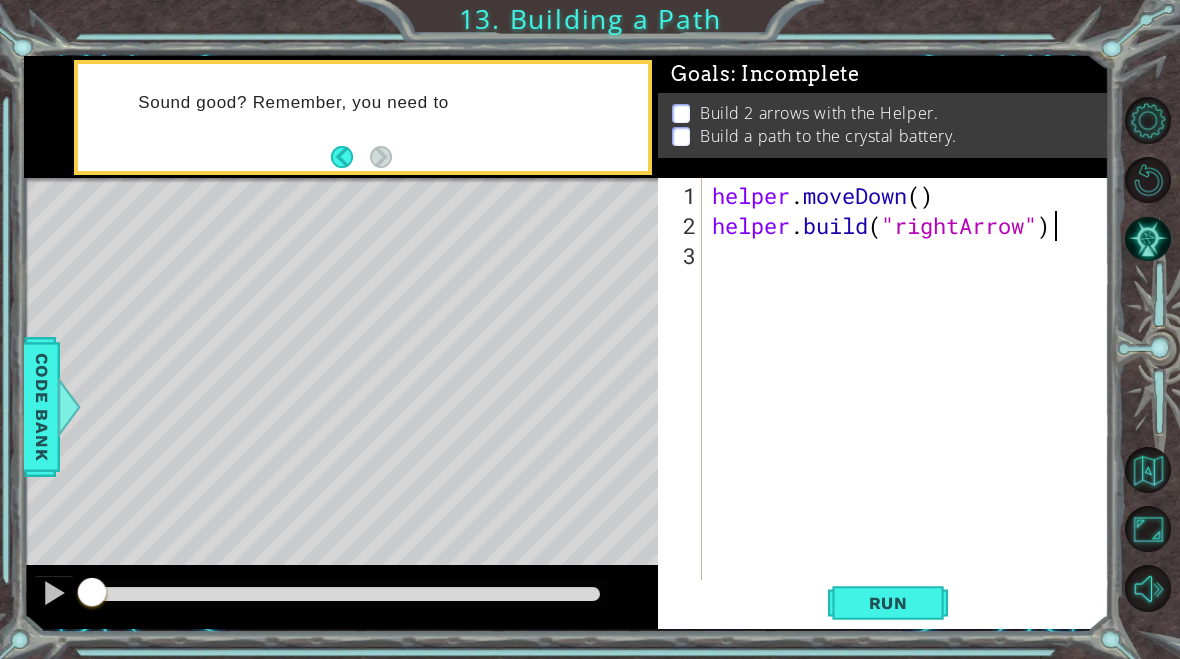 click on "Run" at bounding box center (888, 603) 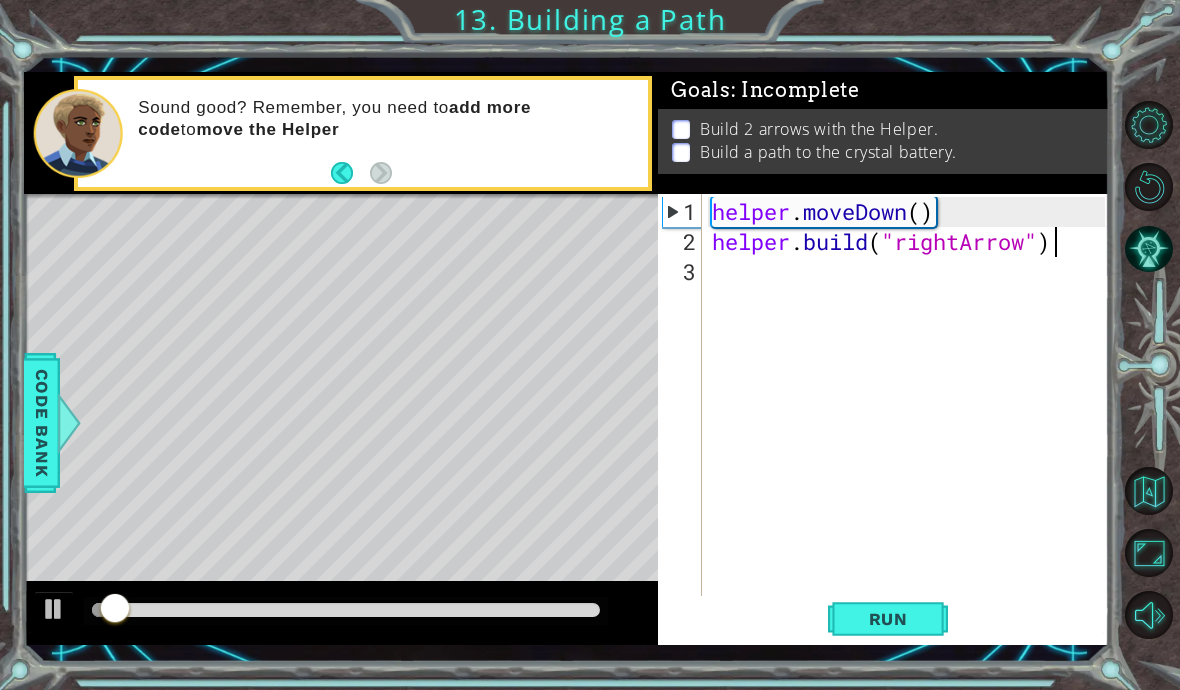 click at bounding box center (486, 488) 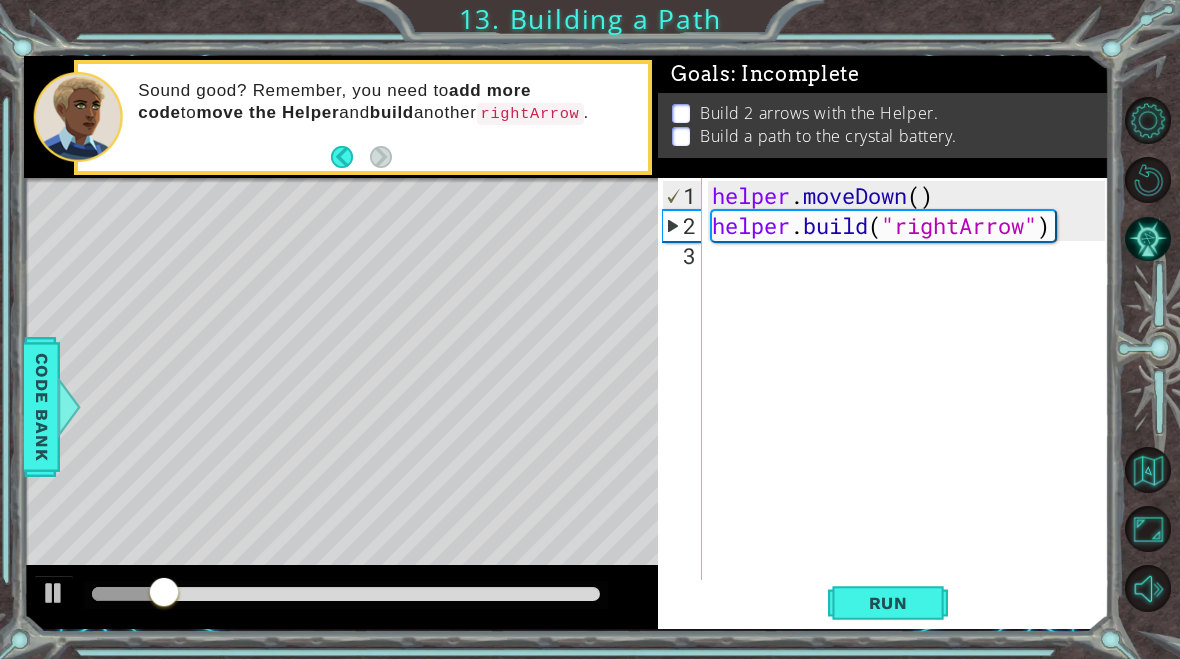 click on "Run" at bounding box center [888, 602] 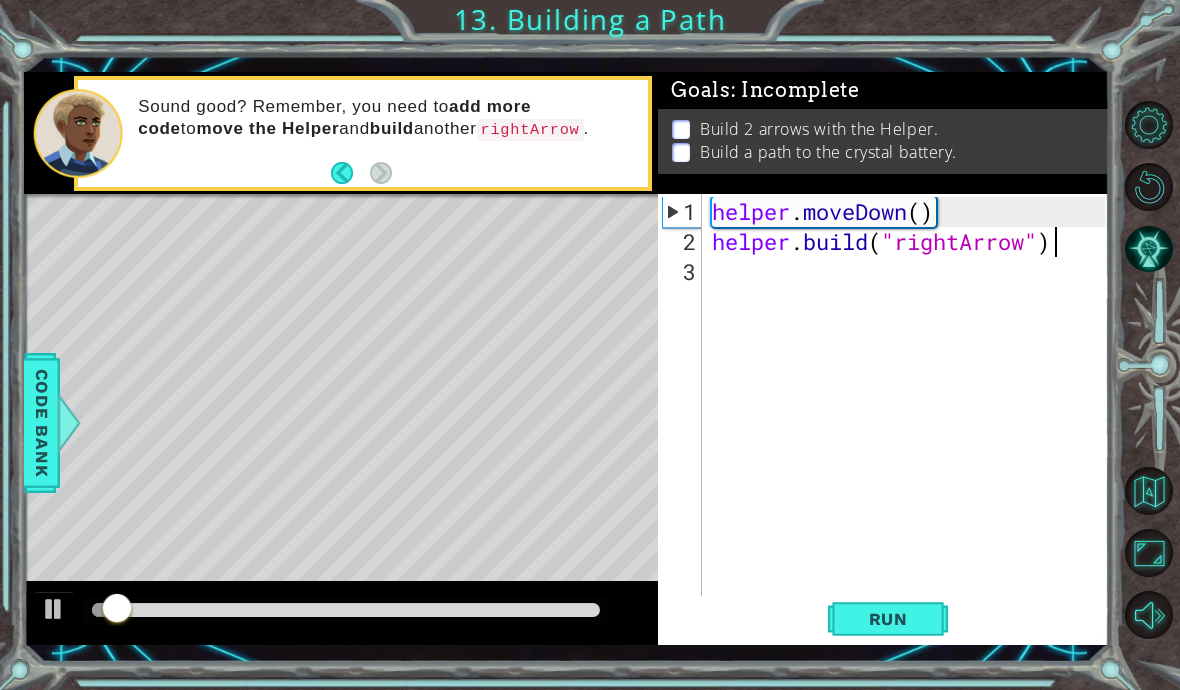 click at bounding box center (486, 488) 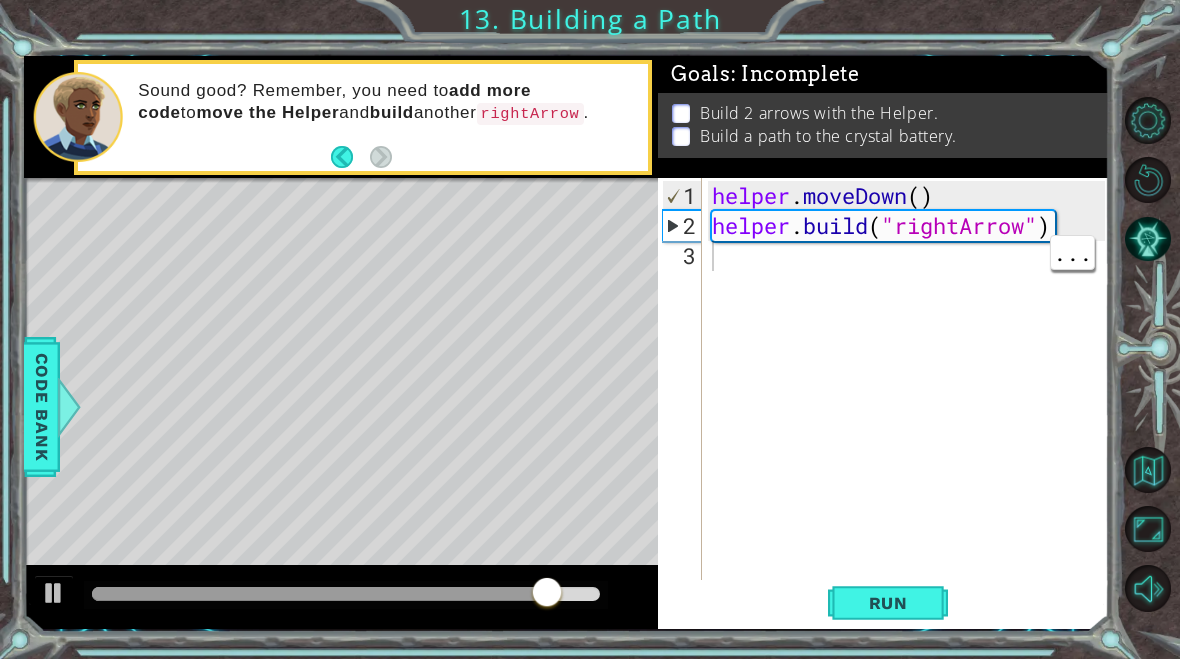 click on "helper . moveDown ( ) helper . build ( "rightArrow" )" at bounding box center (911, 421) 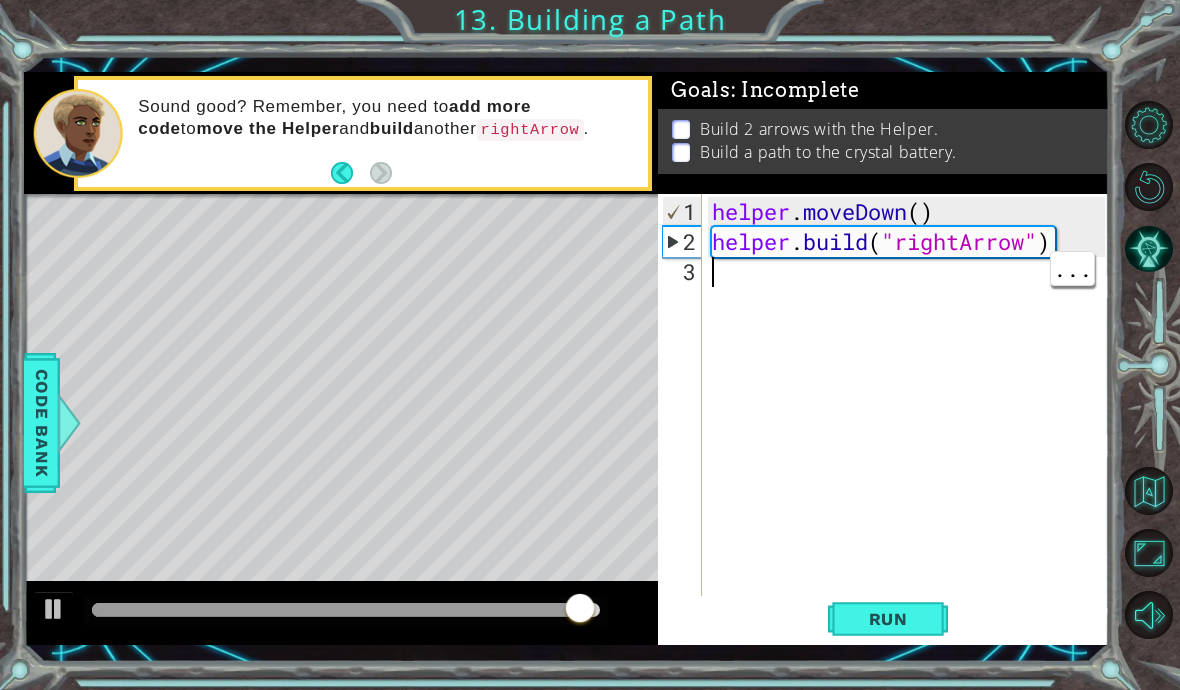 scroll, scrollTop: 35, scrollLeft: 49, axis: both 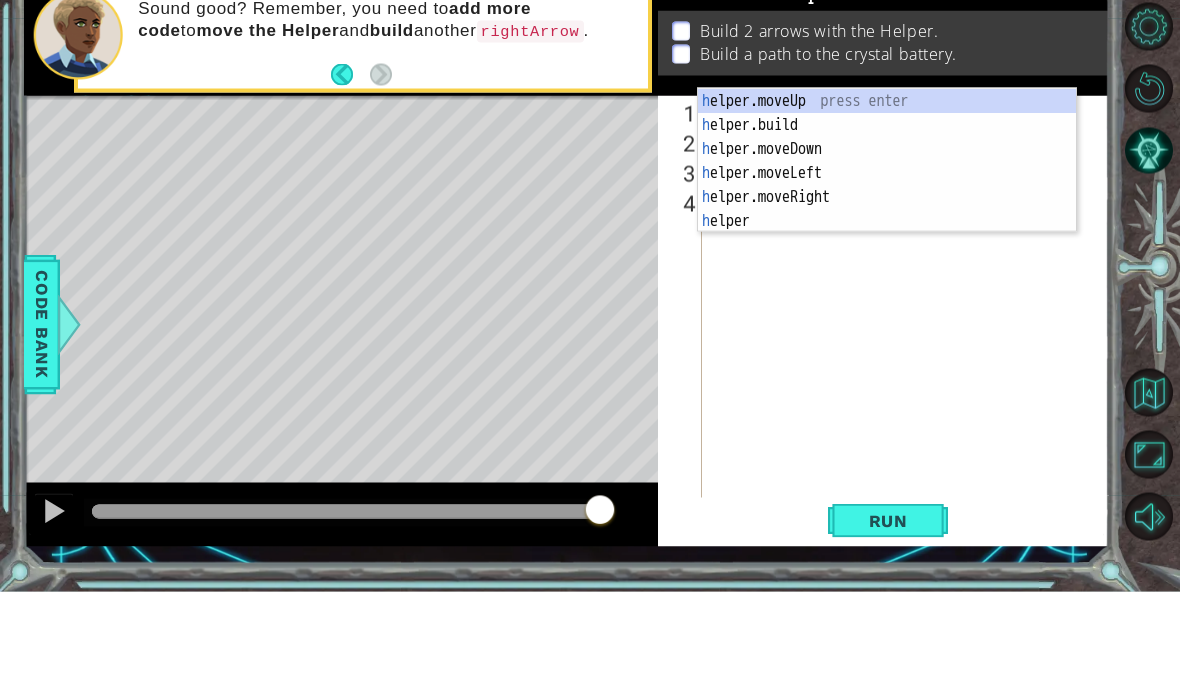 click at bounding box center [486, 488] 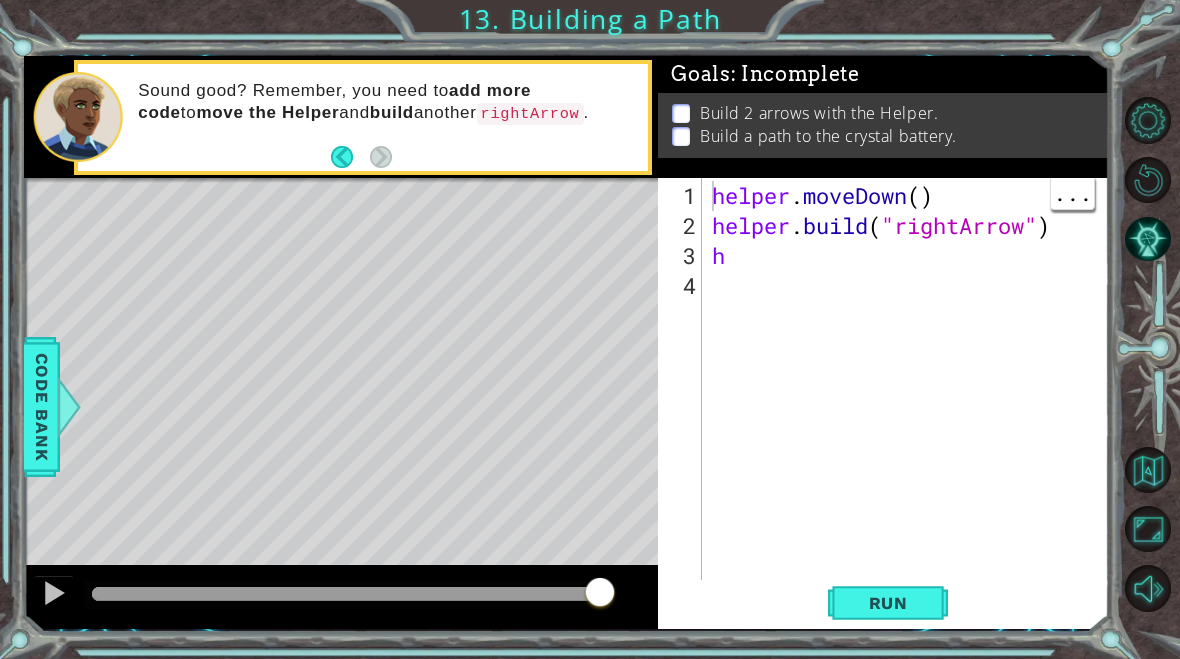 click on "[PERSON].moveDown() [PERSON].build("rightArrow") h" at bounding box center (911, 421) 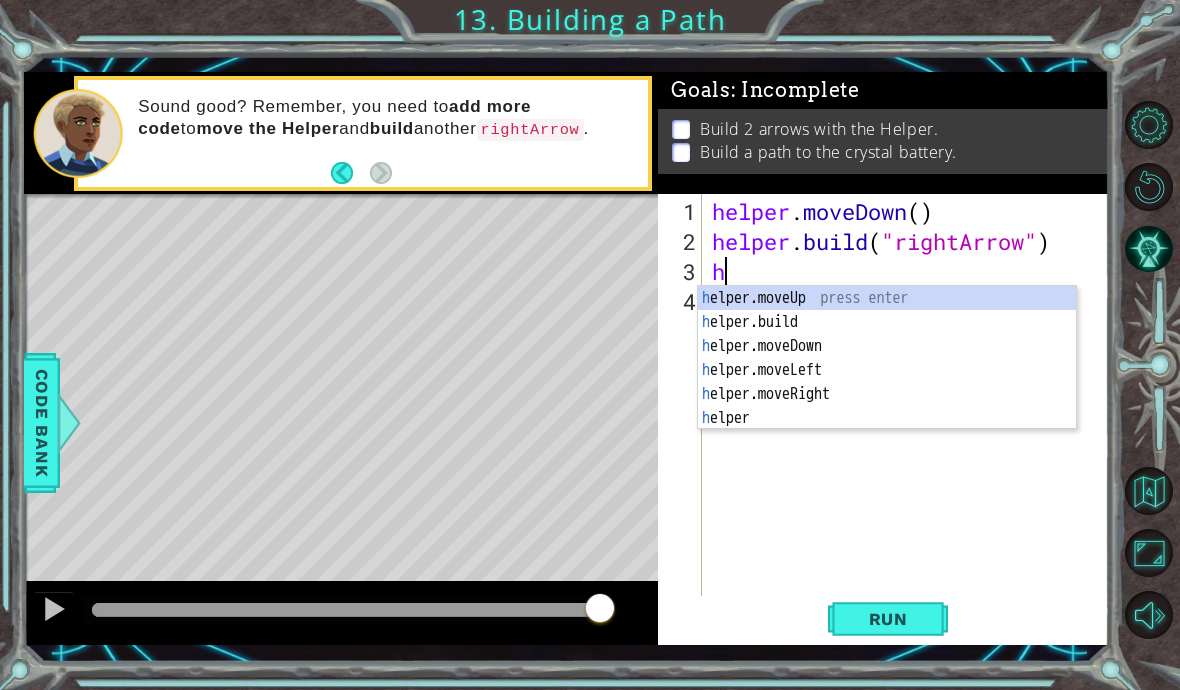 type on "abhecde fg" 